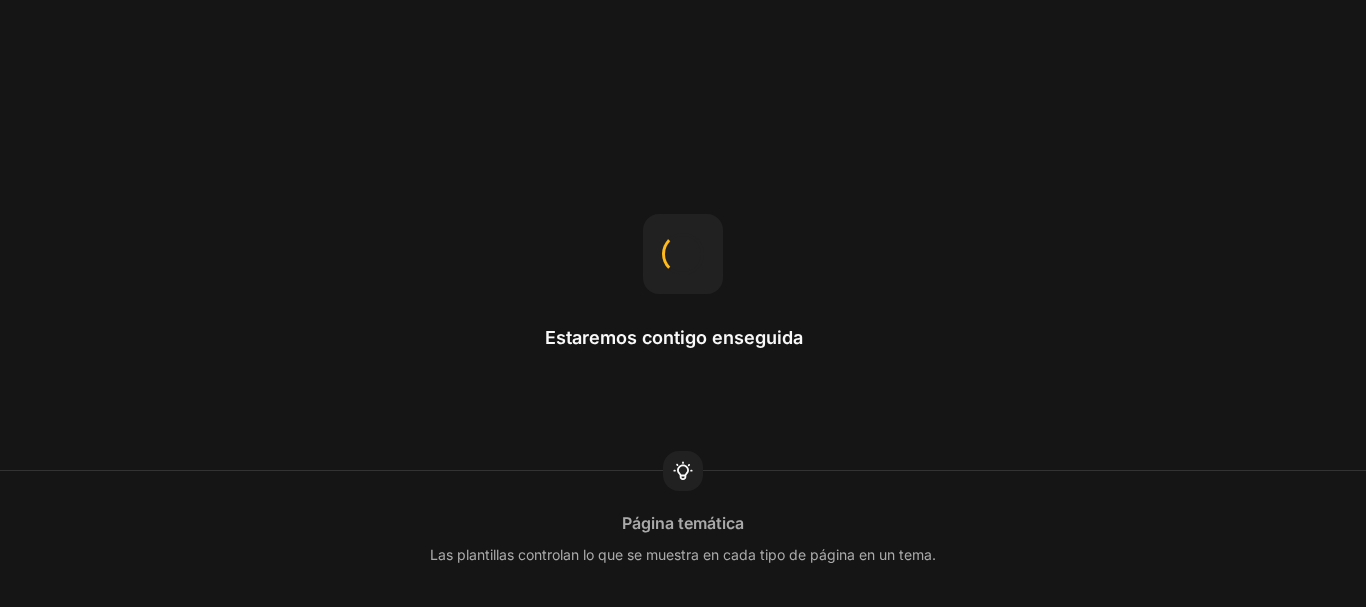 scroll, scrollTop: 0, scrollLeft: 0, axis: both 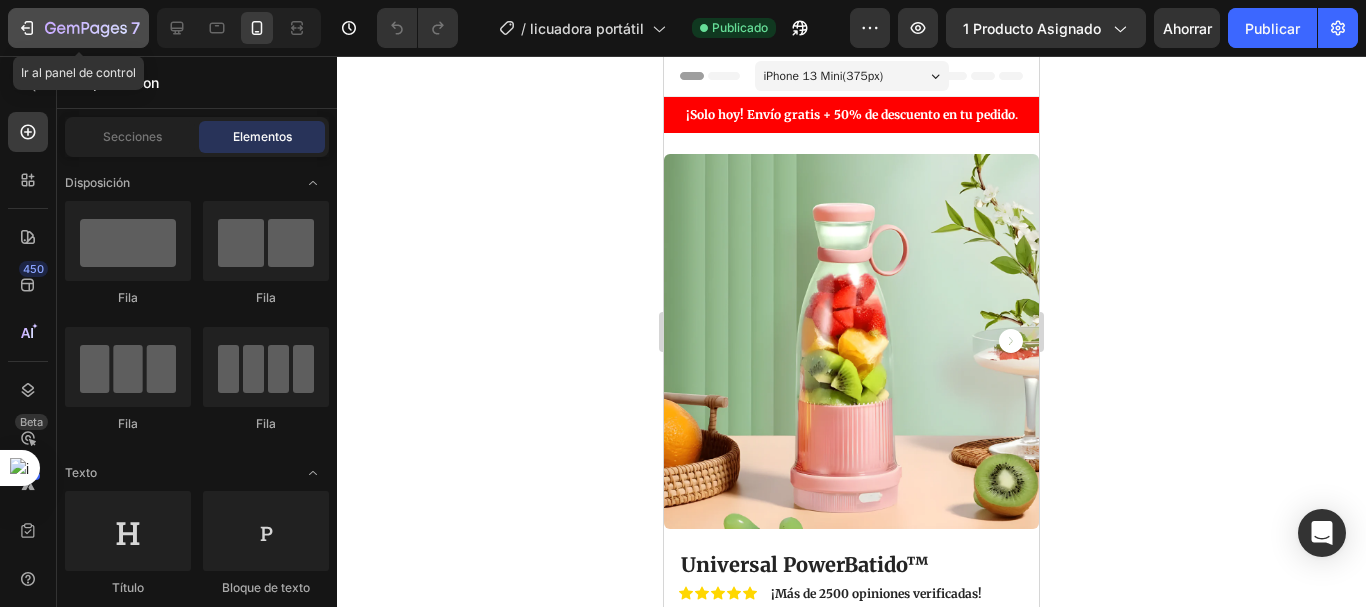 click on "7" 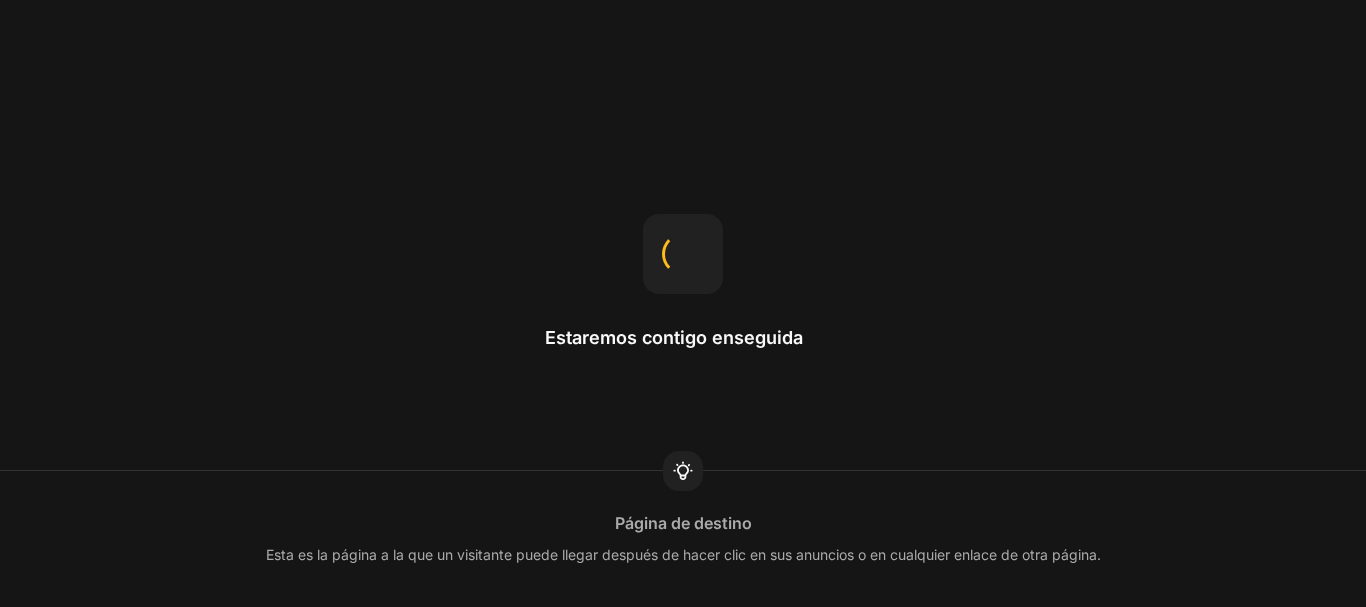 scroll, scrollTop: 0, scrollLeft: 0, axis: both 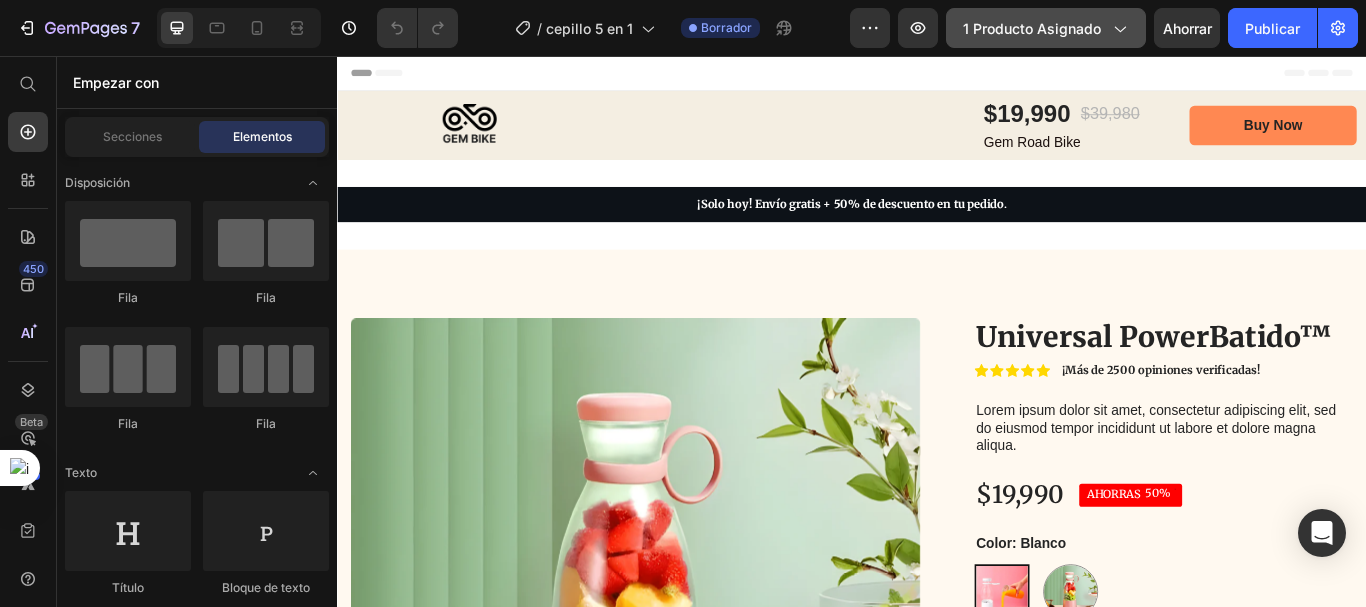 click on "1 producto asignado" at bounding box center [1046, 28] 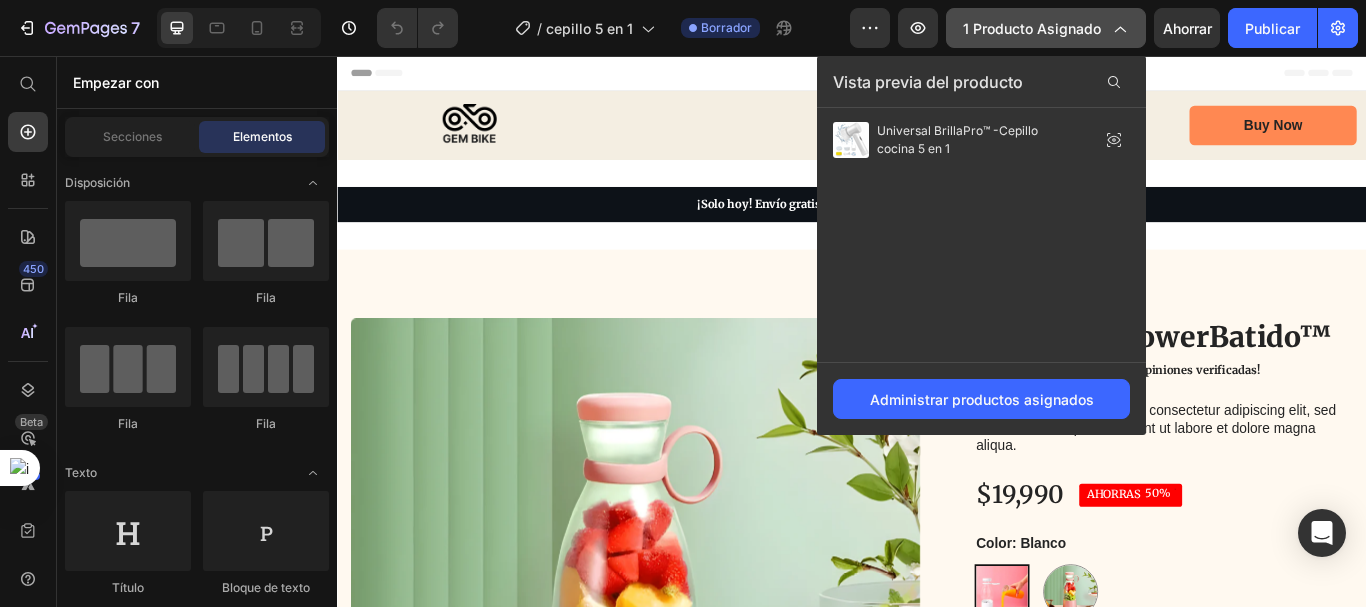 click on "1 producto asignado" at bounding box center [1046, 28] 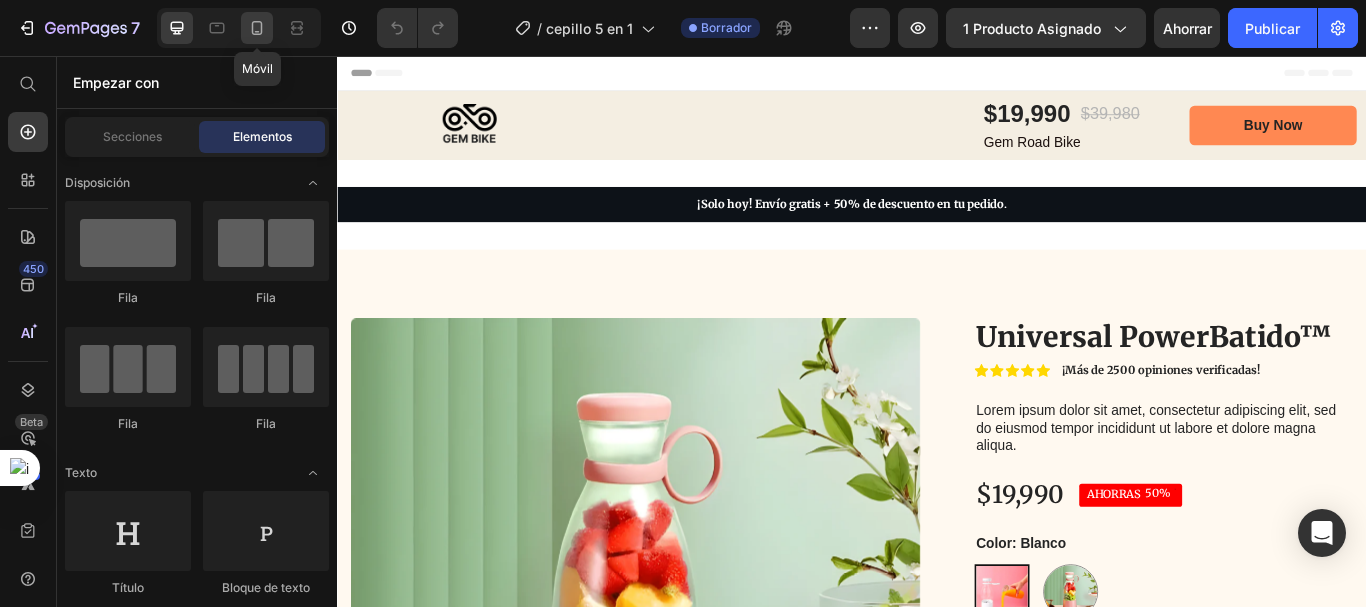 click 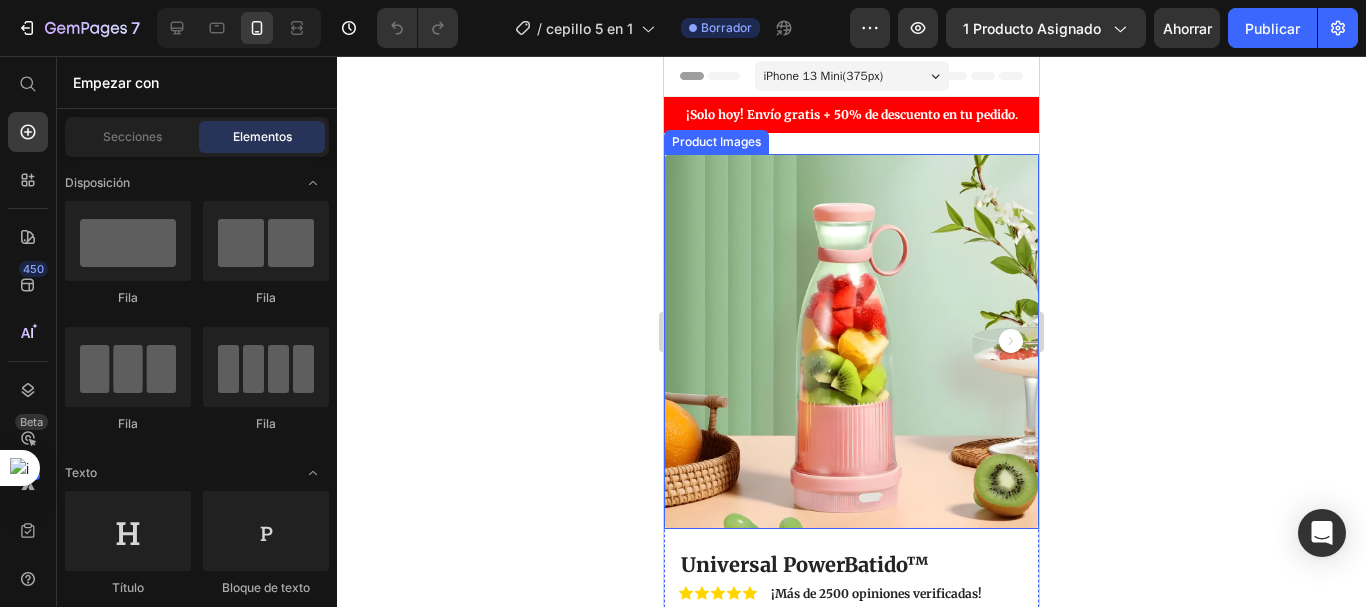click at bounding box center [851, 341] 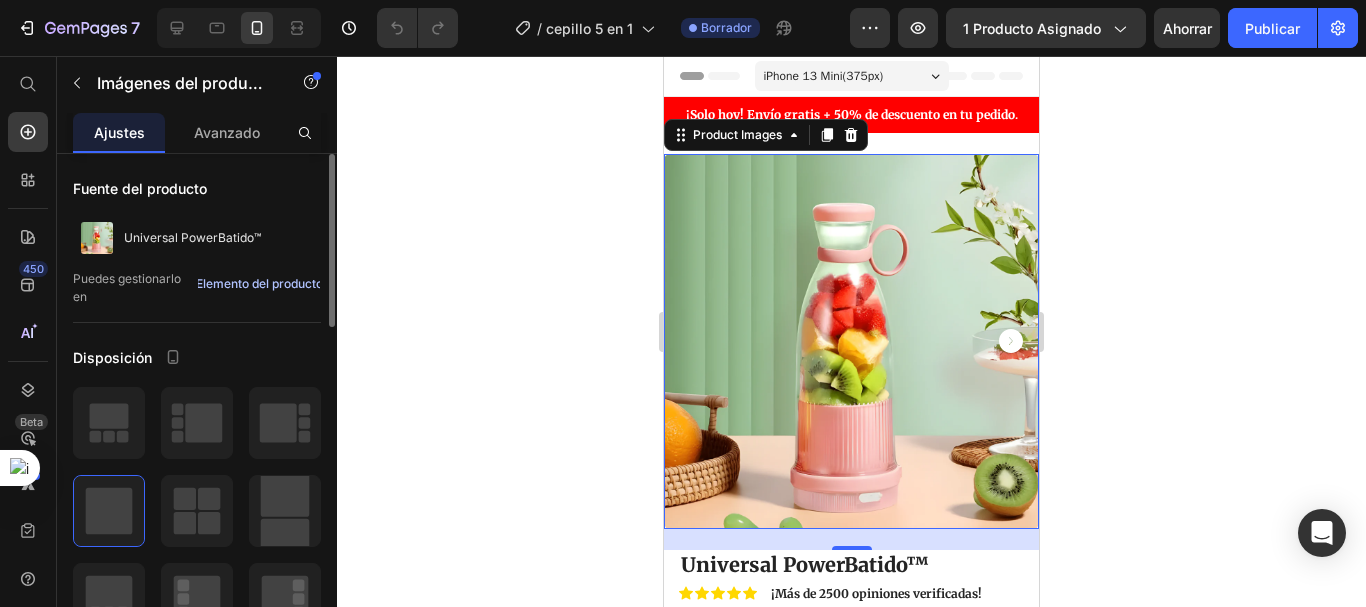 click on "Elemento del producto" at bounding box center (259, 283) 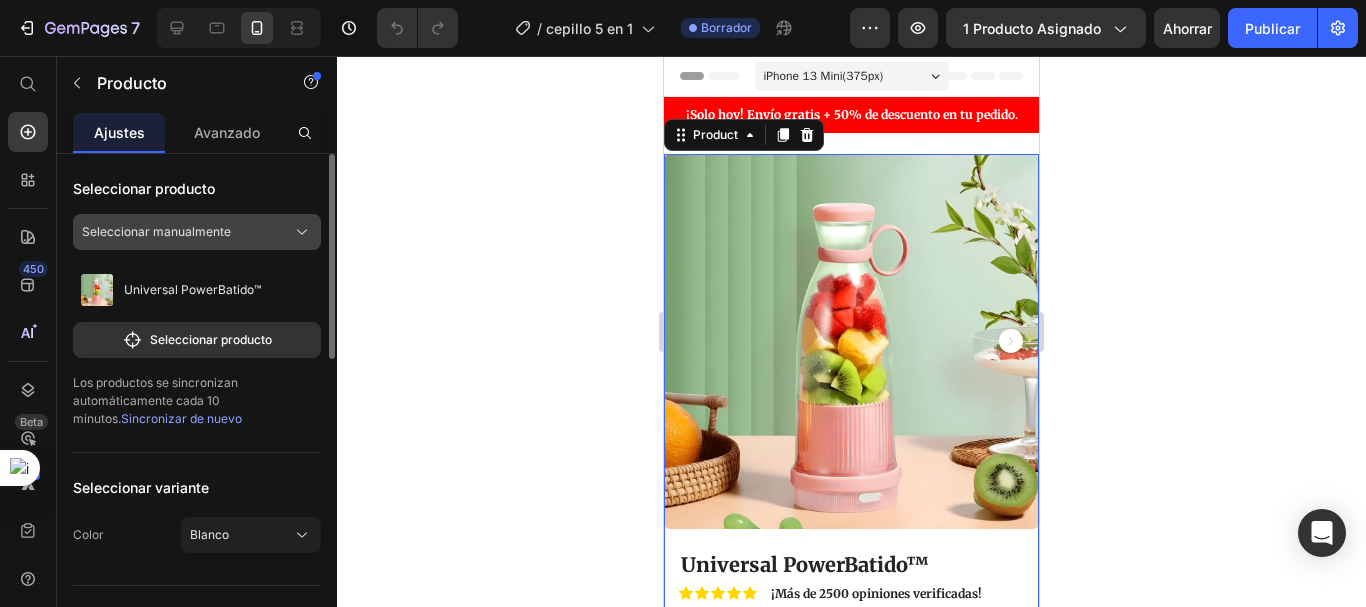 click on "Seleccionar manualmente" 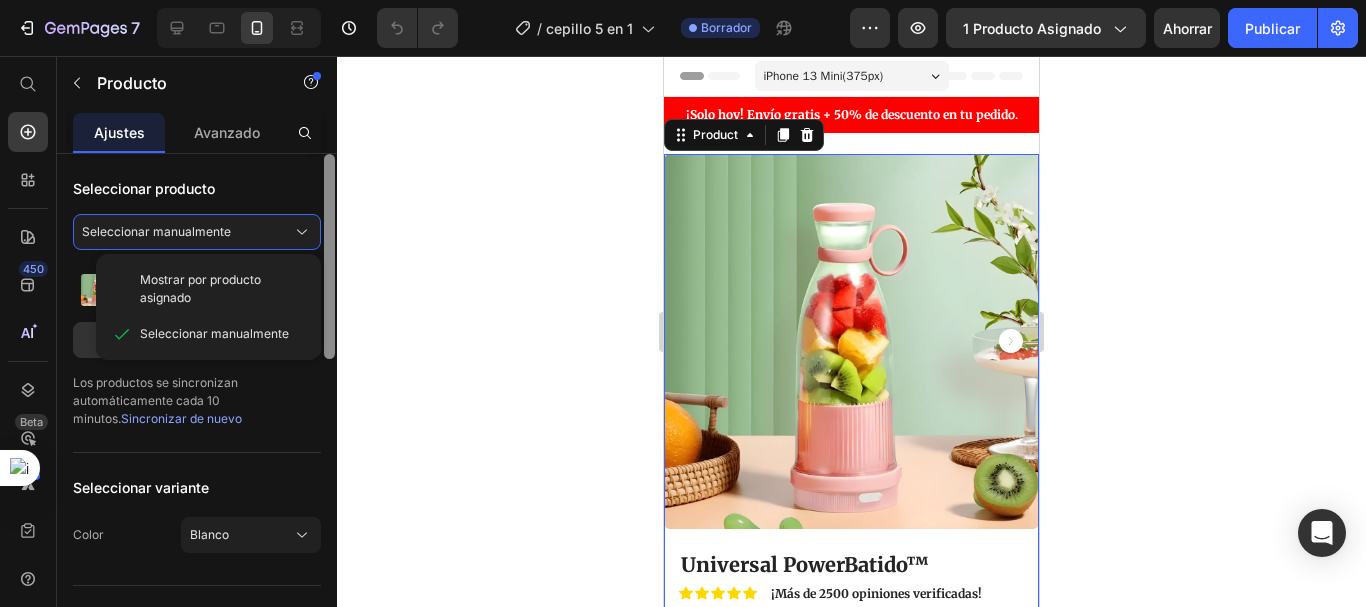 click at bounding box center (329, 256) 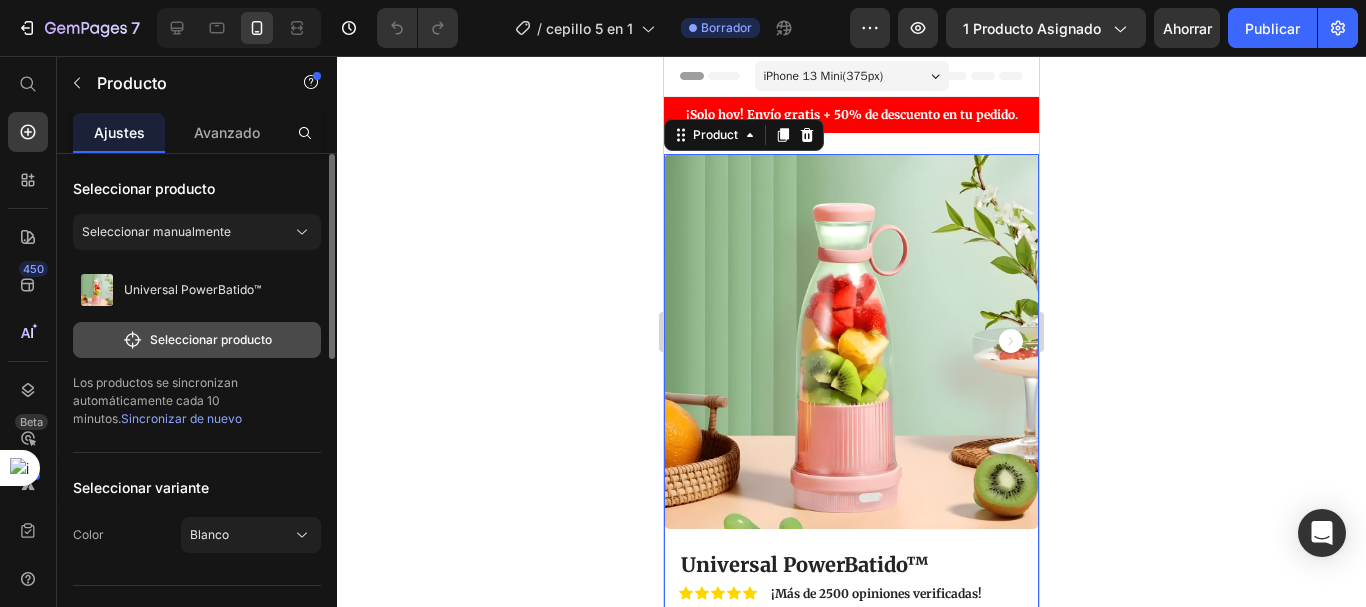 click on "Seleccionar producto" at bounding box center (211, 339) 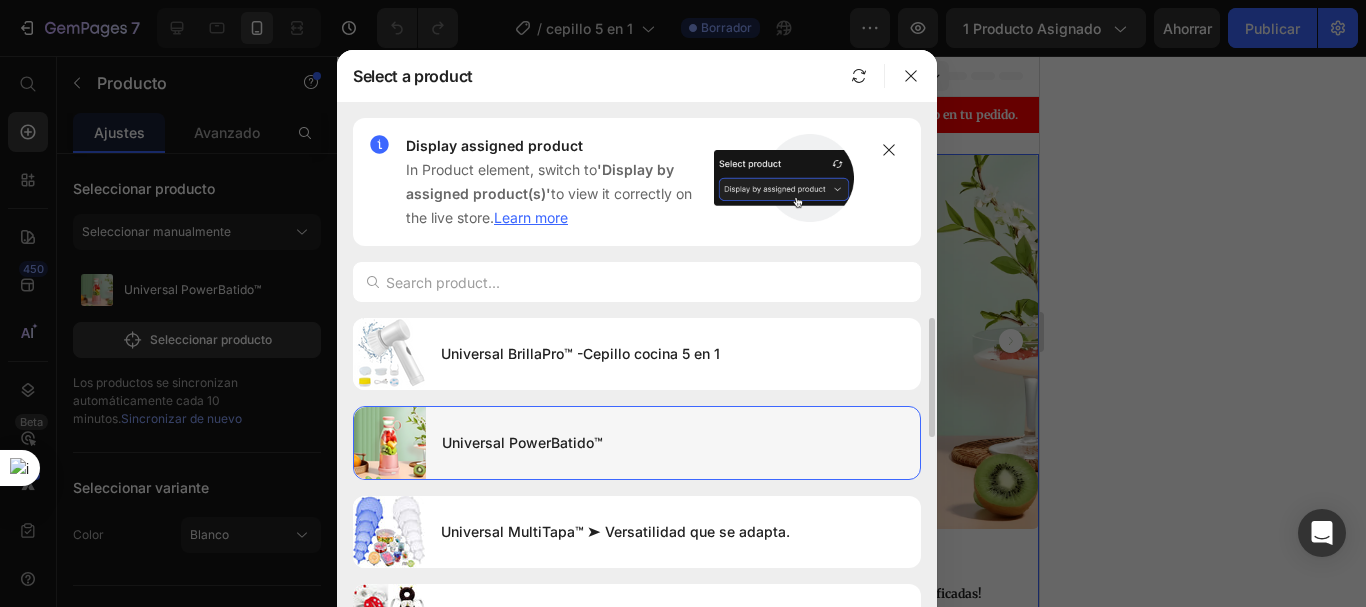 click on "Universal BrillaPro™ -Cepillo cocina 5 en 1" at bounding box center (673, 354) 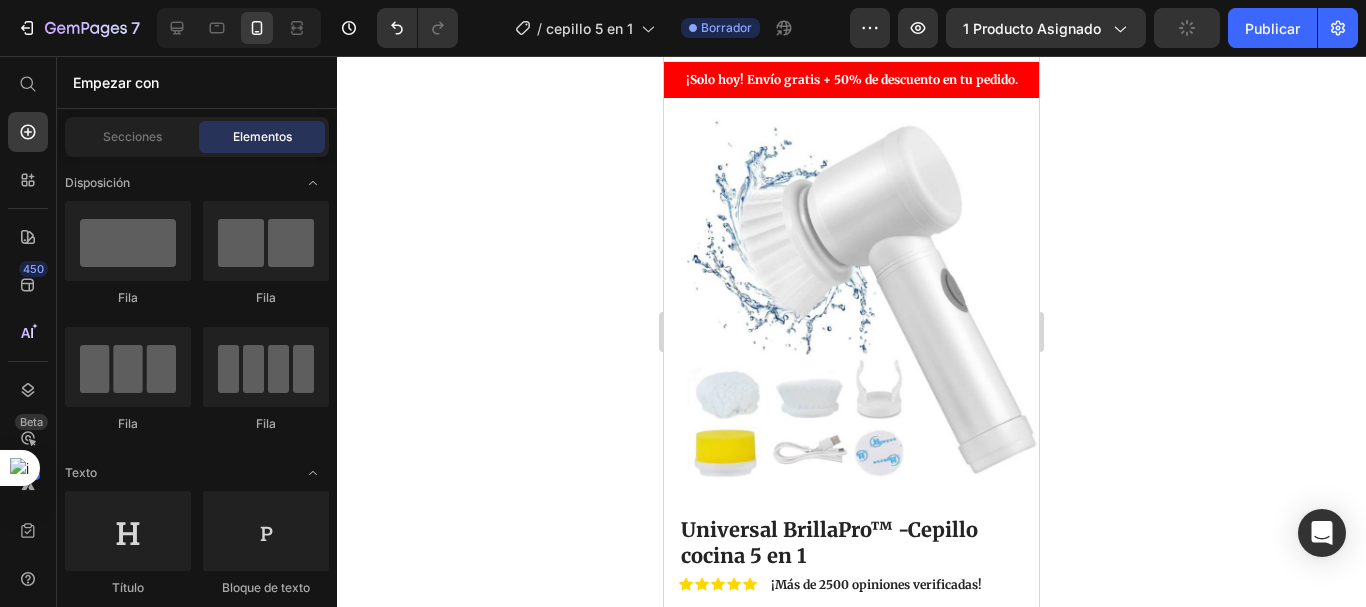 scroll, scrollTop: 0, scrollLeft: 0, axis: both 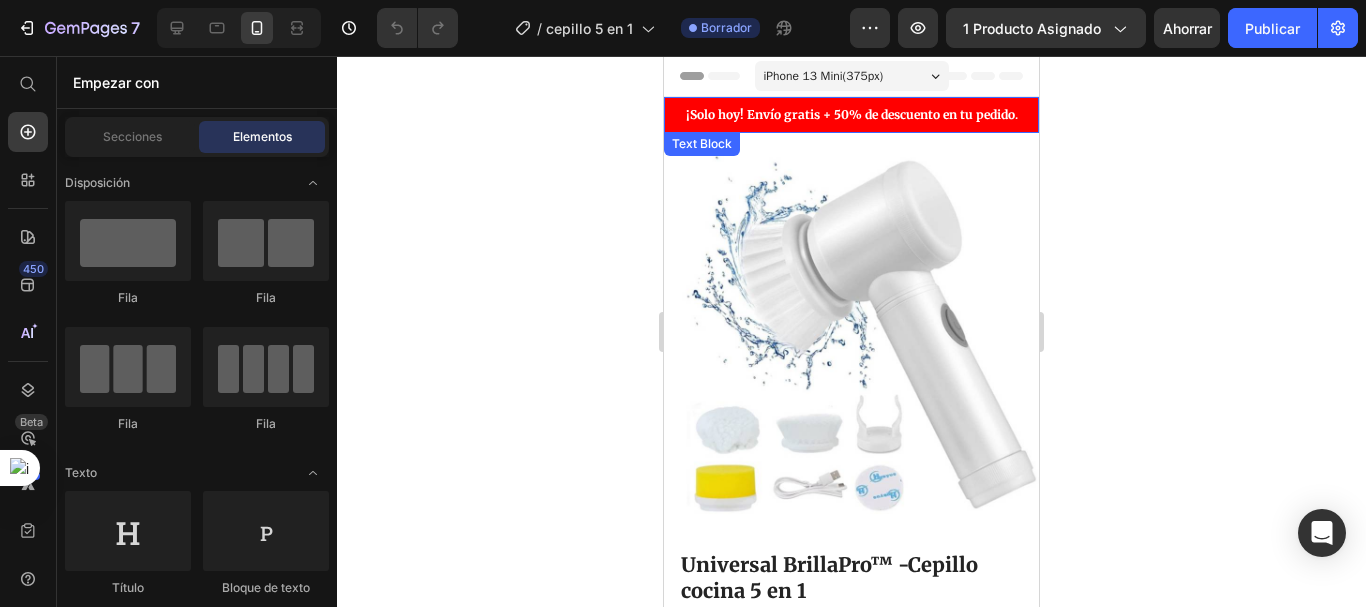 click on "¡Solo hoy! Envío gratis + 50% de descuento en tu pedido ." at bounding box center [851, 115] 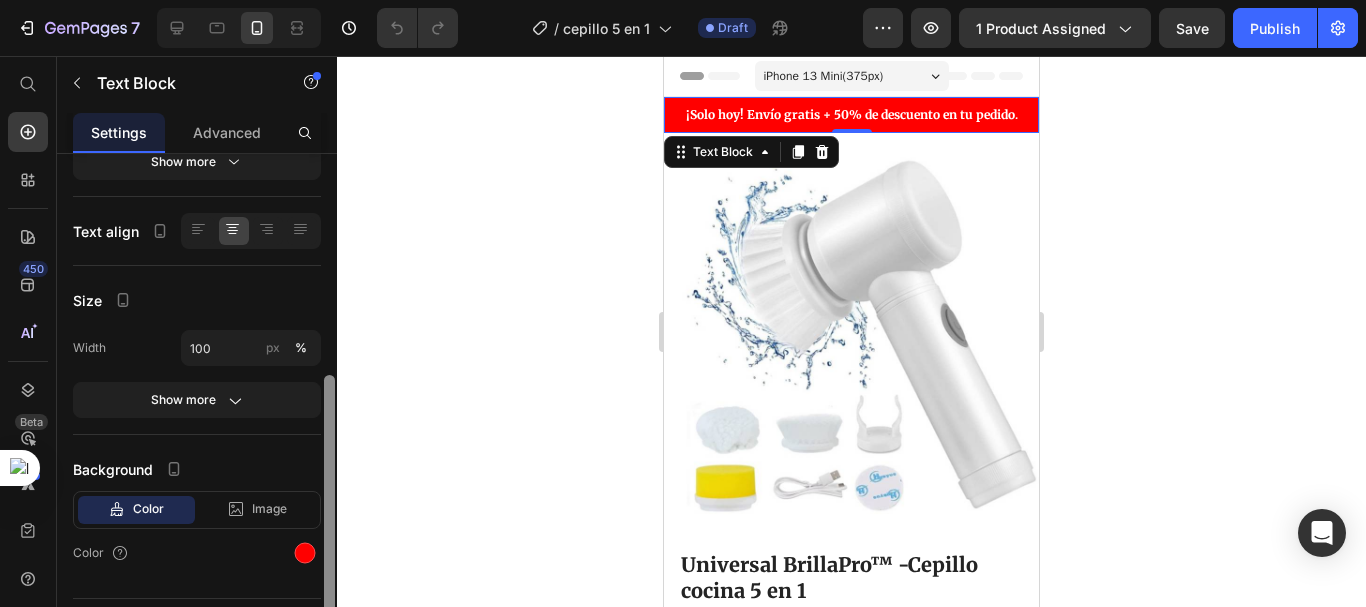 drag, startPoint x: 330, startPoint y: 239, endPoint x: 336, endPoint y: 454, distance: 215.08371 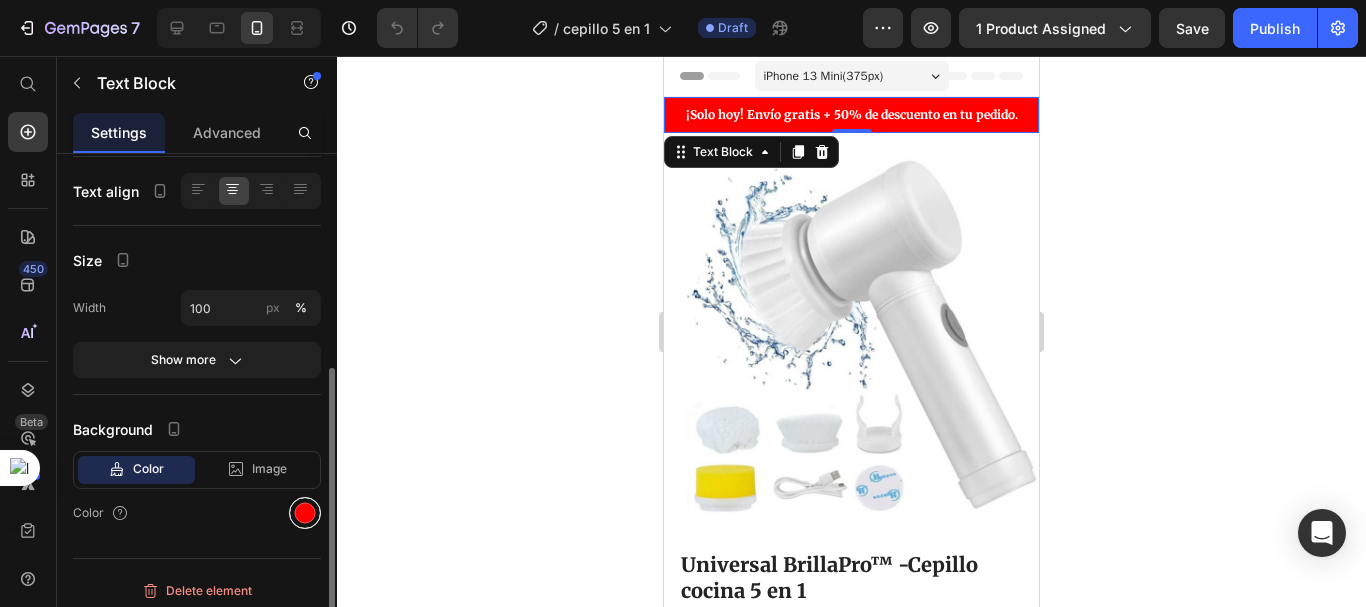 click at bounding box center (305, 513) 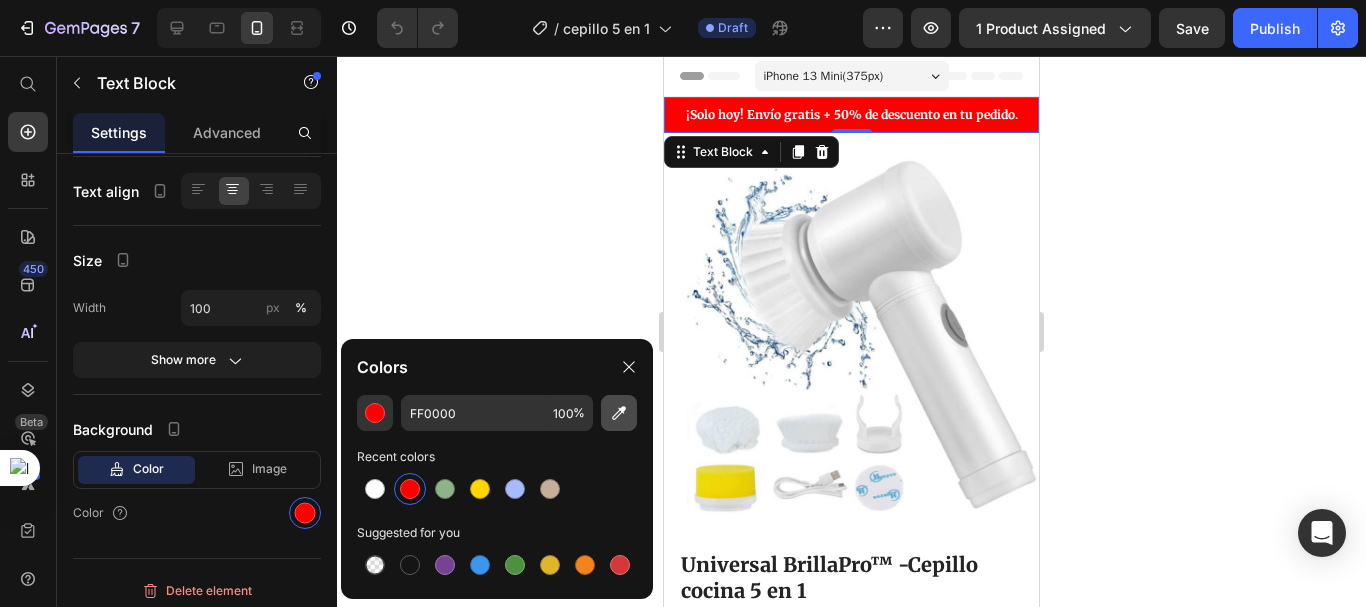click 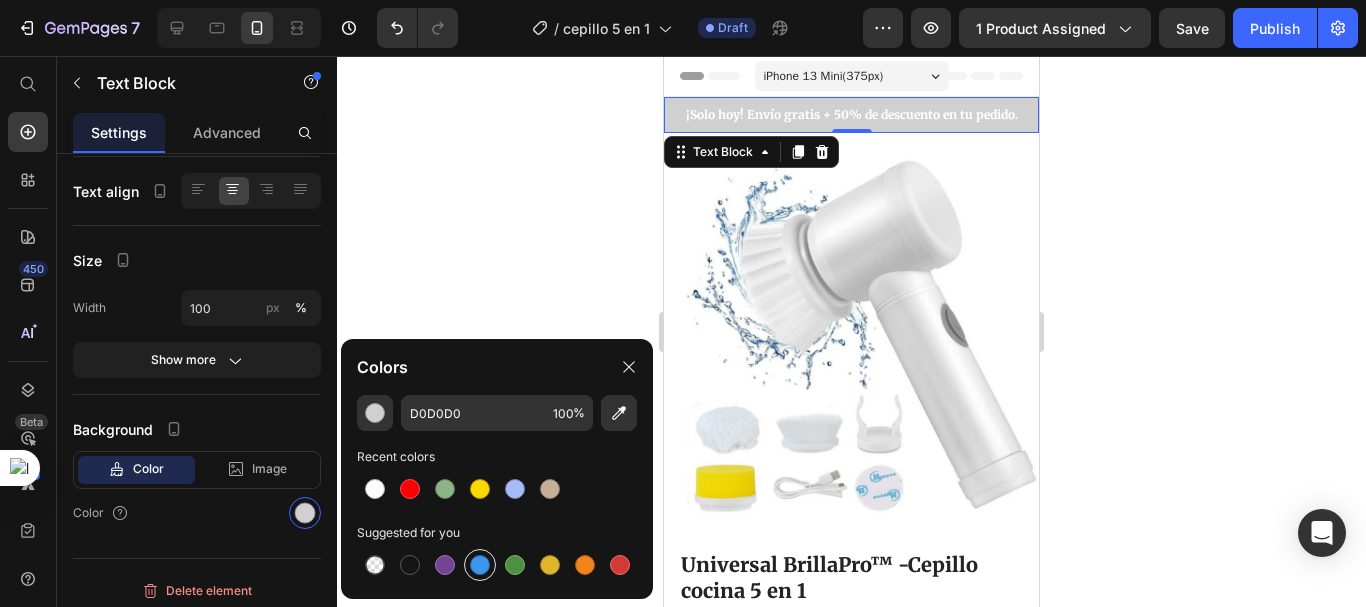 click at bounding box center (480, 565) 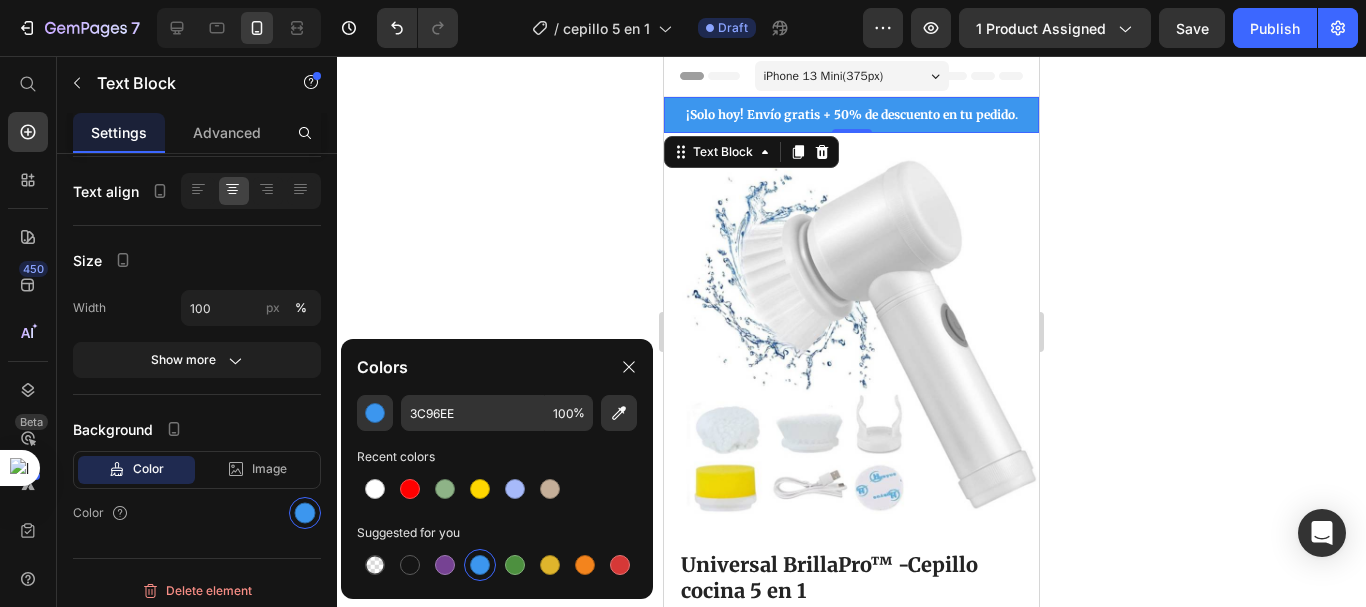 click 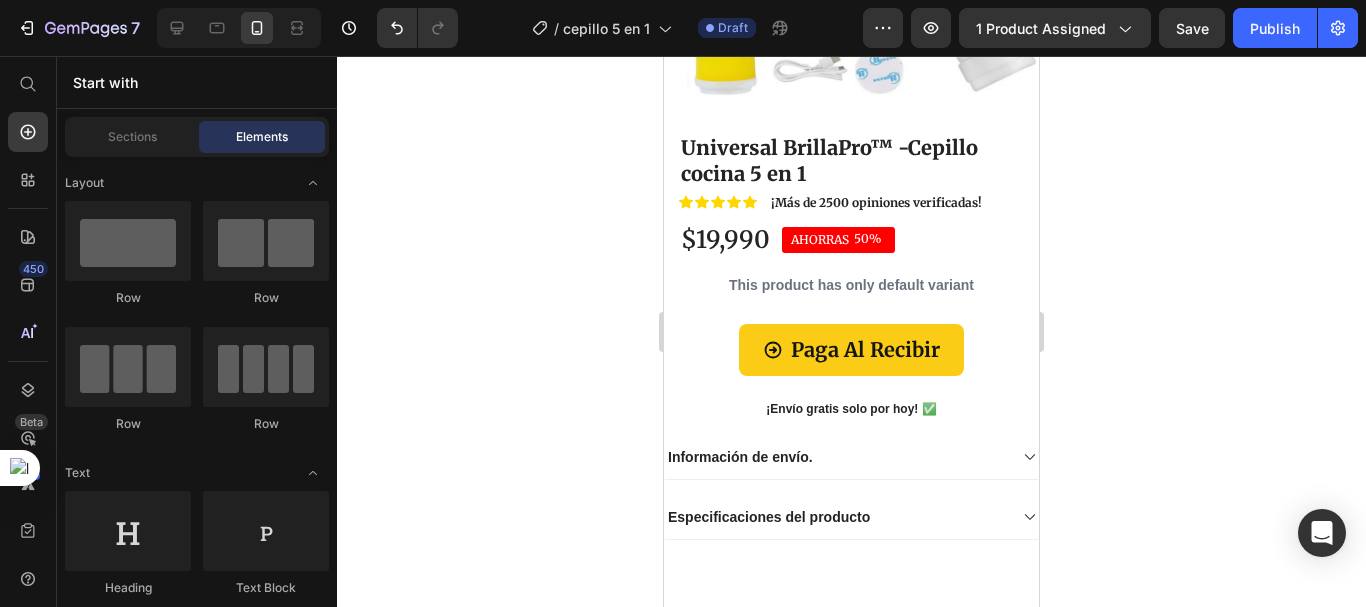 scroll, scrollTop: 644, scrollLeft: 0, axis: vertical 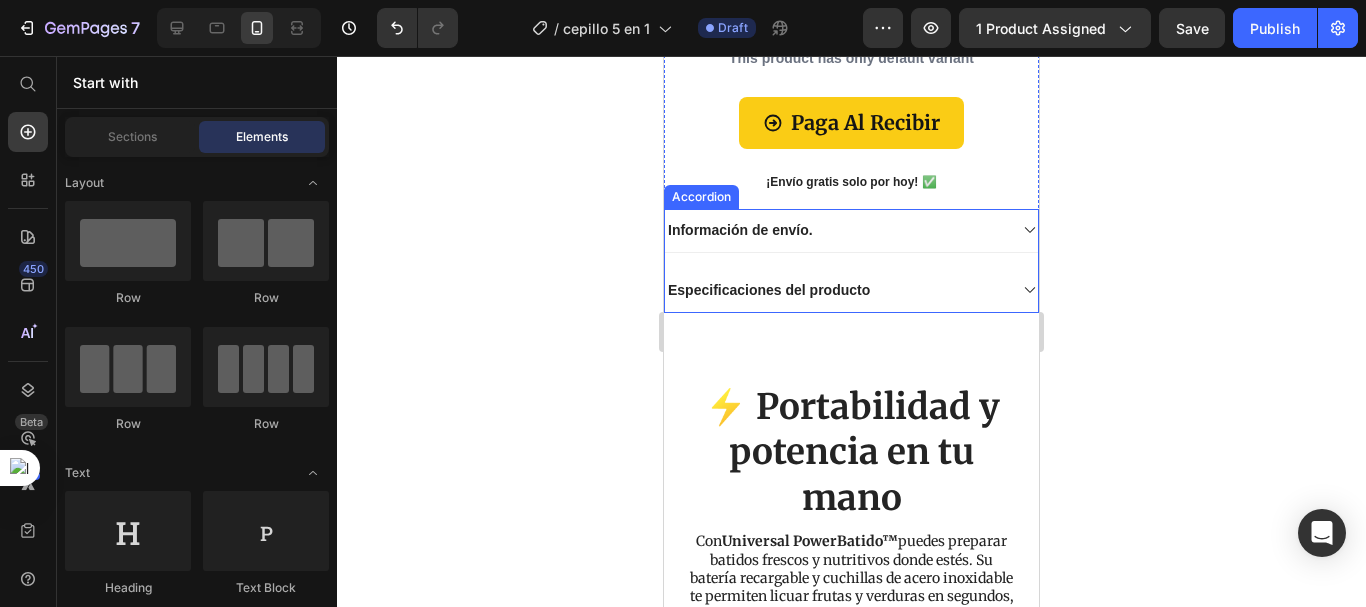 click on "Especificaciones del producto" at bounding box center [769, 290] 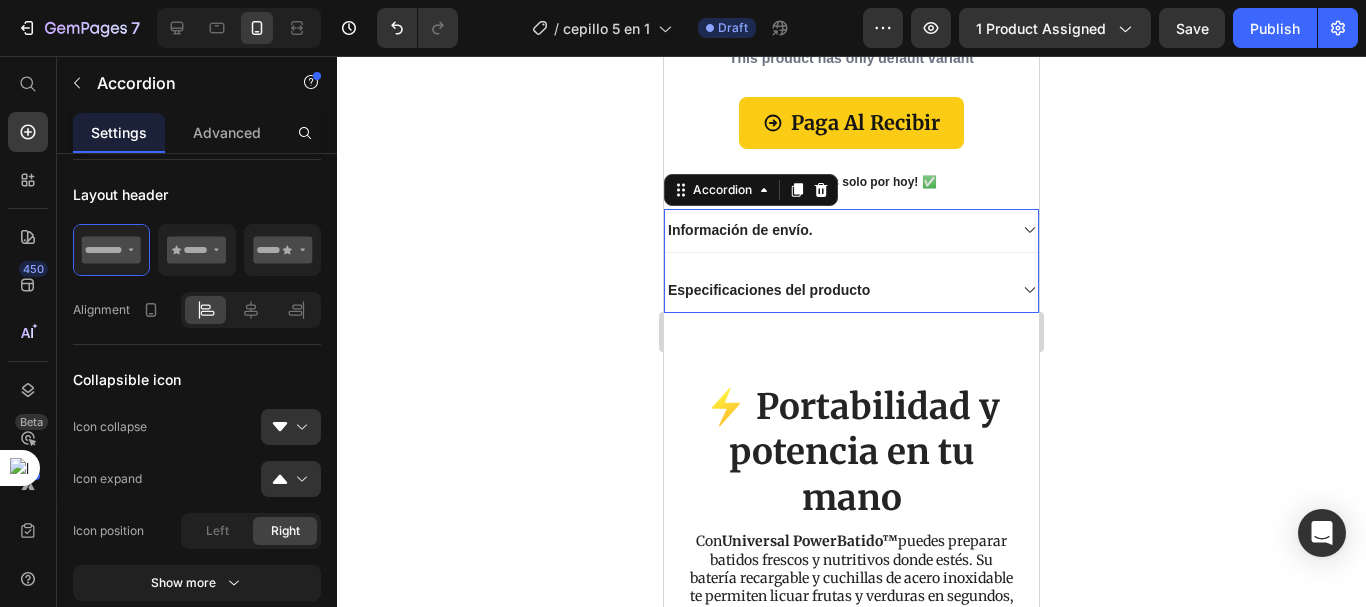 scroll, scrollTop: 0, scrollLeft: 0, axis: both 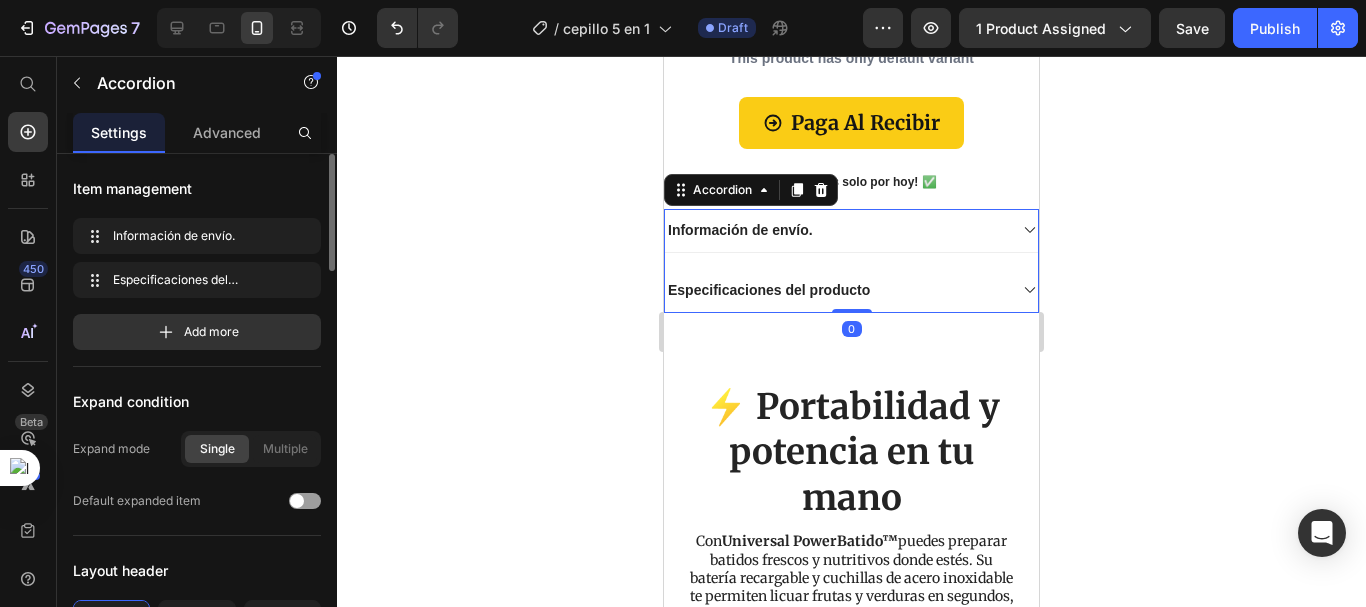 click on "Especificaciones del producto" at bounding box center [769, 290] 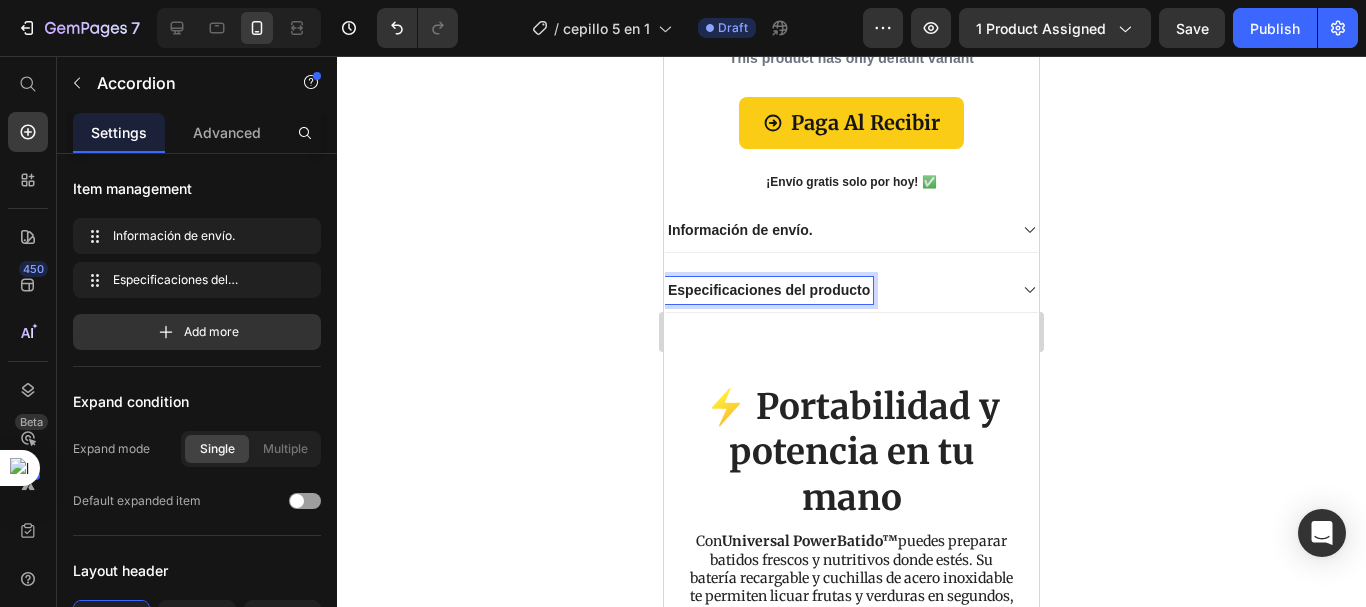 click 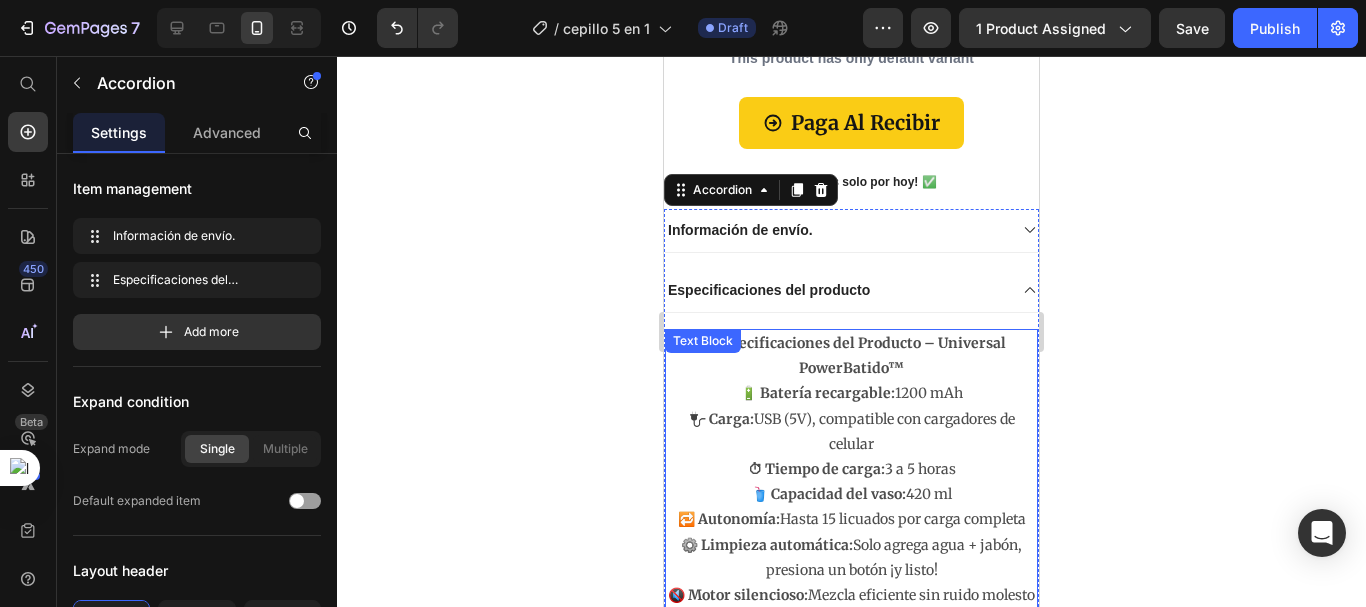 click on "Especificaciones del Producto – Universal PowerBatido™" at bounding box center [860, 355] 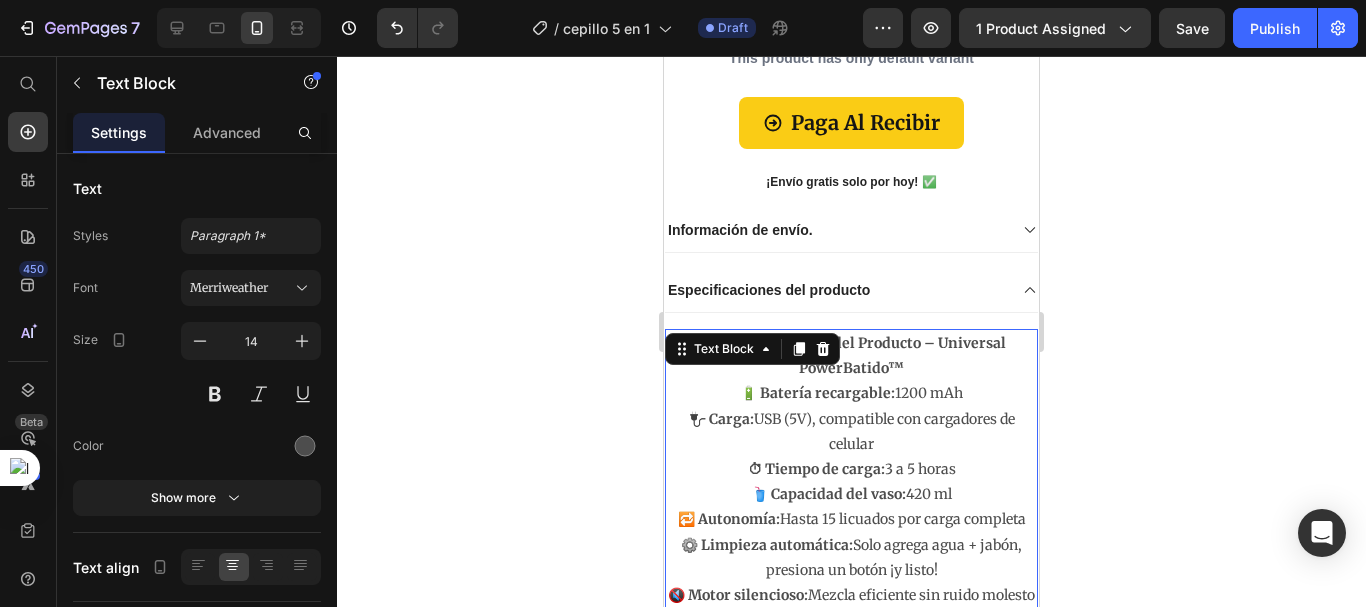 click on "🔋 Batería recargable:  1200 mAh 🔌 Carga:  USB (5V), compatible con cargadores de celular ⏱ Tiempo de carga:  3 a 5 horas 🥤 Capacidad del vaso:  420 ml 🔁 Autonomía:  Hasta 15 licuados por carga completa ⚙️ Limpieza automática:  Solo agrega agua + jabón, presiona un botón ¡y listo! 🔇 Motor silencioso:  Mezcla eficiente sin ruido molesto 🔪 Cuchillas de acero inoxidable:  Potentes y duraderas 📦 Material:  Plástico resistente libre de BPA" at bounding box center [851, 519] 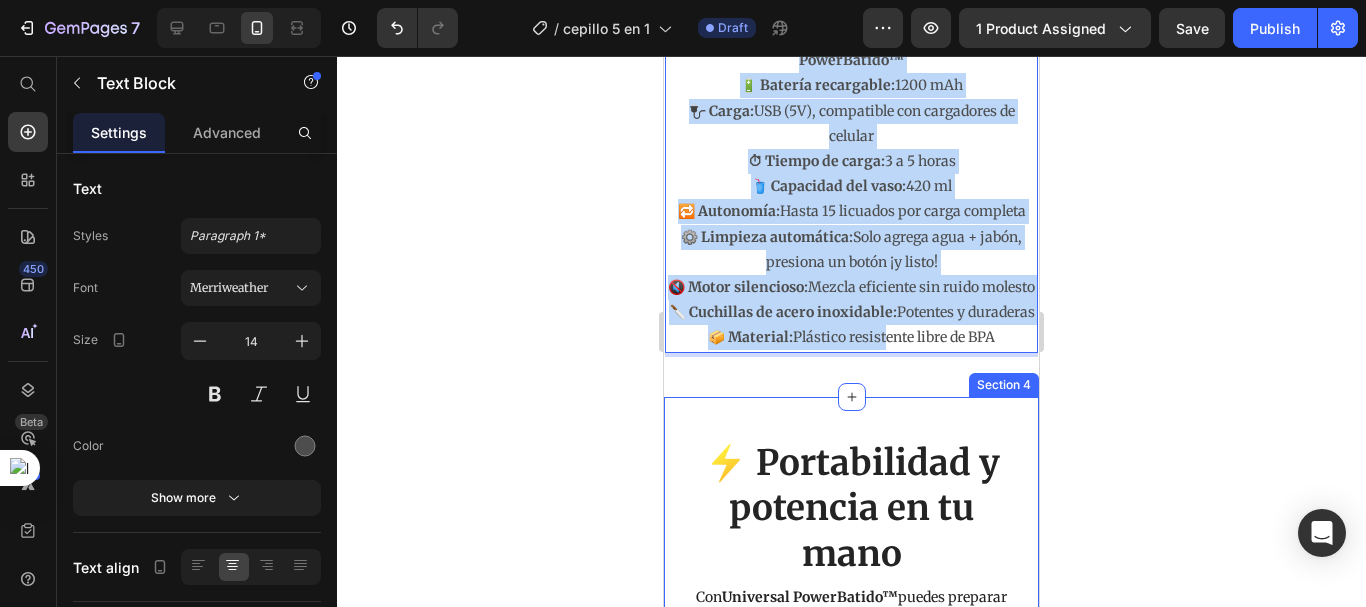 scroll, scrollTop: 979, scrollLeft: 0, axis: vertical 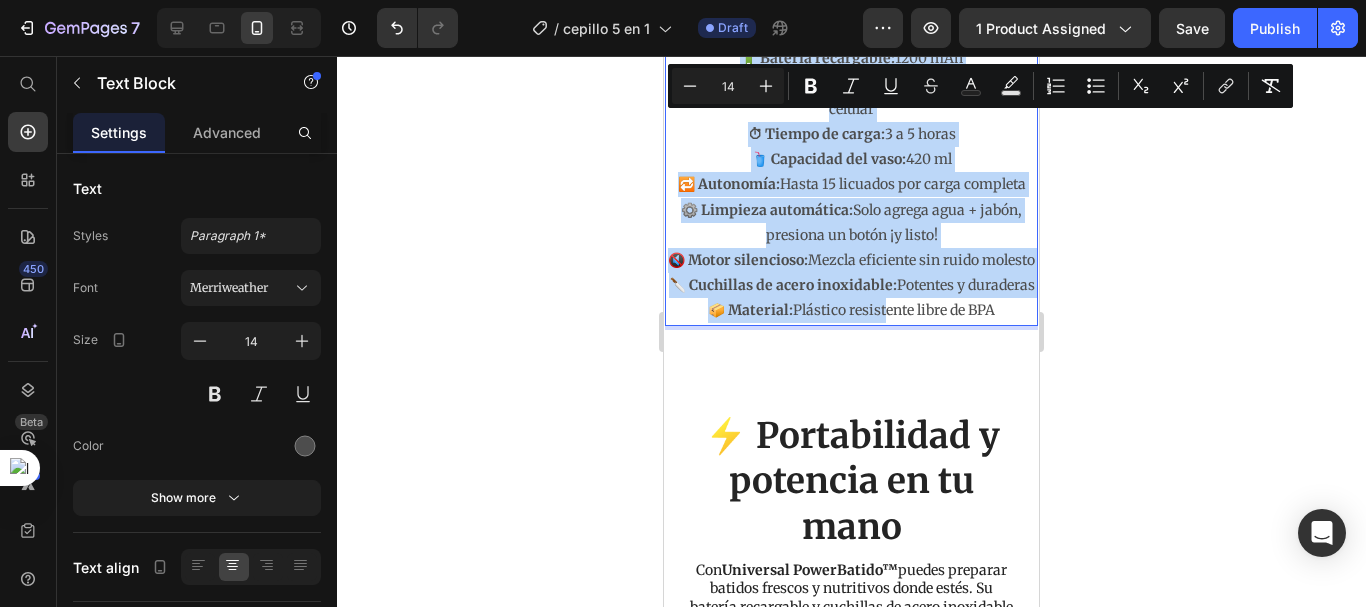 drag, startPoint x: 697, startPoint y: 325, endPoint x: 1016, endPoint y: 352, distance: 320.1406 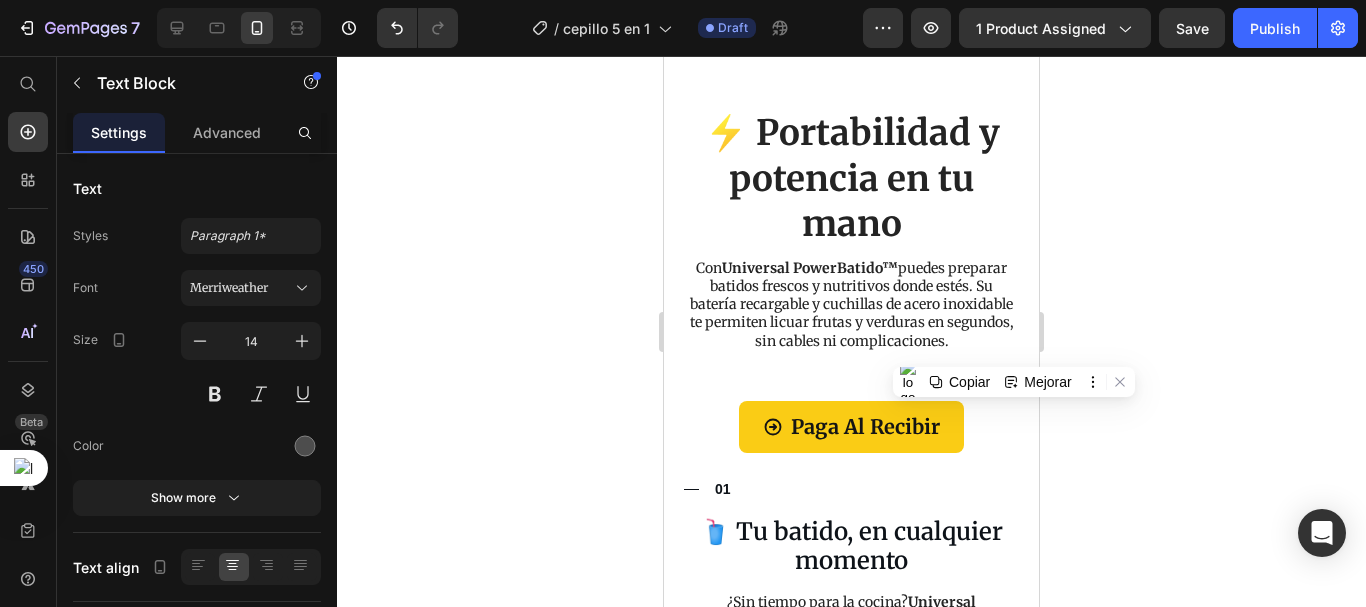 scroll, scrollTop: 884, scrollLeft: 0, axis: vertical 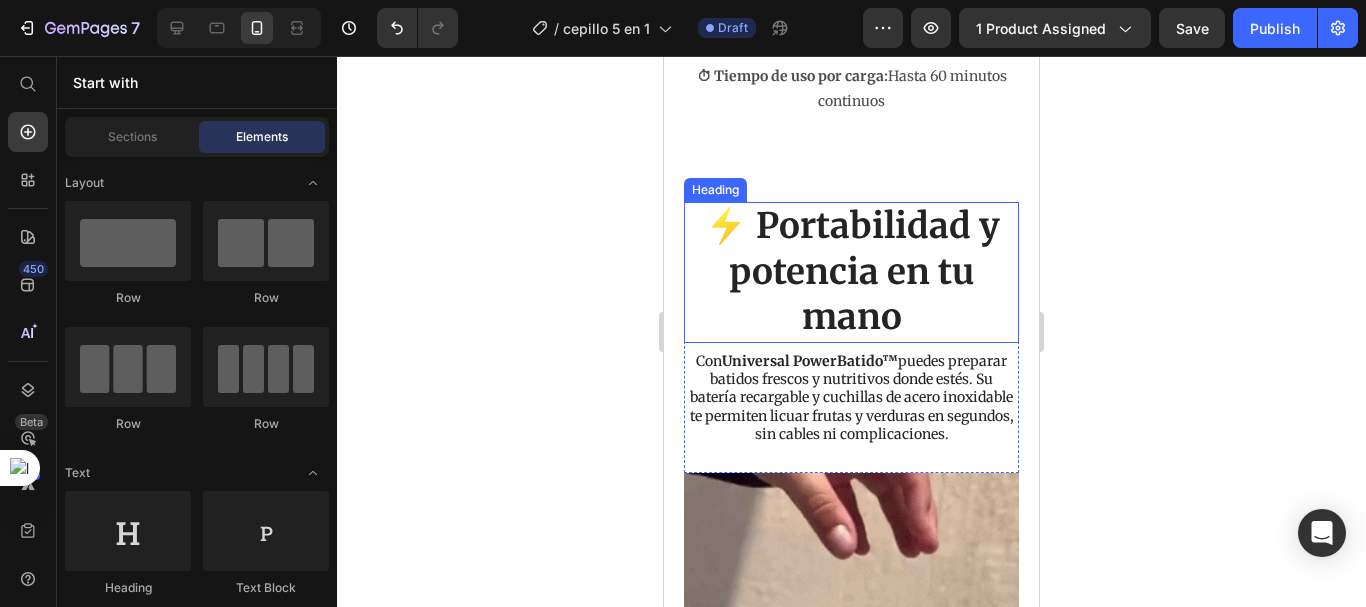 click on "⚡ Portabilidad y potencia en tu mano" at bounding box center [851, 272] 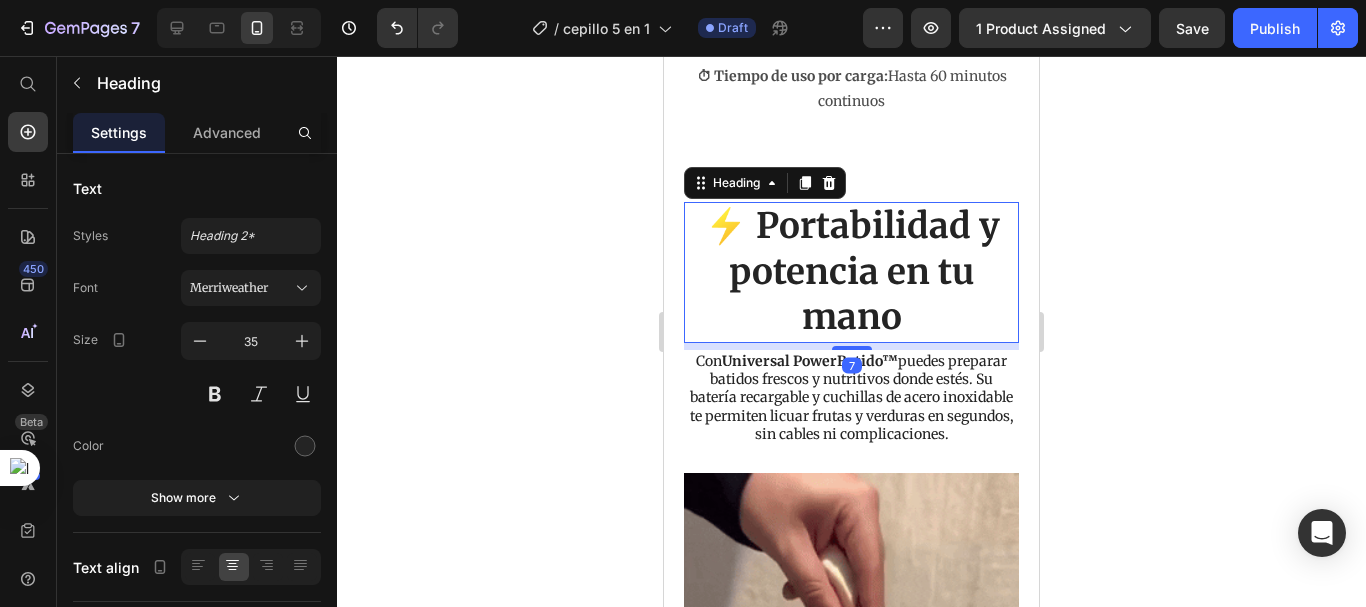 click on "⚡ Portabilidad y potencia en tu mano" at bounding box center [851, 272] 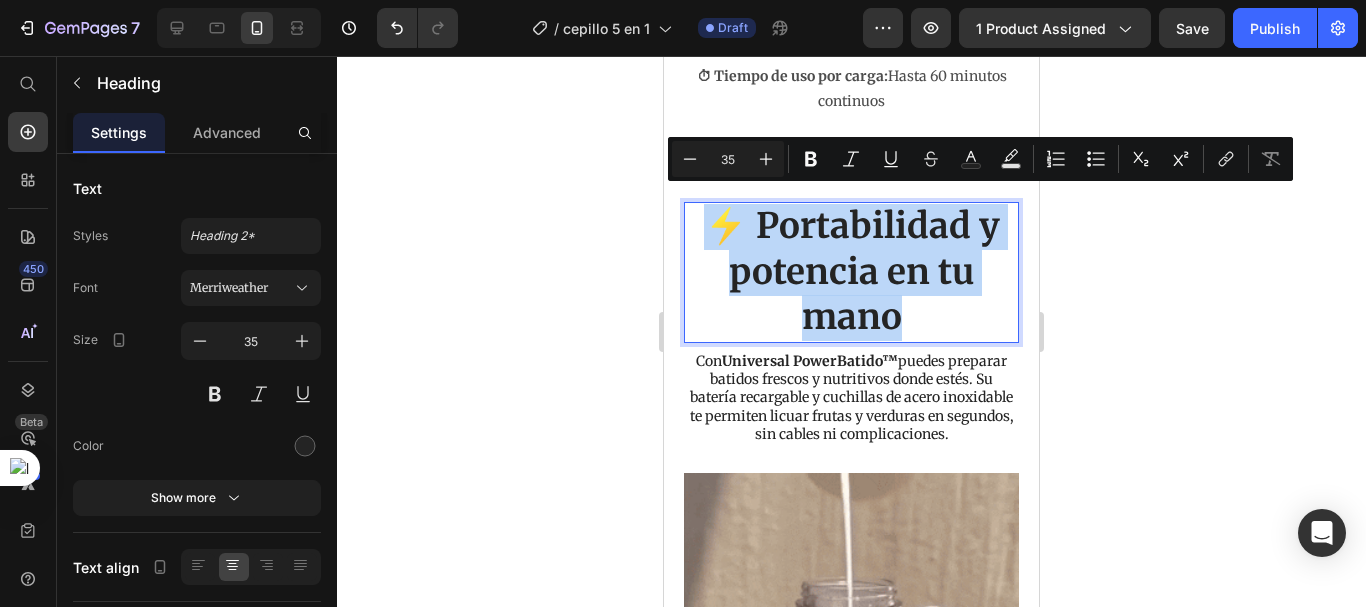 drag, startPoint x: 911, startPoint y: 313, endPoint x: 708, endPoint y: 224, distance: 221.65288 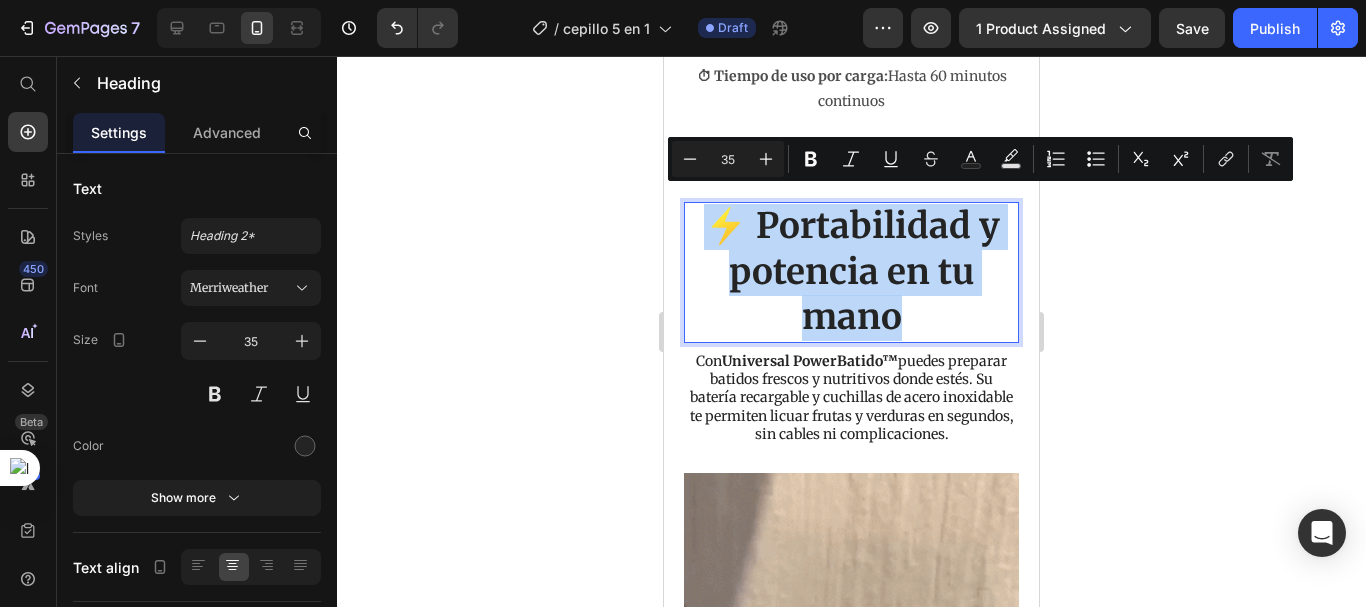 click on "⚡ Portabilidad y potencia en tu mano" at bounding box center (851, 272) 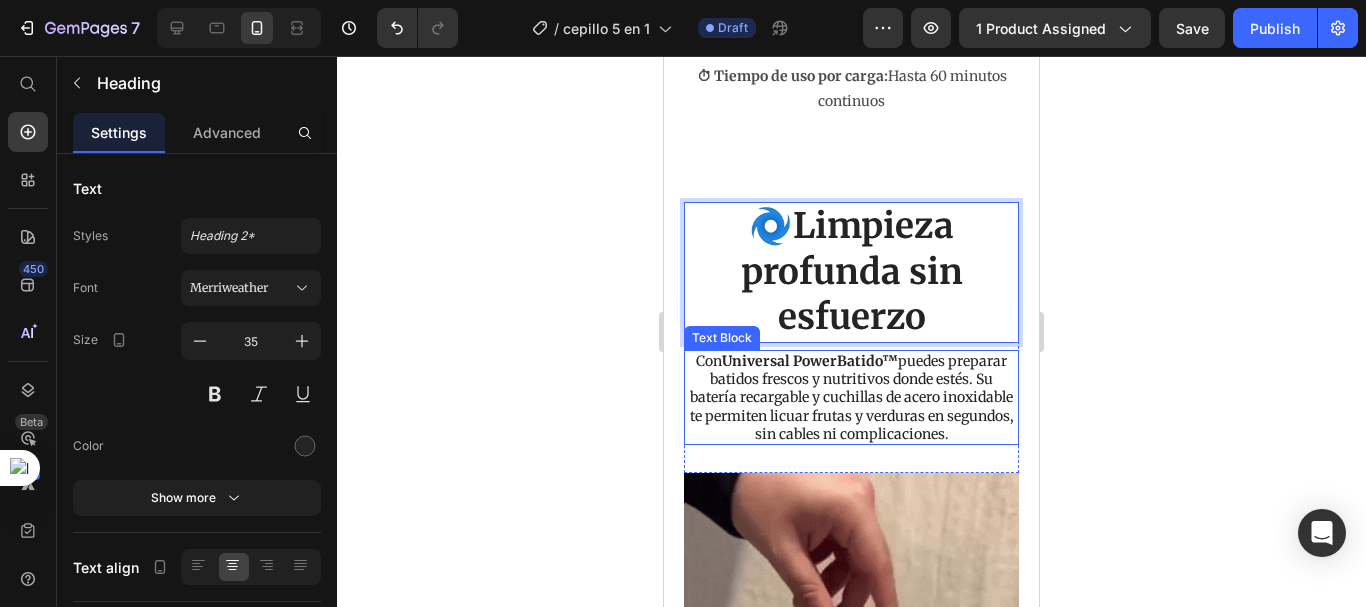 click on "Con  Universal PowerBatido™  puedes preparar batidos frescos y nutritivos donde estés. Su batería recargable y cuchillas de acero inoxidable te permiten licuar frutas y verduras en segundos, sin cables ni complicaciones." at bounding box center [851, 397] 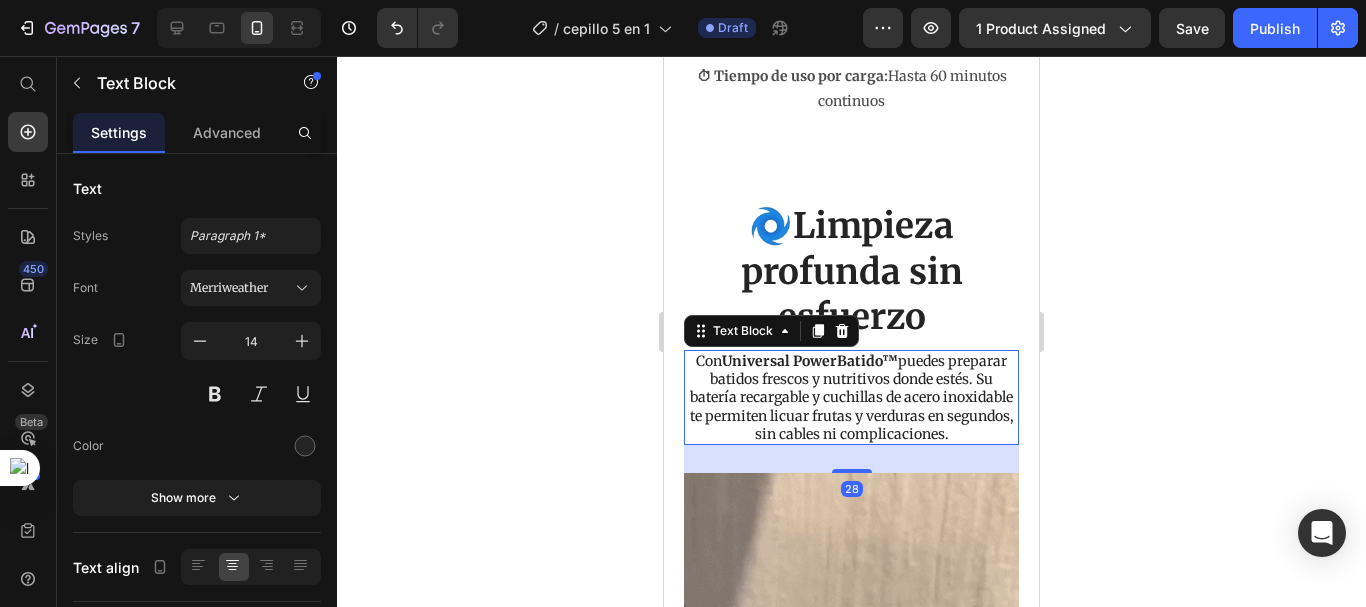 click on "Con  Universal PowerBatido™  puedes preparar batidos frescos y nutritivos donde estés. Su batería recargable y cuchillas de acero inoxidable te permiten licuar frutas y verduras en segundos, sin cables ni complicaciones." at bounding box center (851, 397) 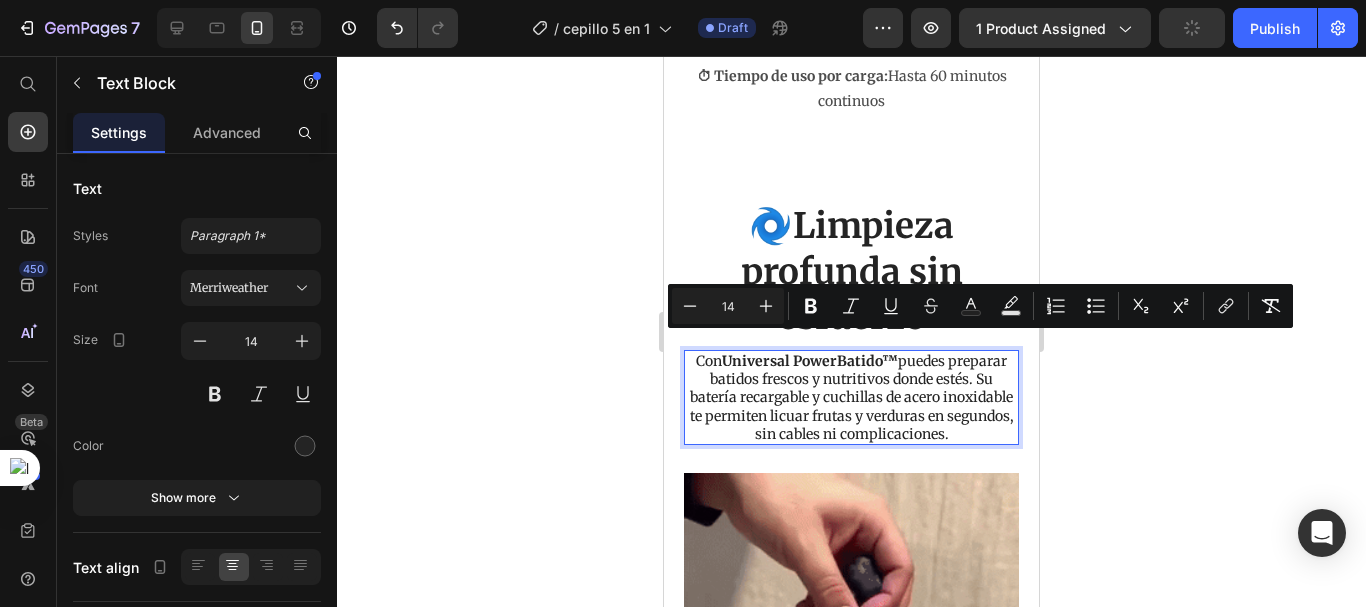 drag, startPoint x: 995, startPoint y: 425, endPoint x: 685, endPoint y: 345, distance: 320.15622 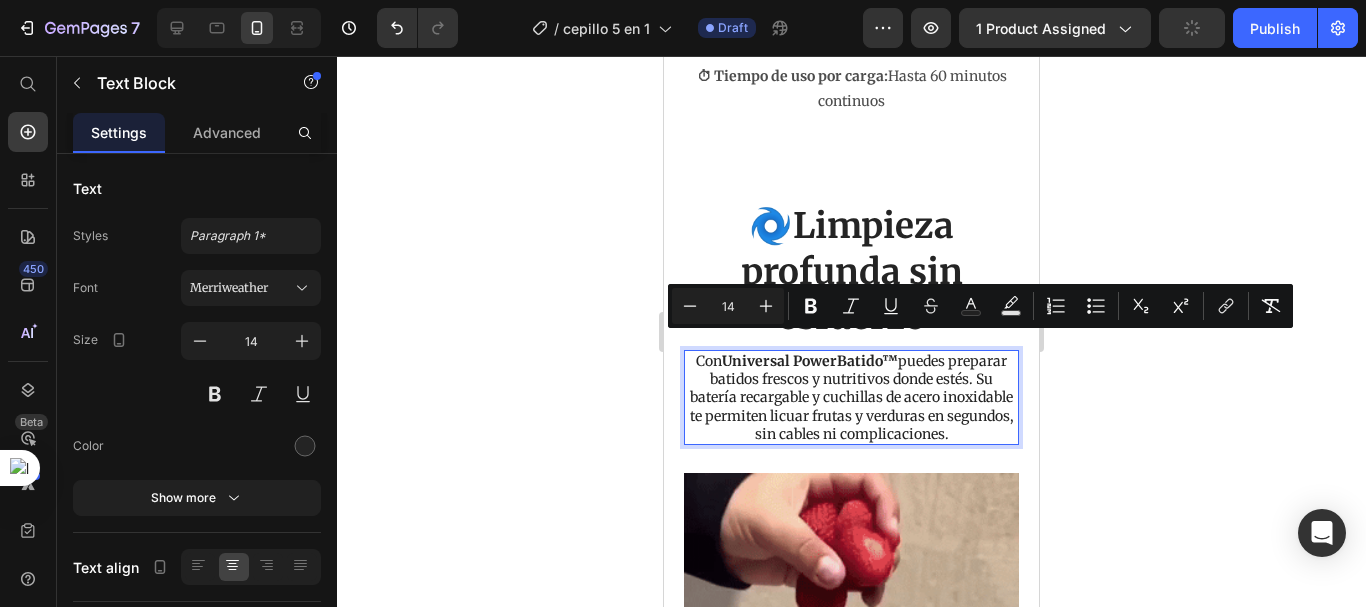 click on "Con  Universal PowerBatido™  puedes preparar batidos frescos y nutritivos donde estés. Su batería recargable y cuchillas de acero inoxidable te permiten licuar frutas y verduras en segundos, sin cables ni complicaciones." at bounding box center (851, 397) 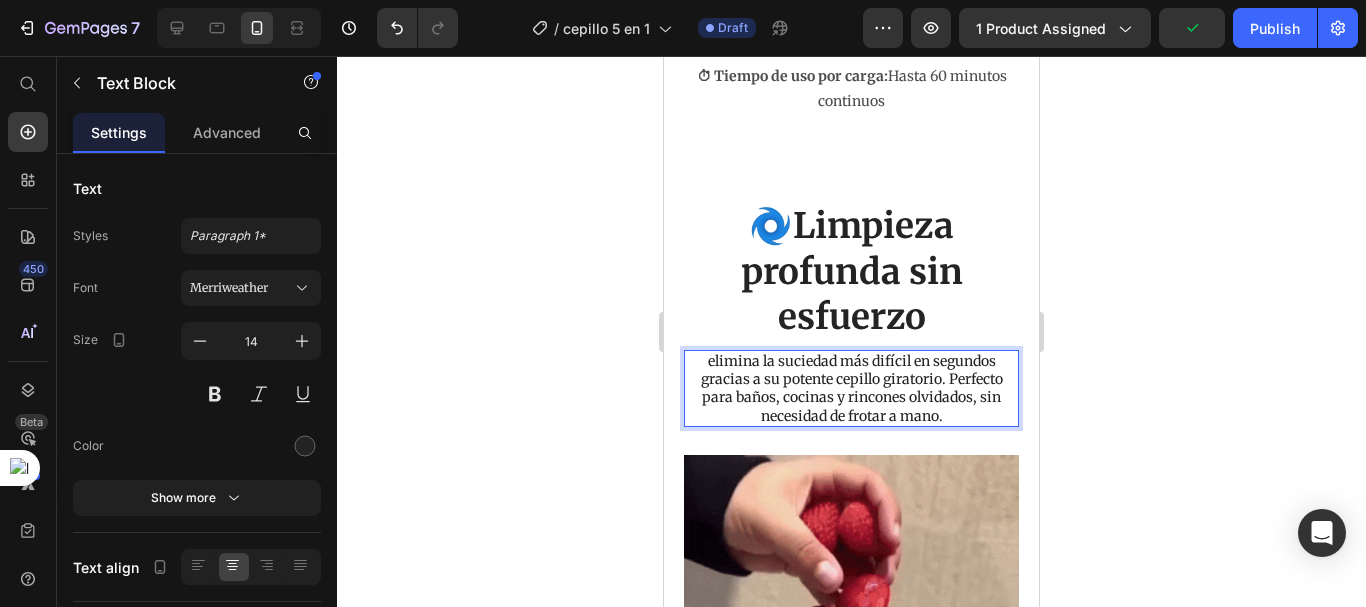 click on "elimina la suciedad más difícil en segundos gracias a su potente cepillo giratorio. Perfecto para baños, cocinas y rincones olvidados, sin necesidad de frotar a mano." at bounding box center [851, 388] 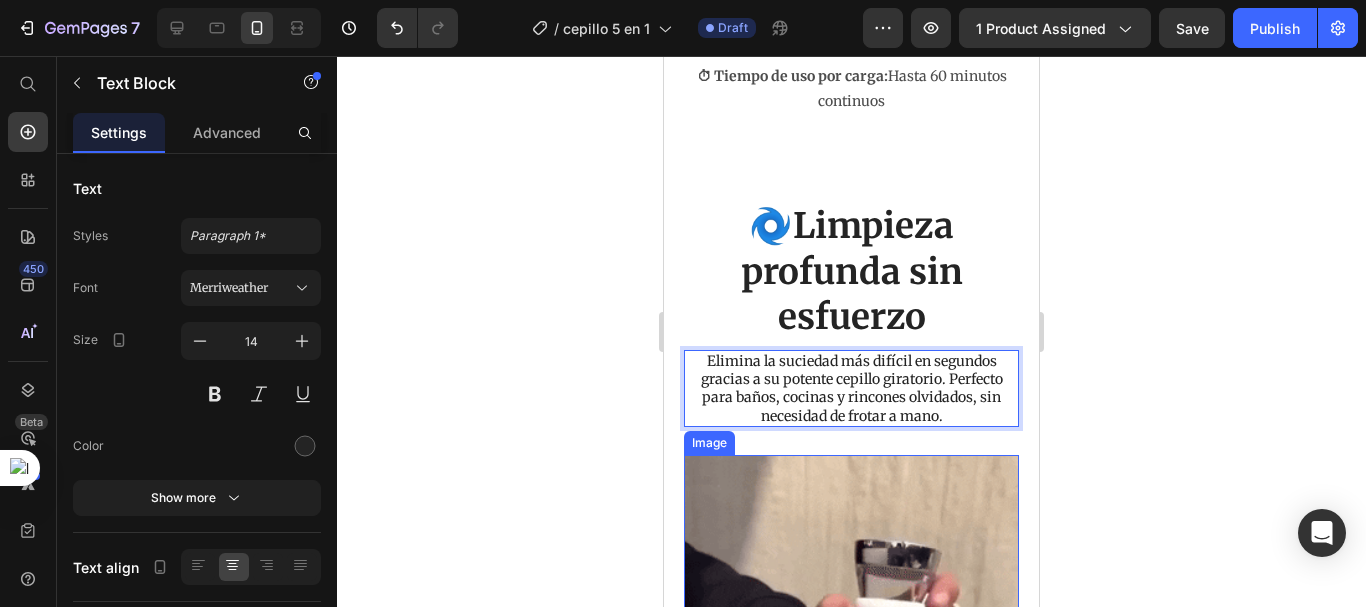 click at bounding box center [851, 753] 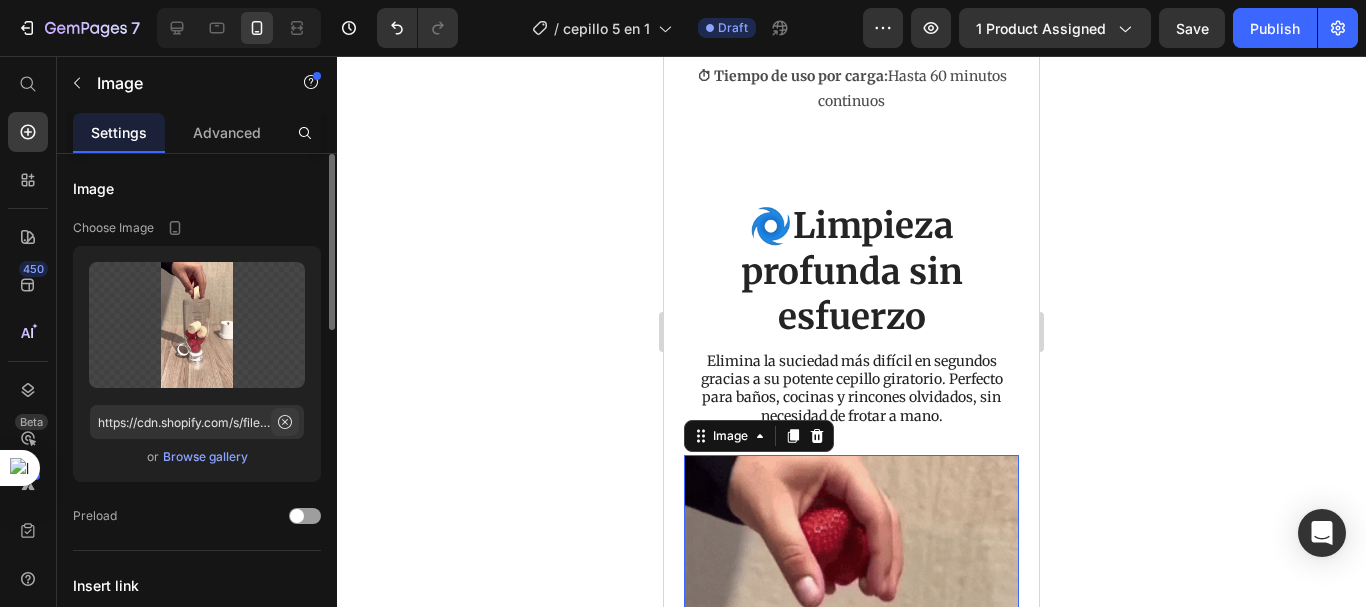 click 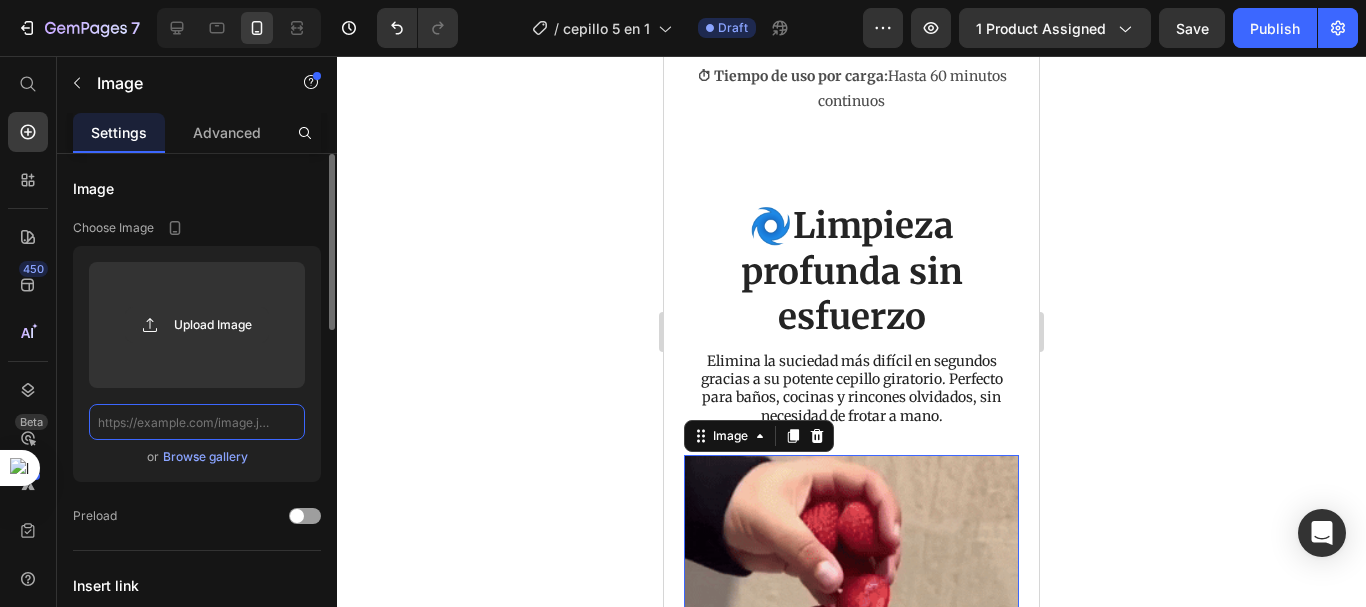 scroll, scrollTop: 0, scrollLeft: 0, axis: both 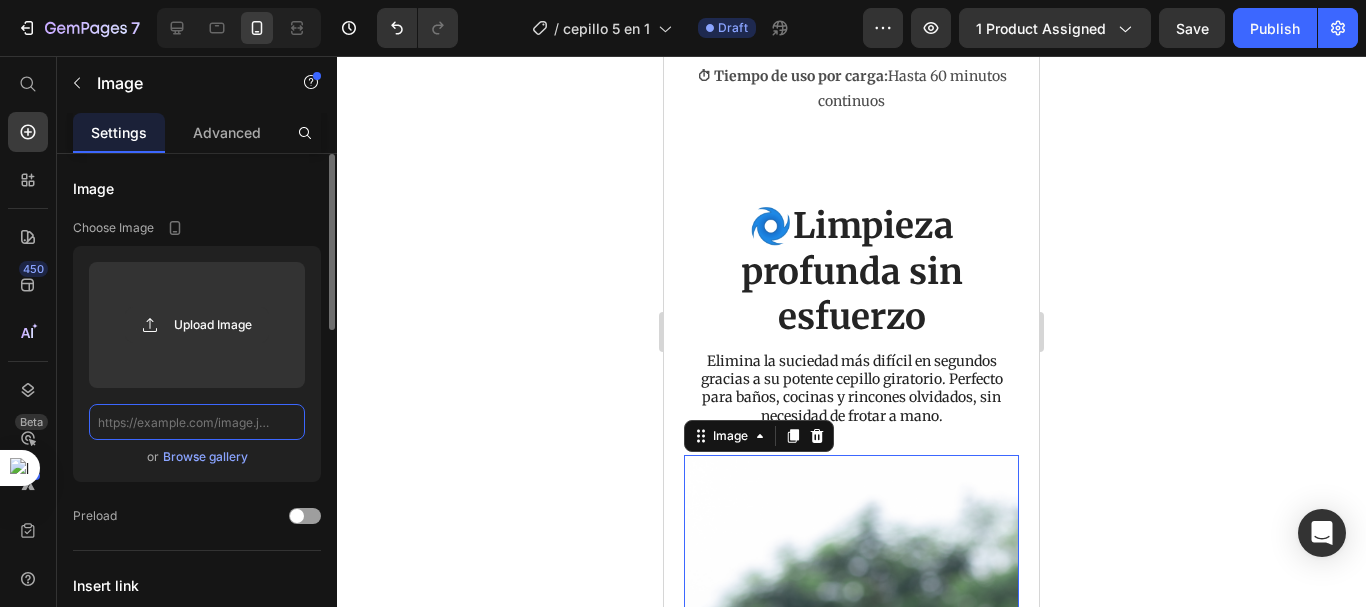 paste on "https://cdn.shopify.com/s/files/1/0692/7630/3510/files/imgi_16_mostrando_producto_gif.gif?v=1752265788" 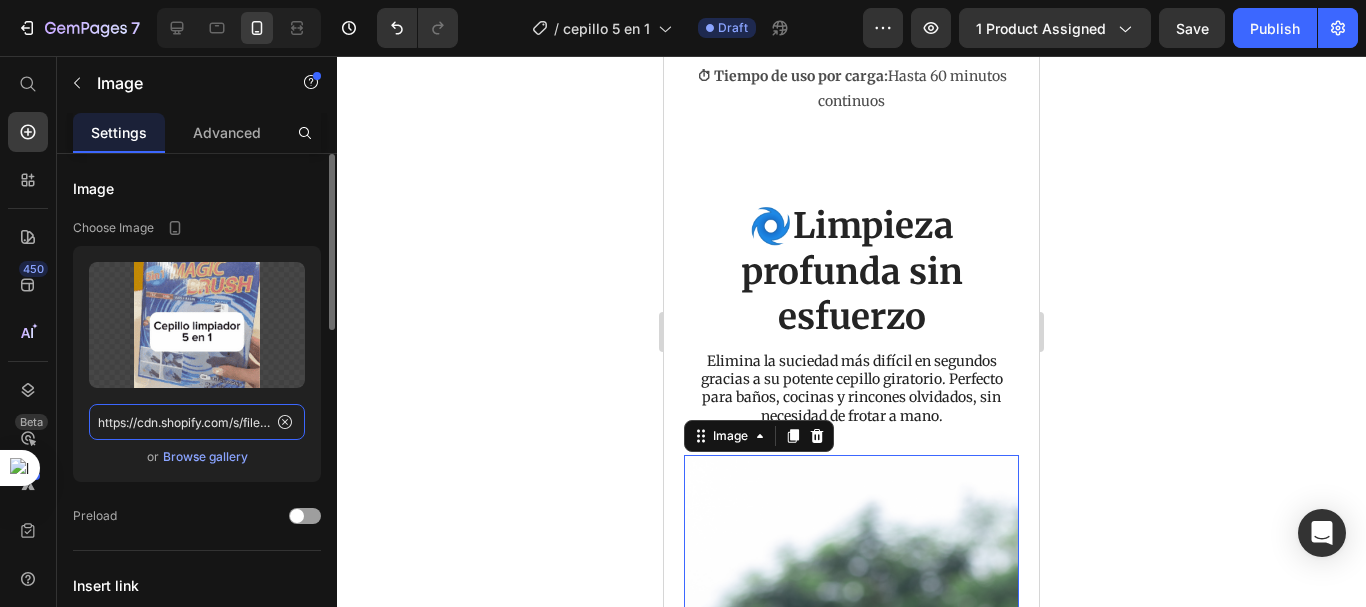 scroll, scrollTop: 0, scrollLeft: 430, axis: horizontal 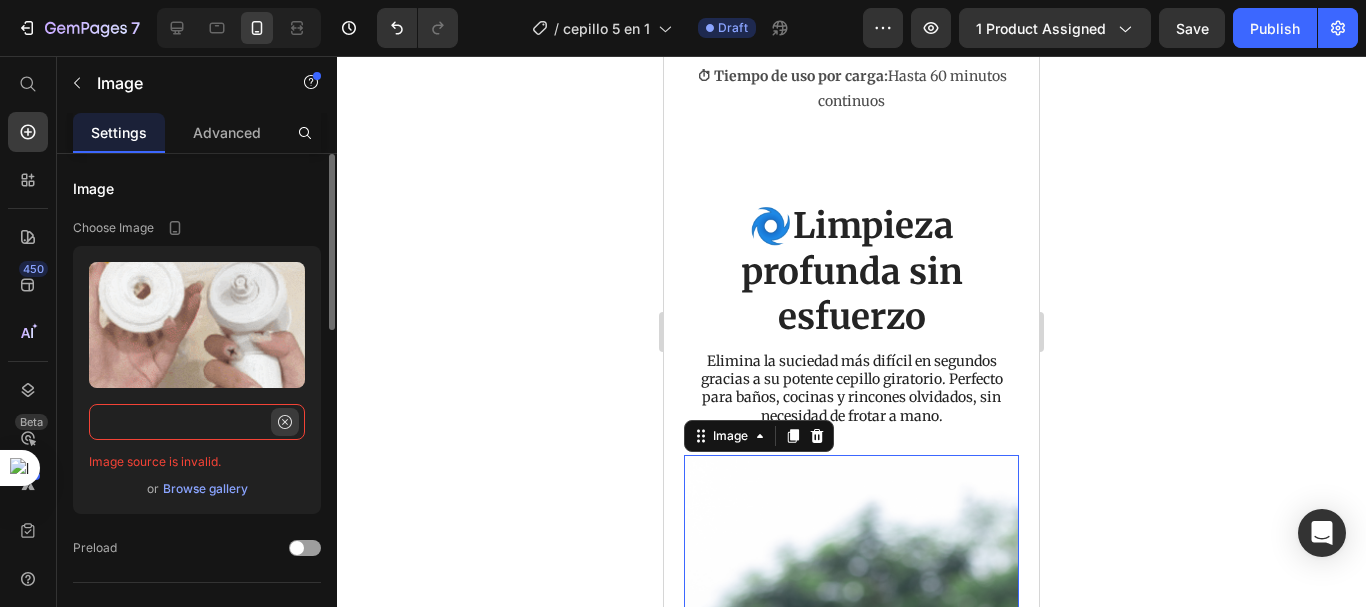 type on "https://cdn.shopify.com/s/files/1/0692/7630/3510/files/imgi_16_mostrando_producto_gif.gif?v=1752265788" 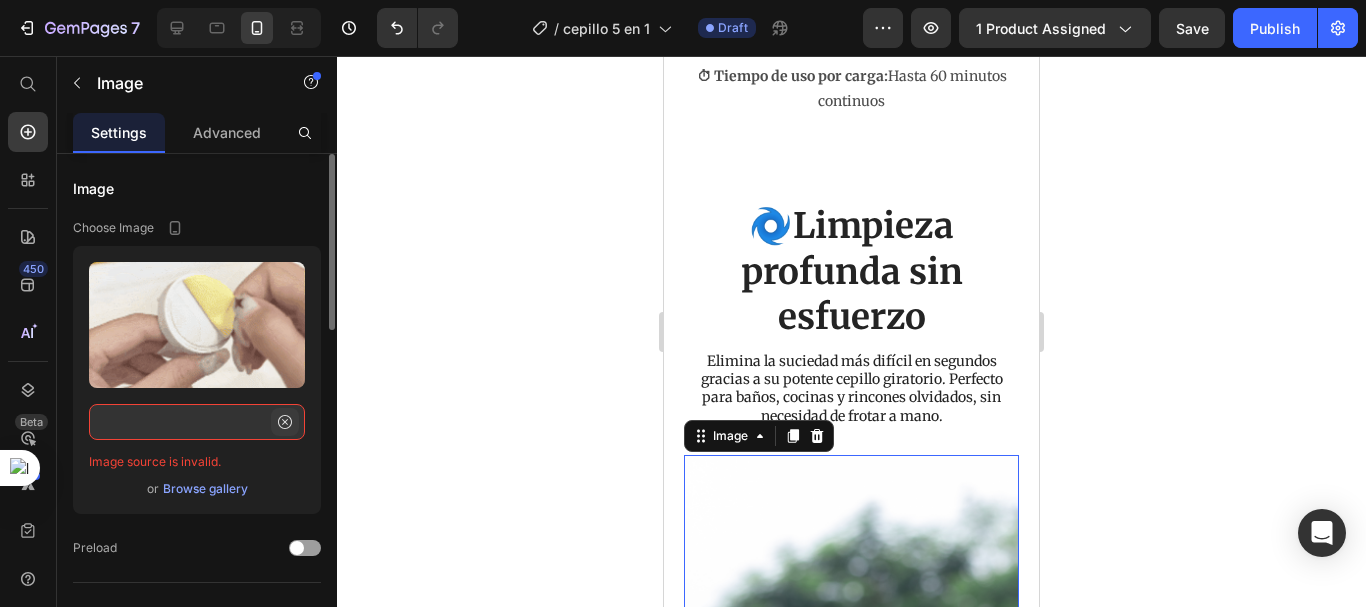 click 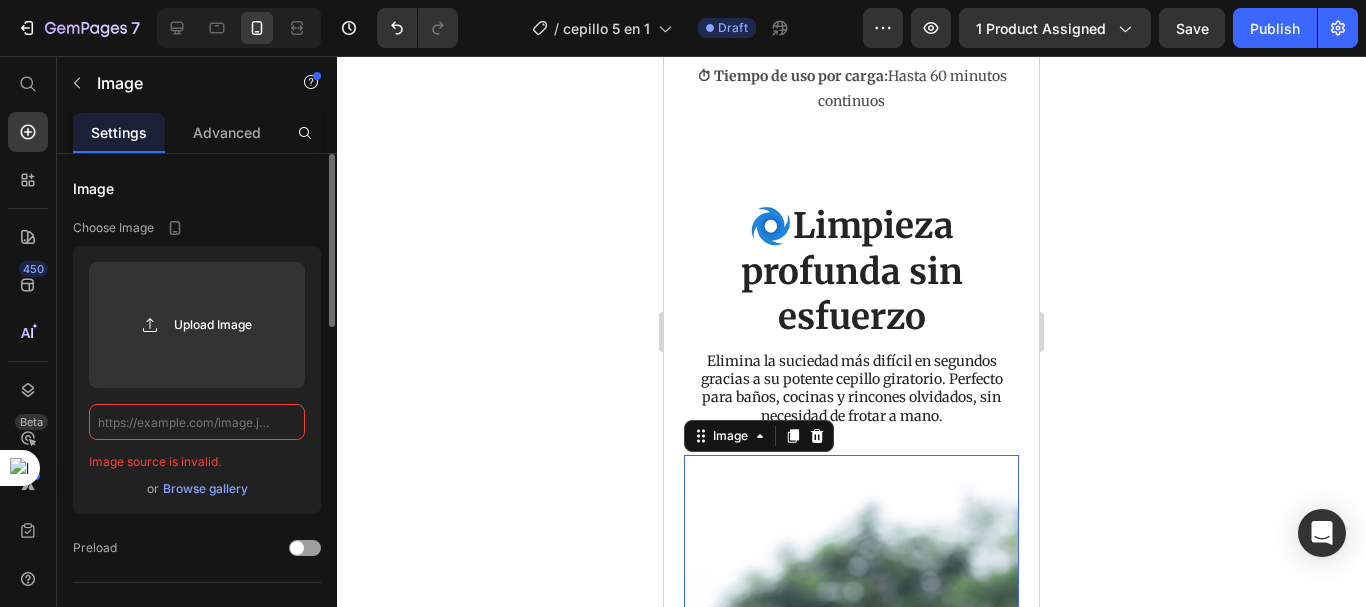scroll, scrollTop: 0, scrollLeft: 0, axis: both 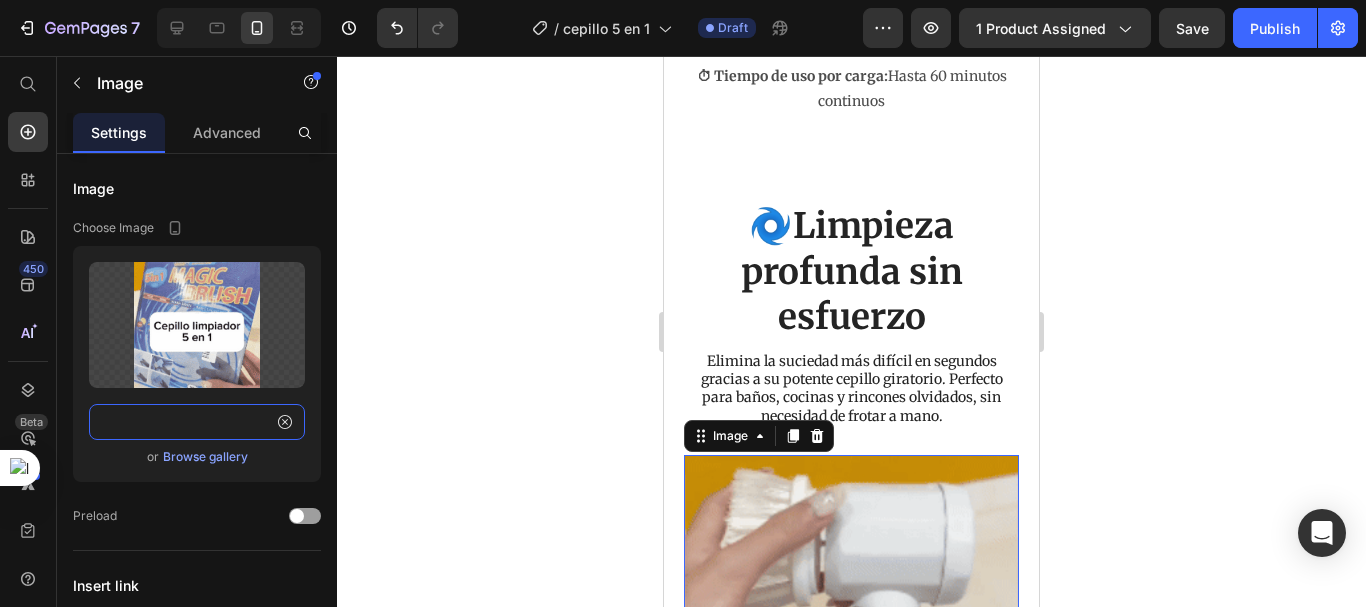 type on "https://cdn.shopify.com/s/files/1/0692/7630/3510/files/imgi_16_mostrando_producto_gif.gif?v=1752265788" 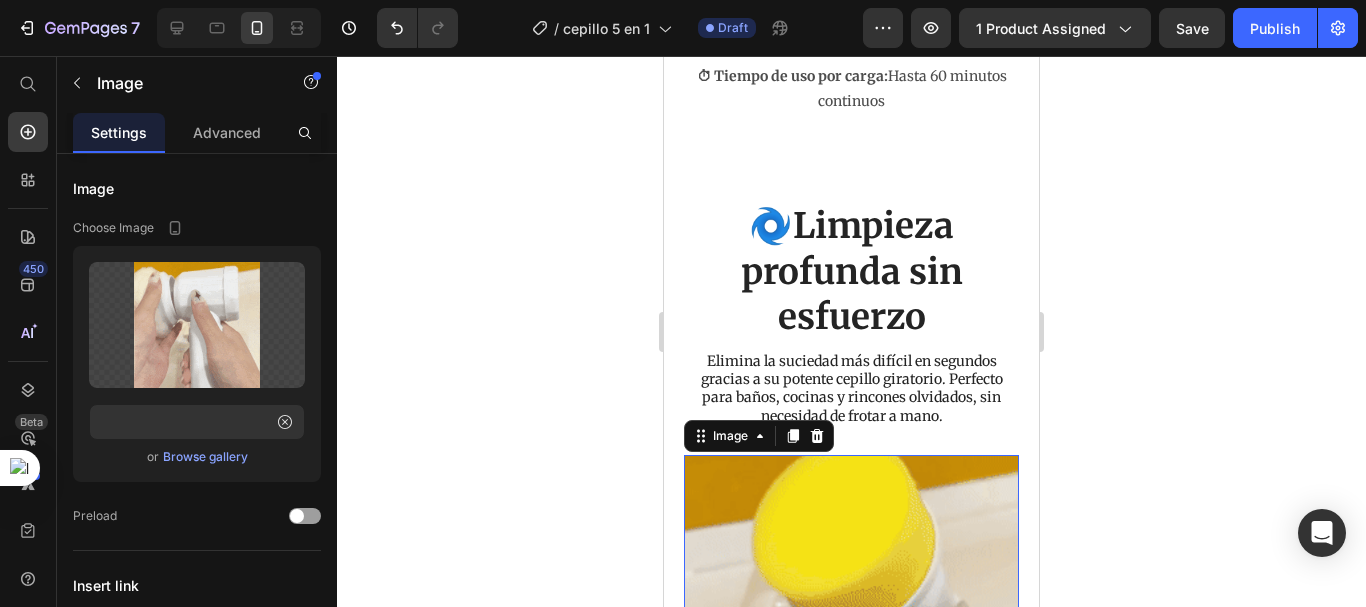 click 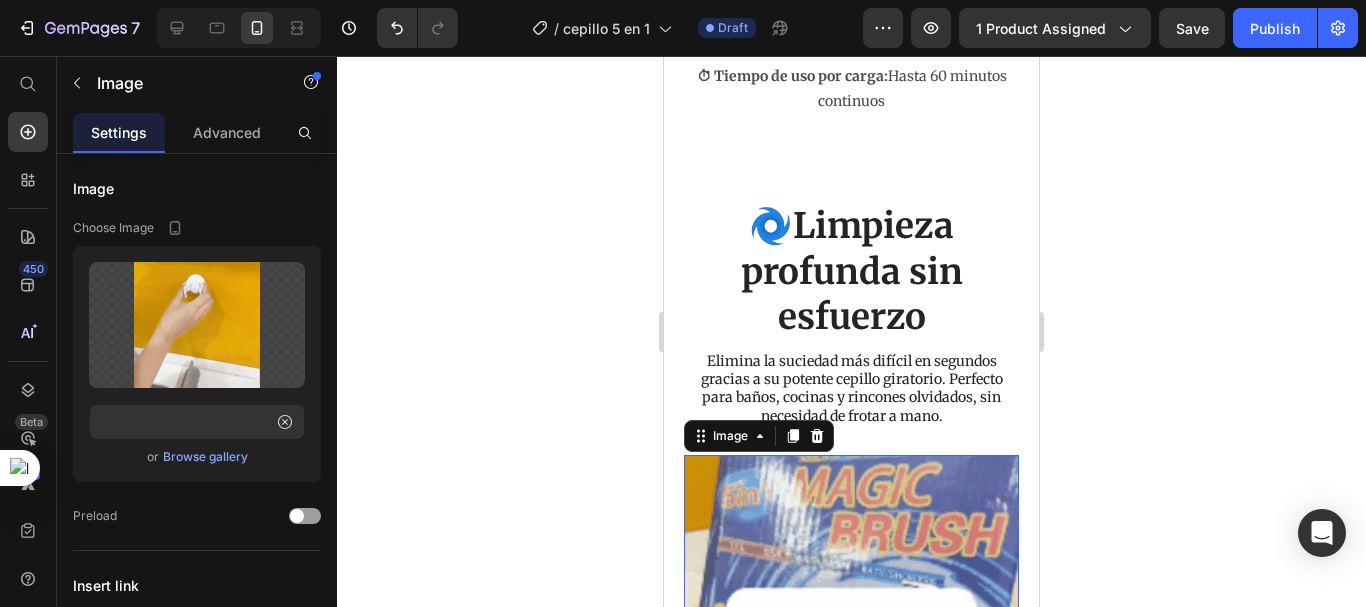 scroll, scrollTop: 0, scrollLeft: 0, axis: both 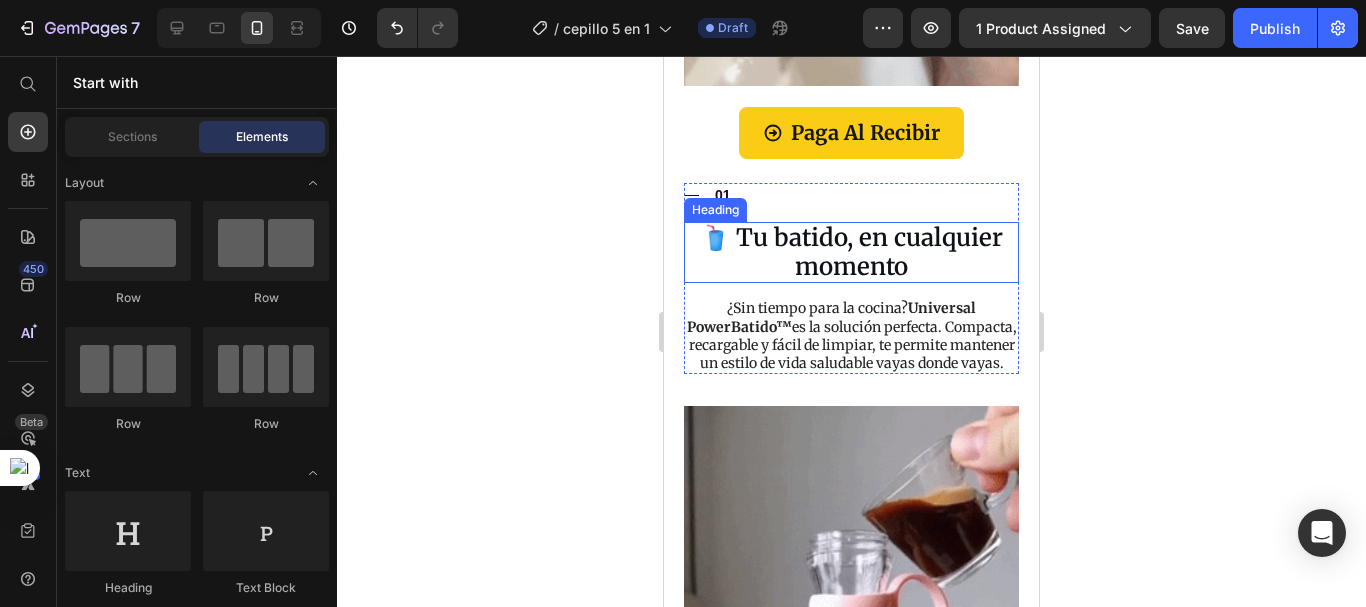 click on "🥤 Tu batido, en cualquier momento" at bounding box center (851, 253) 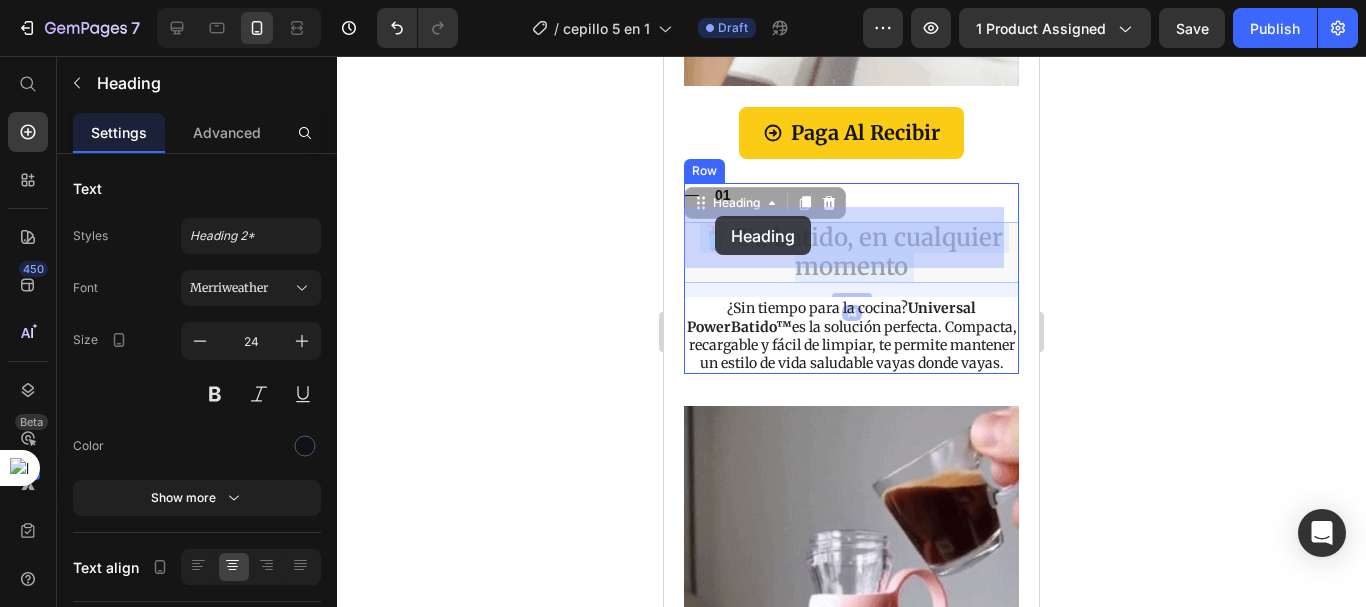 drag, startPoint x: 904, startPoint y: 254, endPoint x: 717, endPoint y: 215, distance: 191.02356 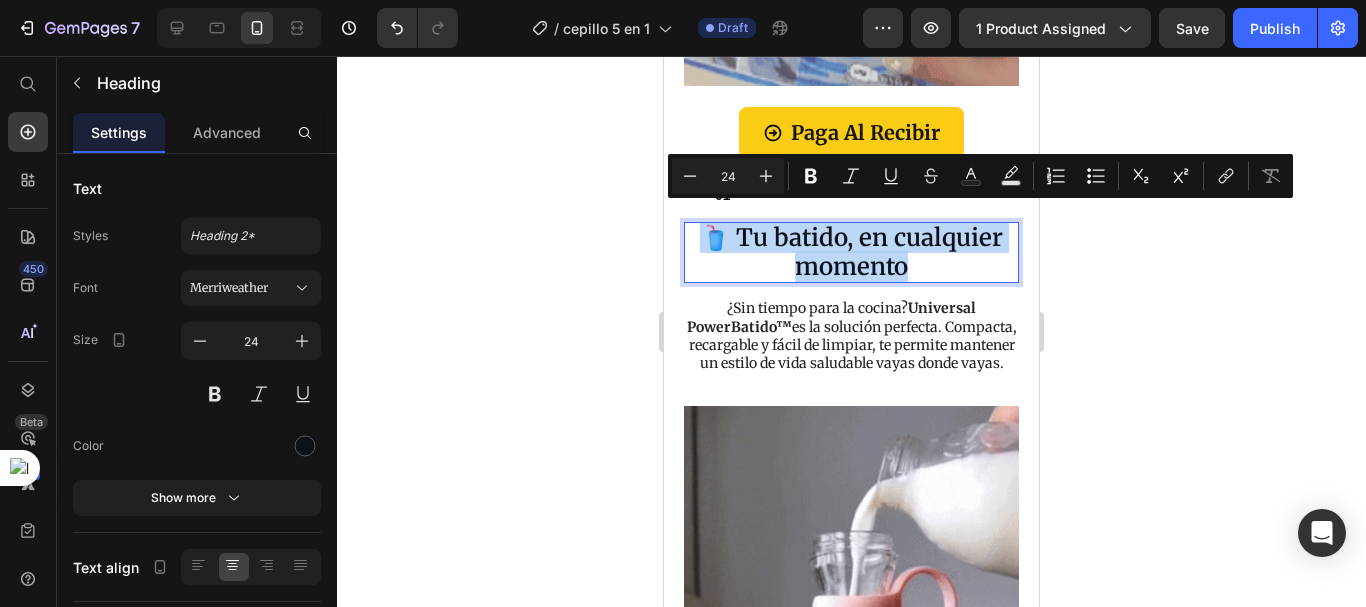 drag, startPoint x: 907, startPoint y: 253, endPoint x: 706, endPoint y: 226, distance: 202.80533 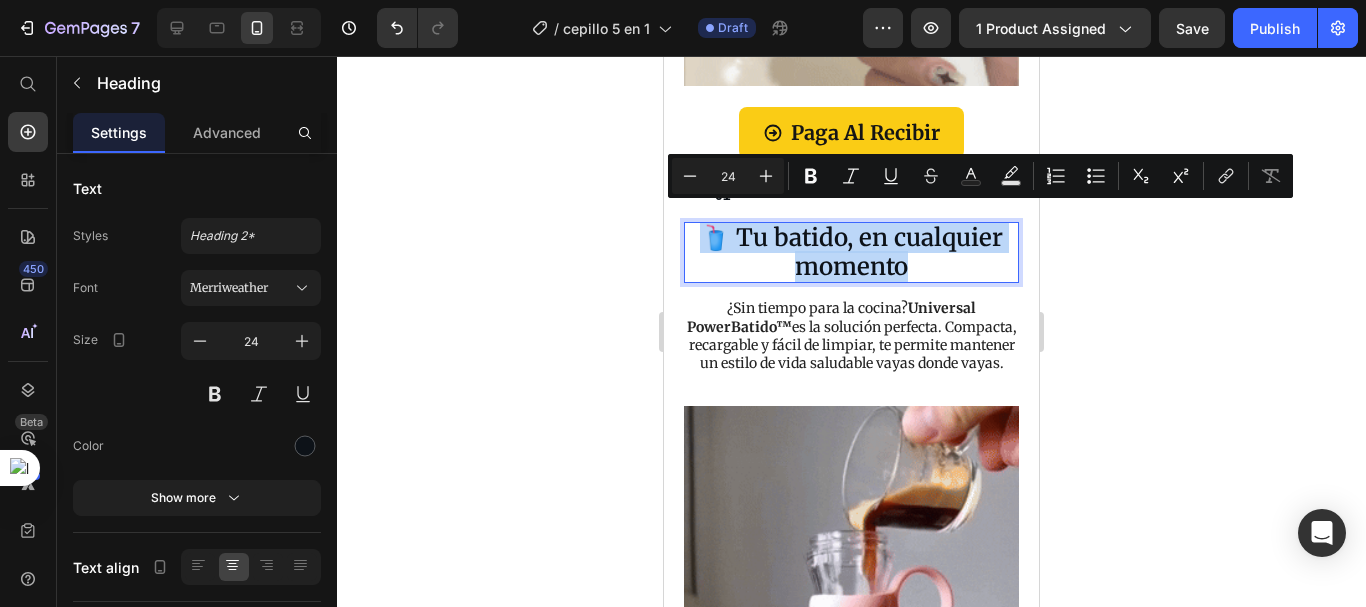 click on "🥤 Tu batido, en cualquier momento" at bounding box center (851, 253) 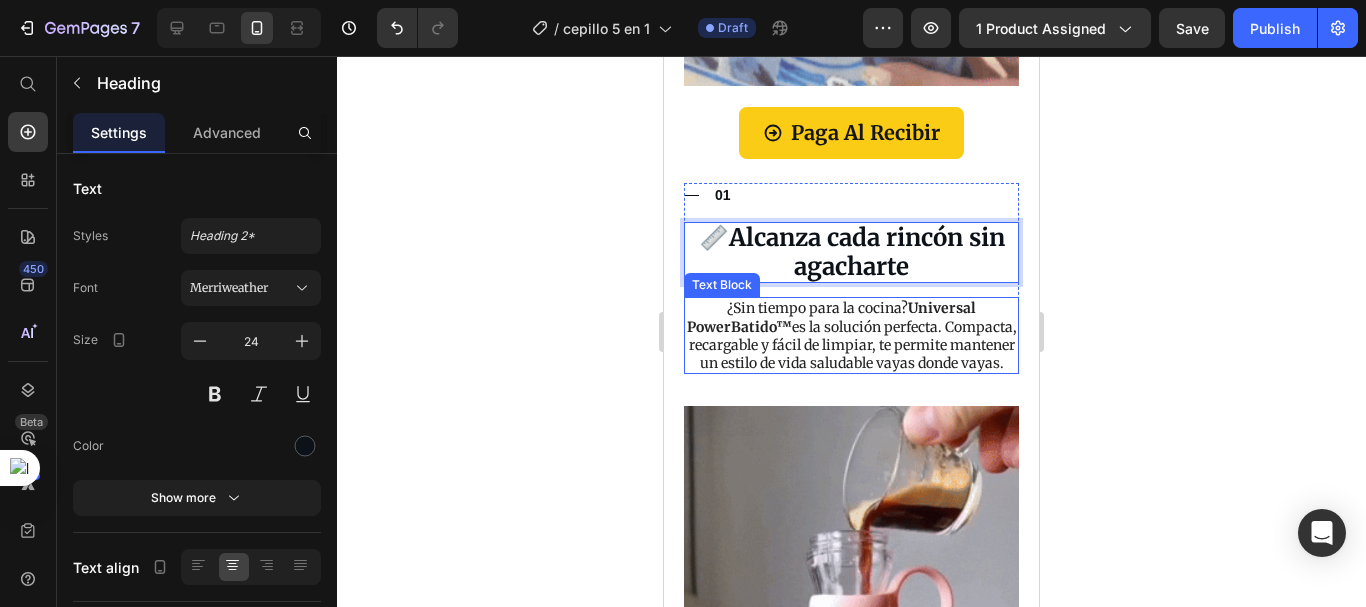 click on "¿Sin tiempo para la cocina?  Universal PowerBatido™  es la solución perfecta. Compacta, recargable y fácil de limpiar, te permite mantener un estilo de vida saludable vayas donde vayas." at bounding box center (851, 335) 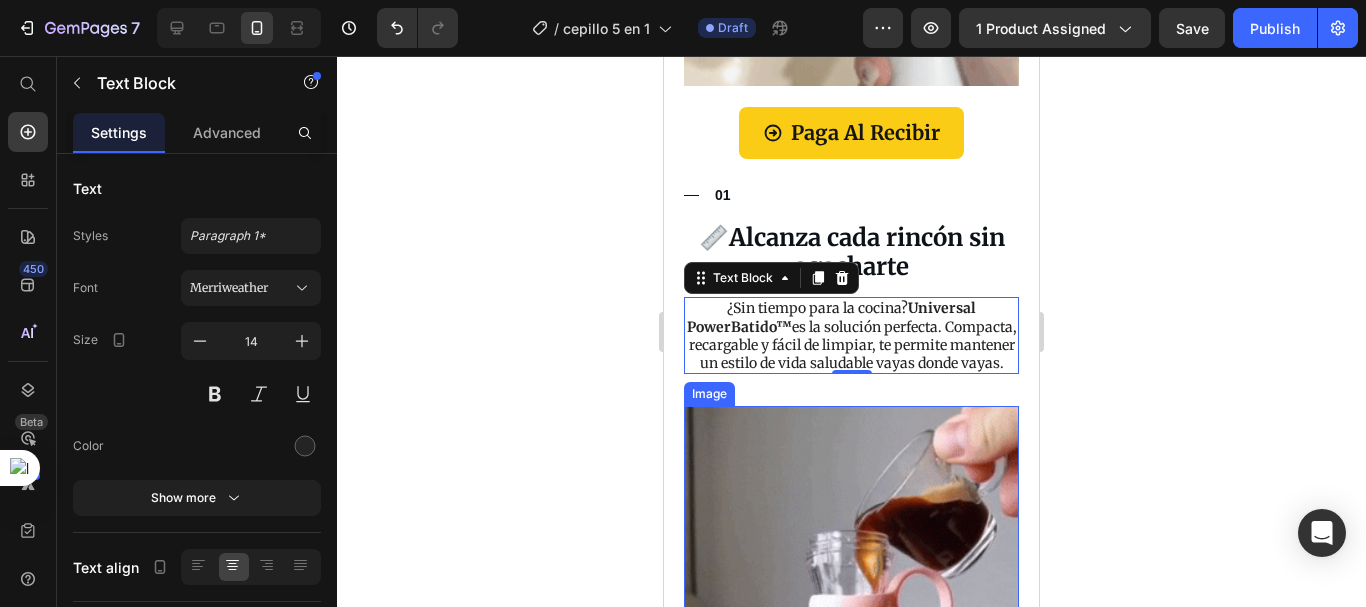 click at bounding box center [851, 704] 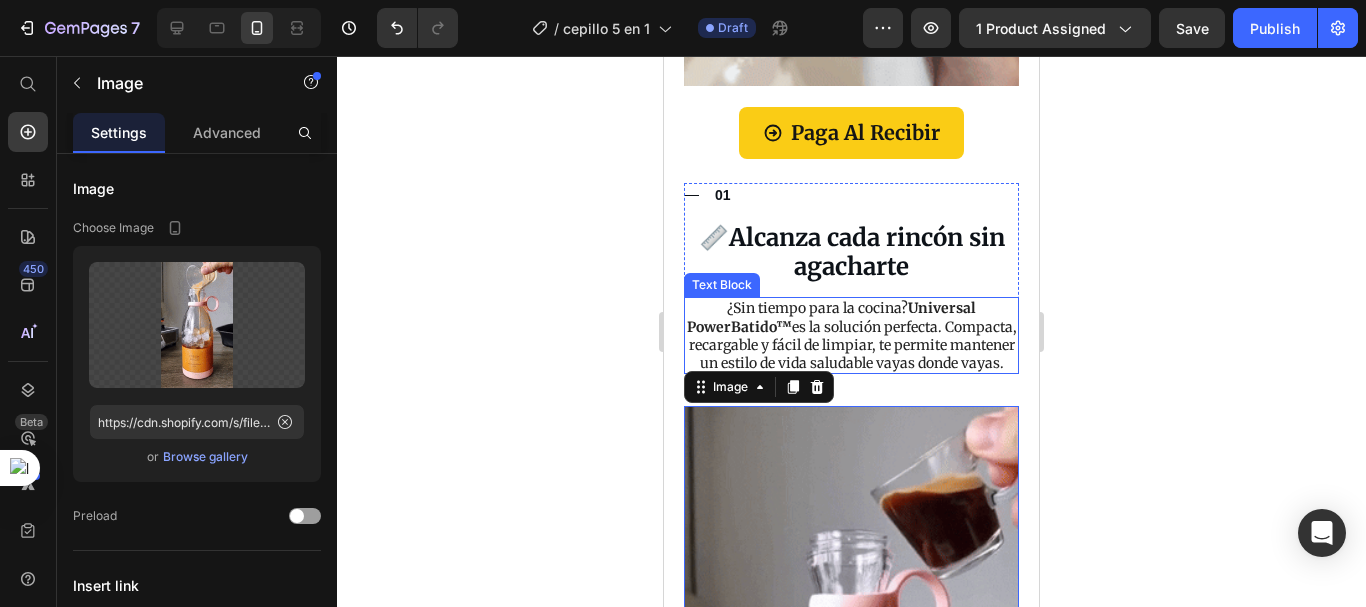 click on "¿Sin tiempo para la cocina?  Universal PowerBatido™  es la solución perfecta. Compacta, recargable y fácil de limpiar, te permite mantener un estilo de vida saludable vayas donde vayas." at bounding box center [851, 335] 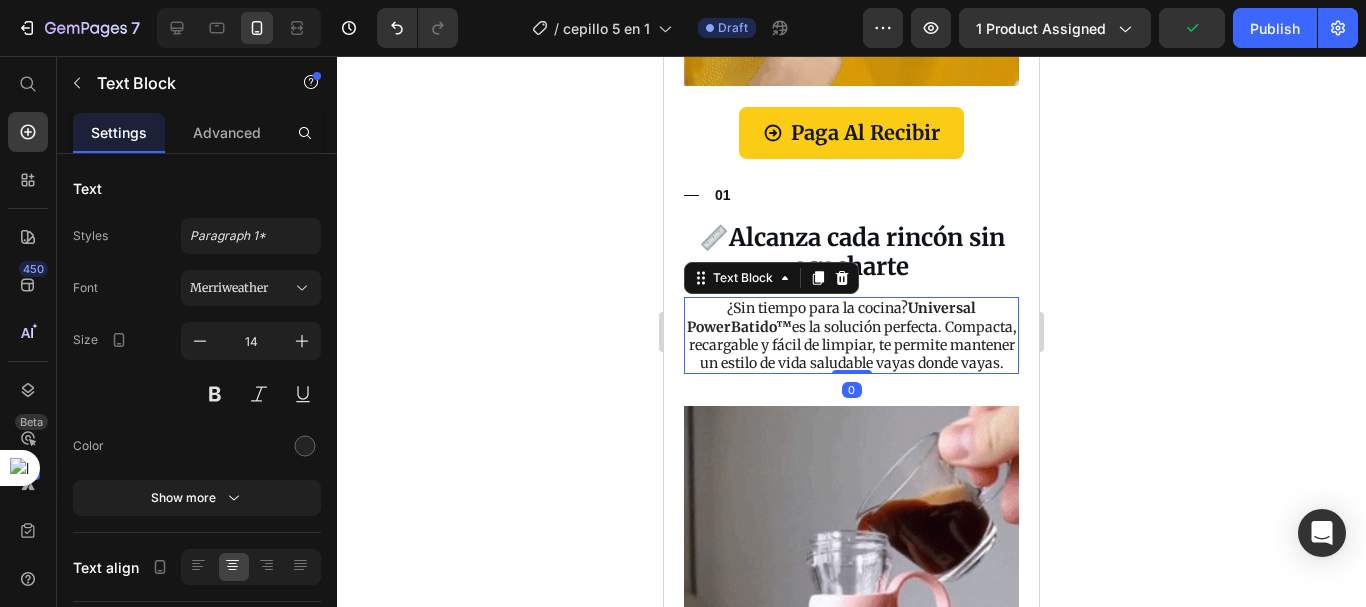 click on "¿Sin tiempo para la cocina?  Universal PowerBatido™  es la solución perfecta. Compacta, recargable y fácil de limpiar, te permite mantener un estilo de vida saludable vayas donde vayas." at bounding box center (851, 335) 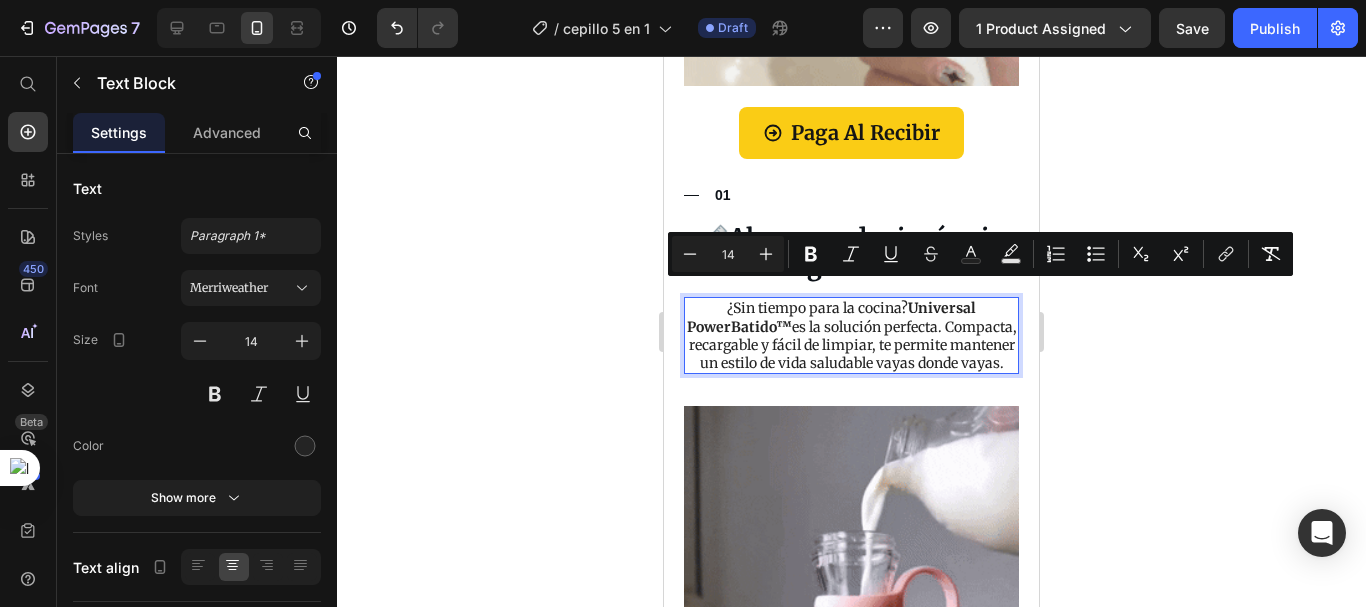 drag, startPoint x: 930, startPoint y: 366, endPoint x: 720, endPoint y: 295, distance: 221.67769 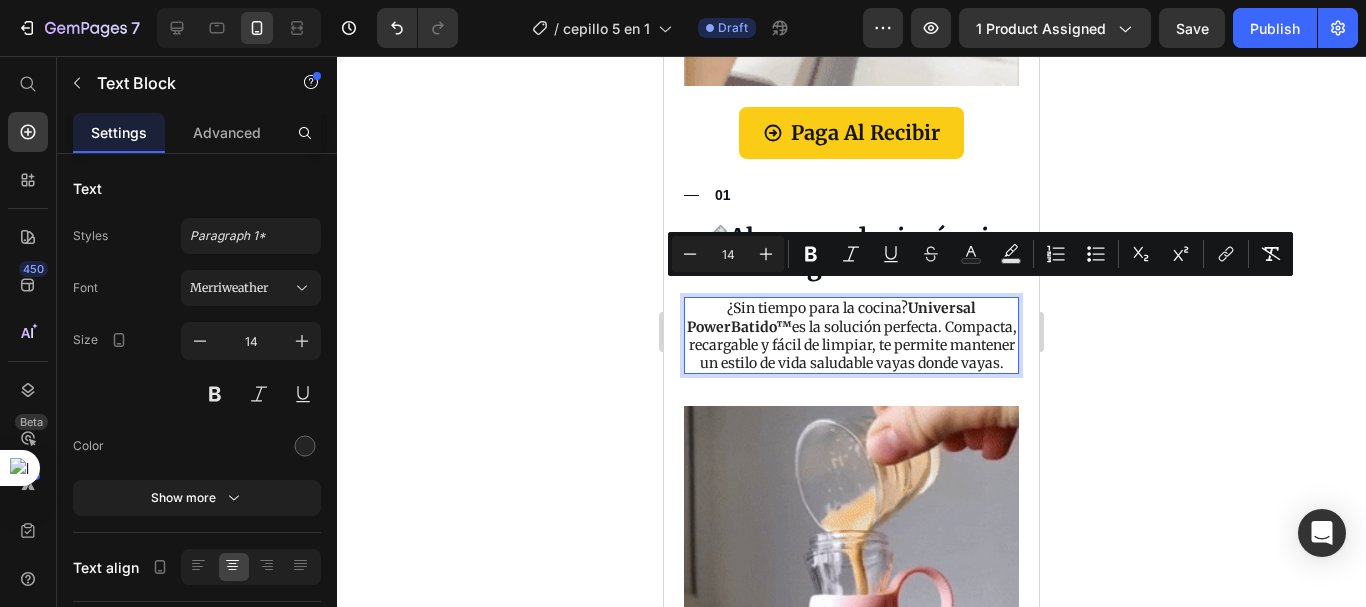 click on "¿Sin tiempo para la cocina?  Universal PowerBatido™  es la solución perfecta. Compacta, recargable y fácil de limpiar, te permite mantener un estilo de vida saludable vayas donde vayas." at bounding box center [851, 335] 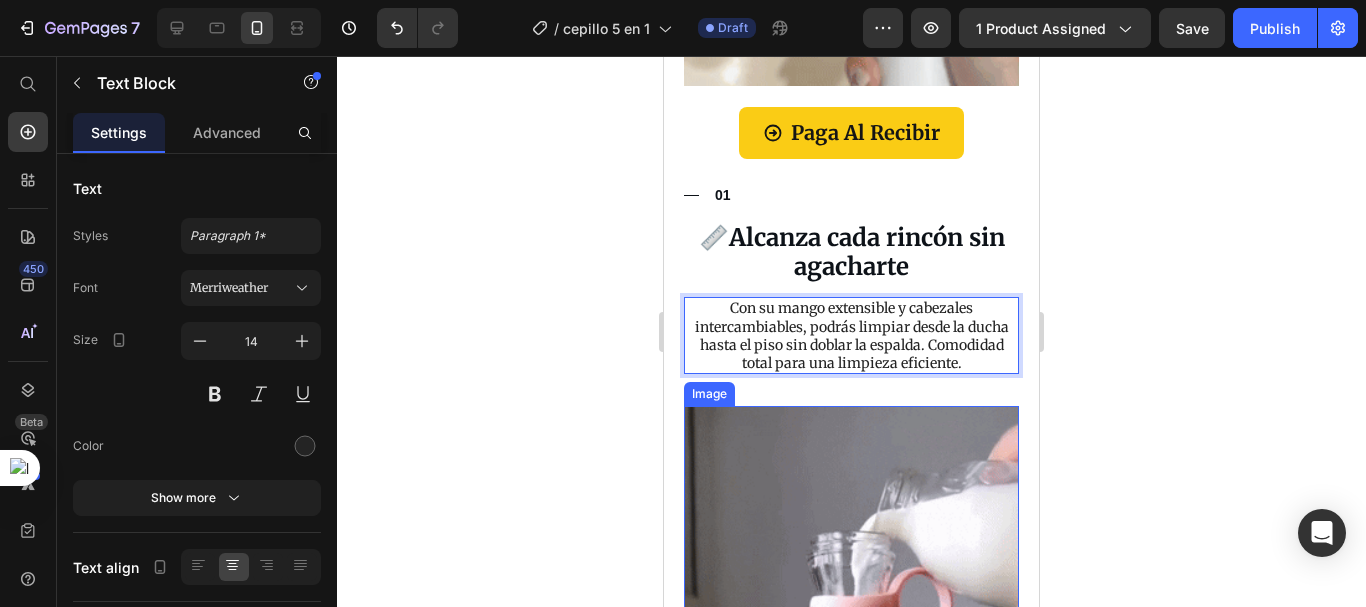 click at bounding box center (851, 704) 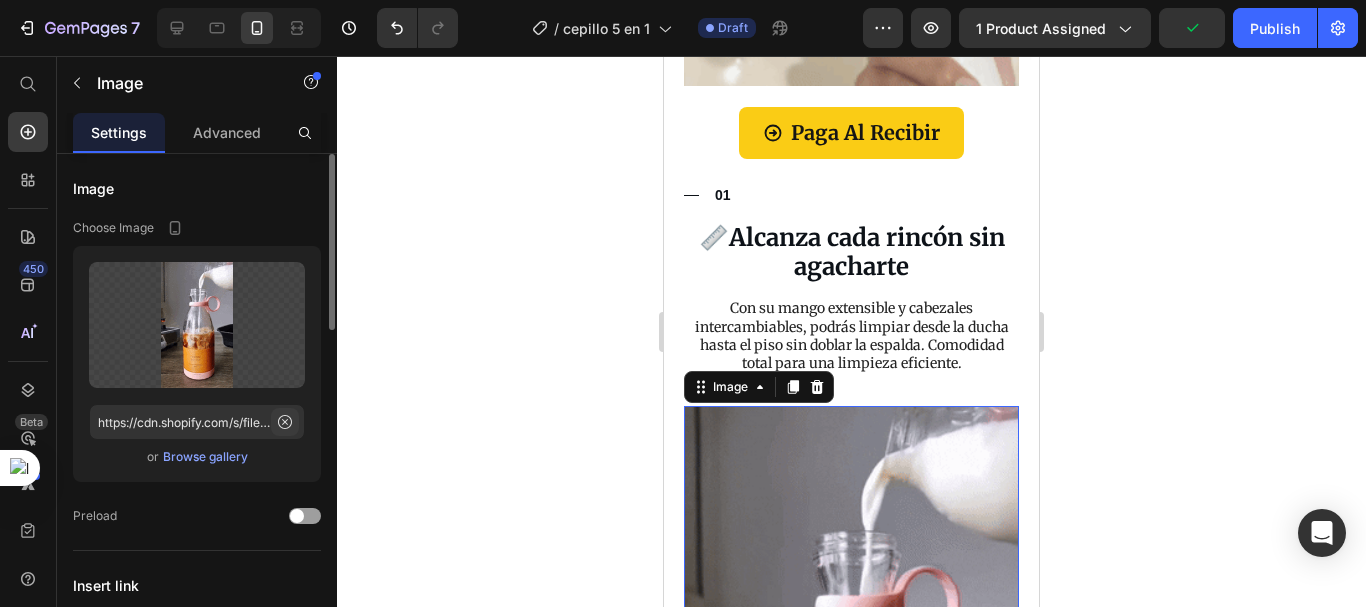 click 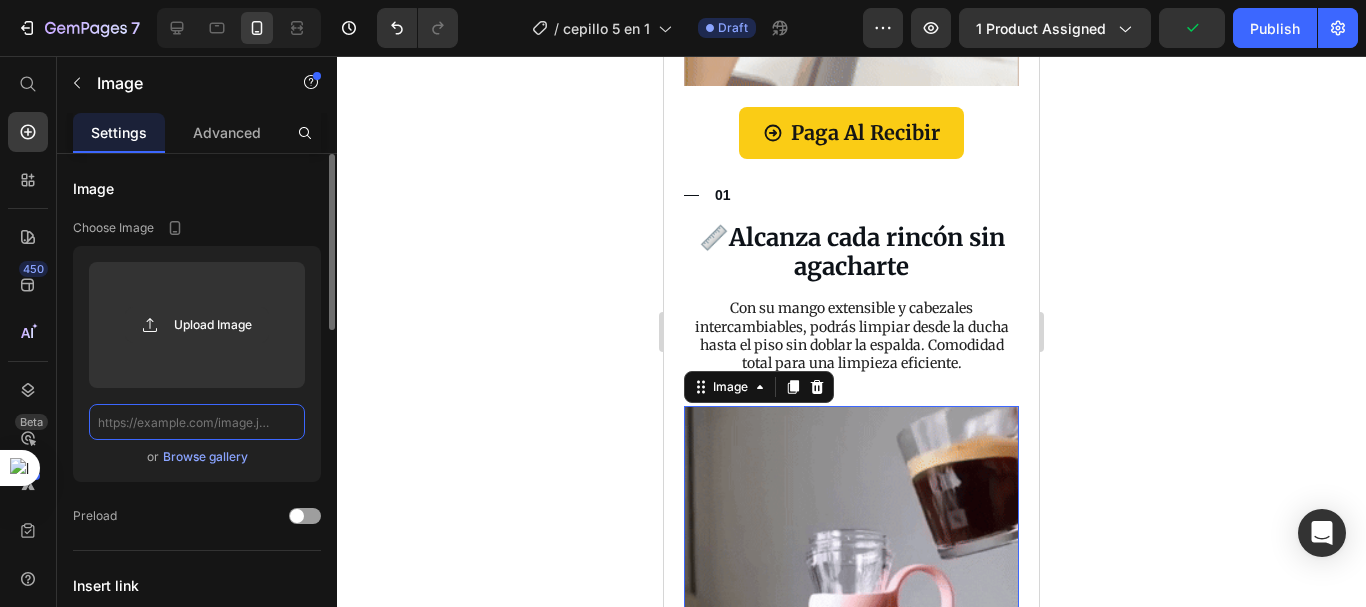 scroll, scrollTop: 0, scrollLeft: 0, axis: both 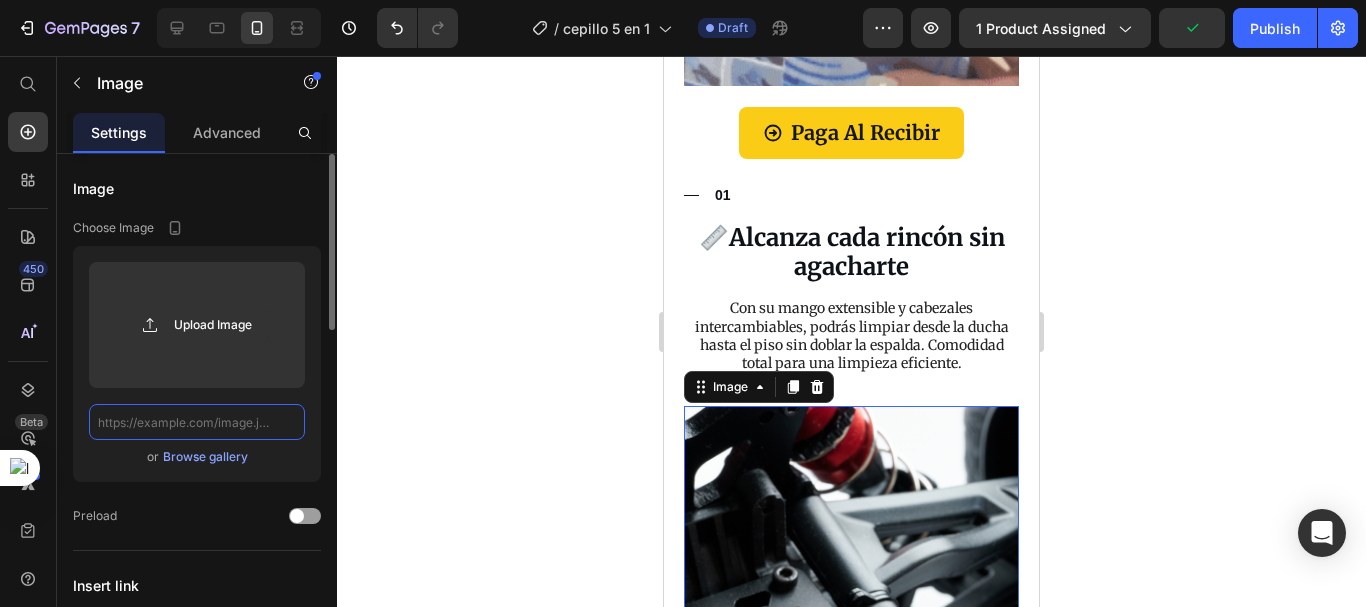 paste on "https://cdn.shopify.com/s/files/1/0692/7630/3510/files/imgi_15_Cocina_gifs.gif?v=1752265788" 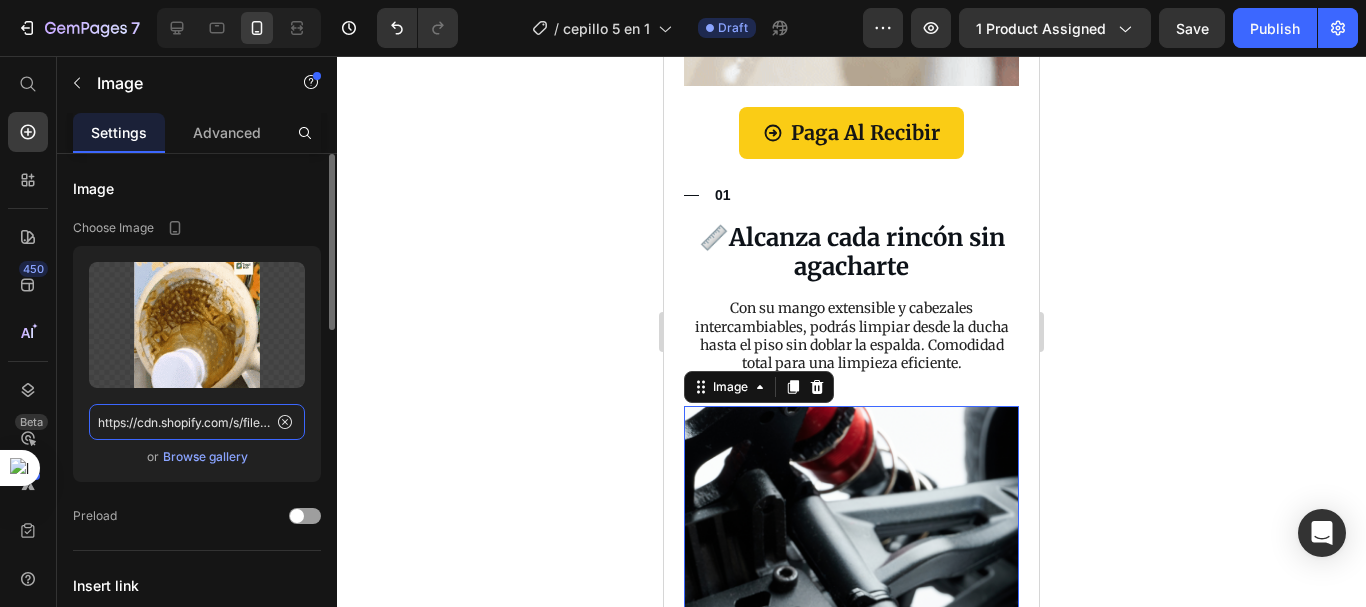 scroll, scrollTop: 0, scrollLeft: 358, axis: horizontal 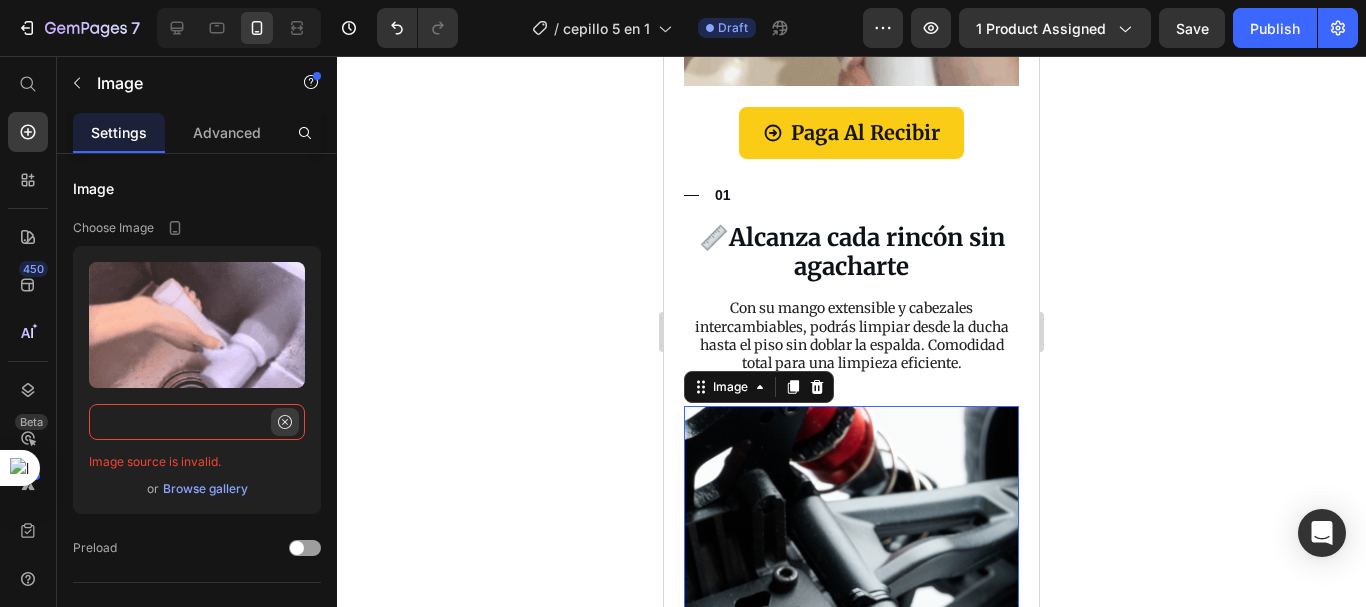 type on "https://cdn.shopify.com/s/files/1/0692/7630/3510/files/imgi_15_Cocina_gifs.gif?v=1752265788" 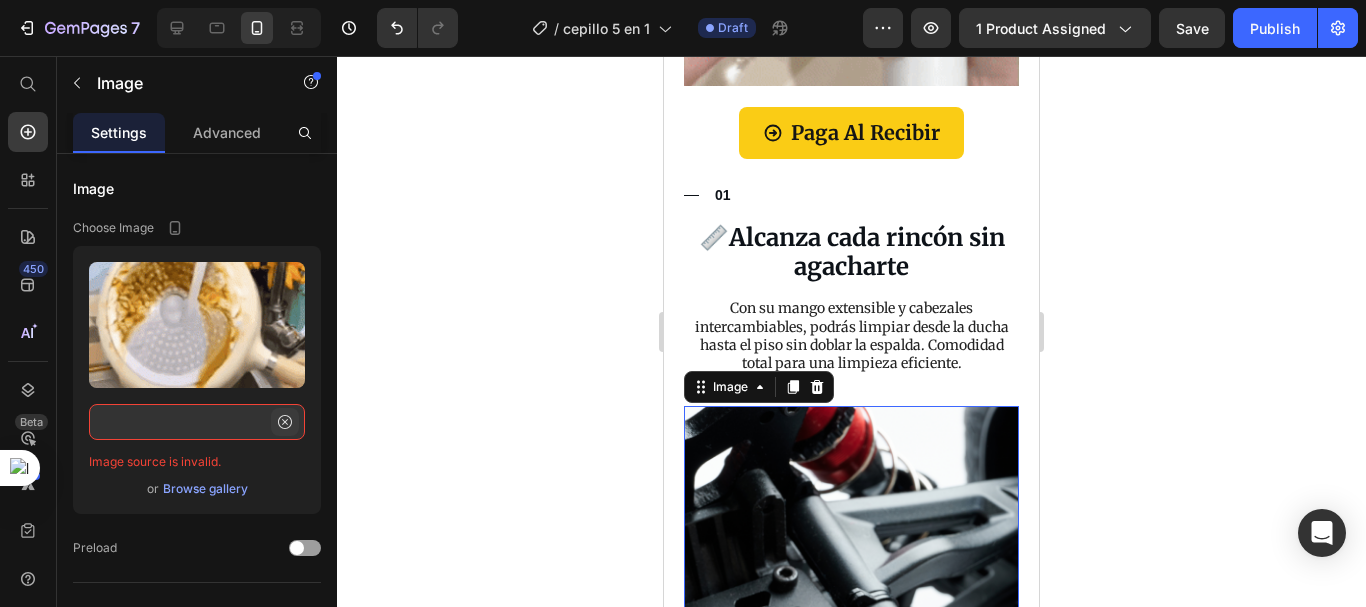 click 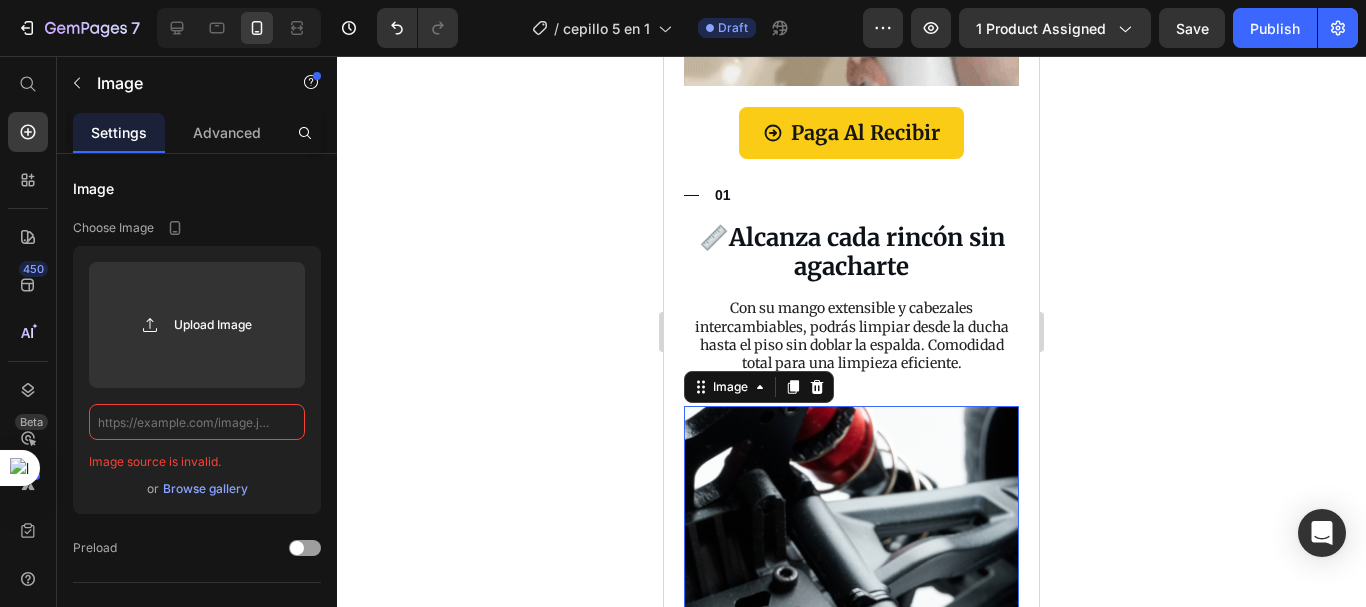 scroll, scrollTop: 0, scrollLeft: 0, axis: both 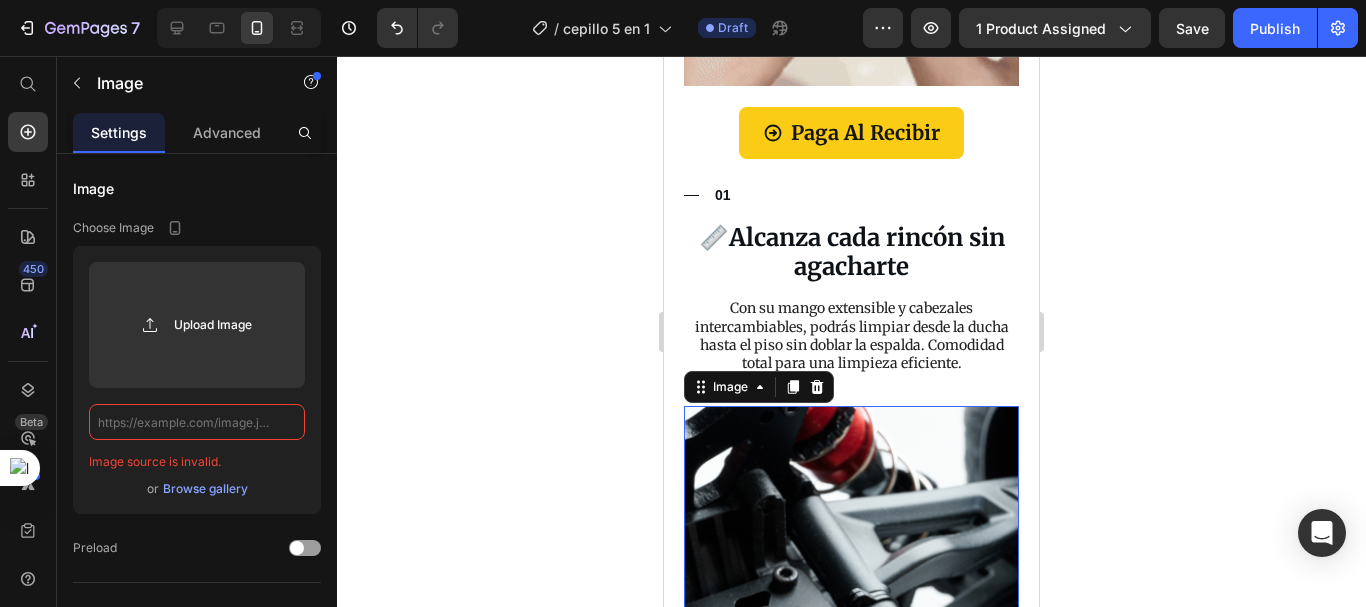 paste on "https://cdn.shopify.com/s/files/1/0692/7630/3510/files/imgi_15_Cocina_gifs.gif?v=1752265788" 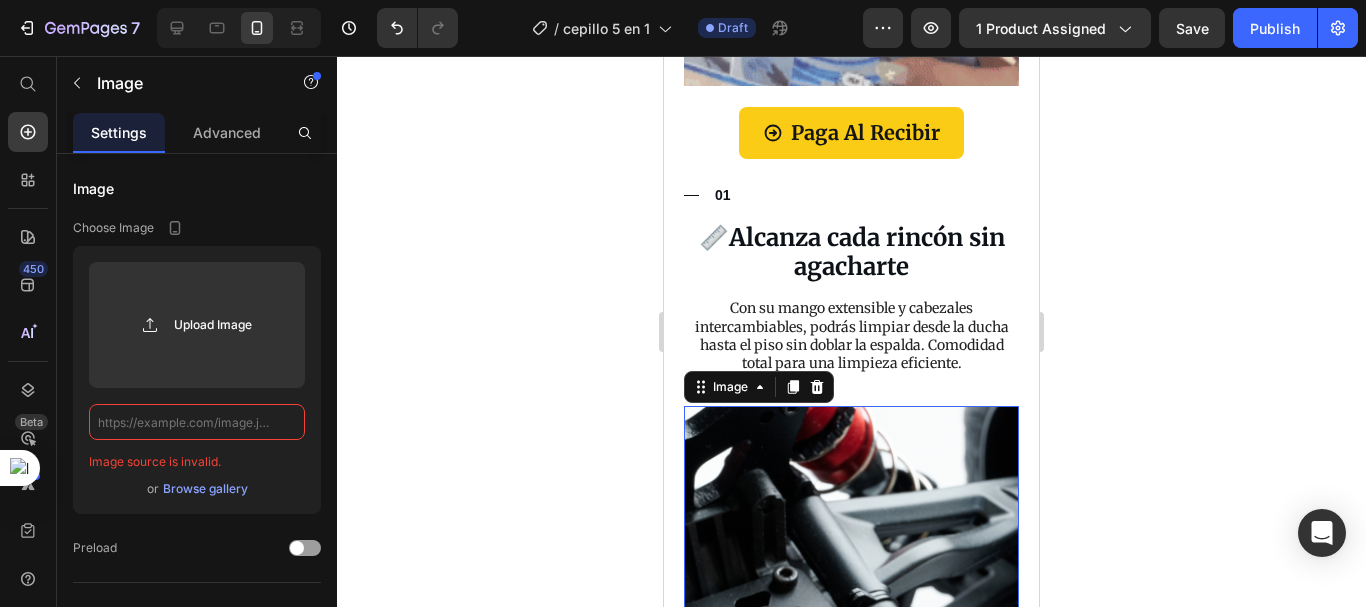 type on "https://cdn.shopify.com/s/files/1/0692/7630/3510/files/imgi_15_Cocina_gifs.gif?v=1752265788" 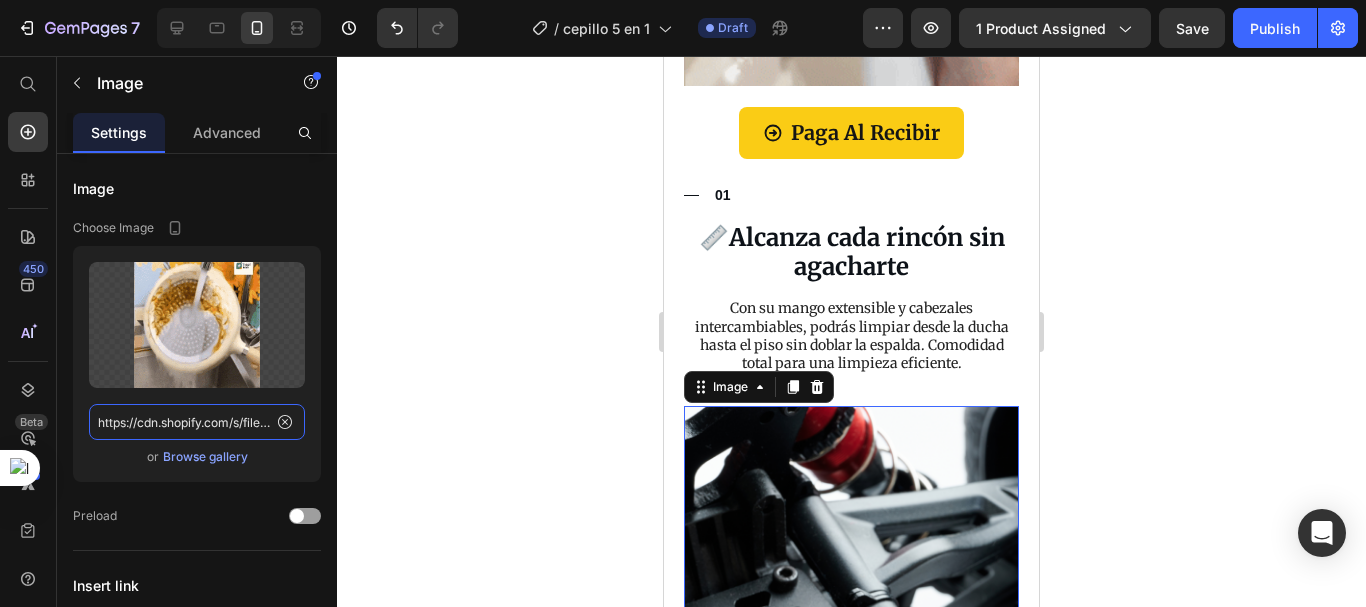 scroll, scrollTop: 0, scrollLeft: 358, axis: horizontal 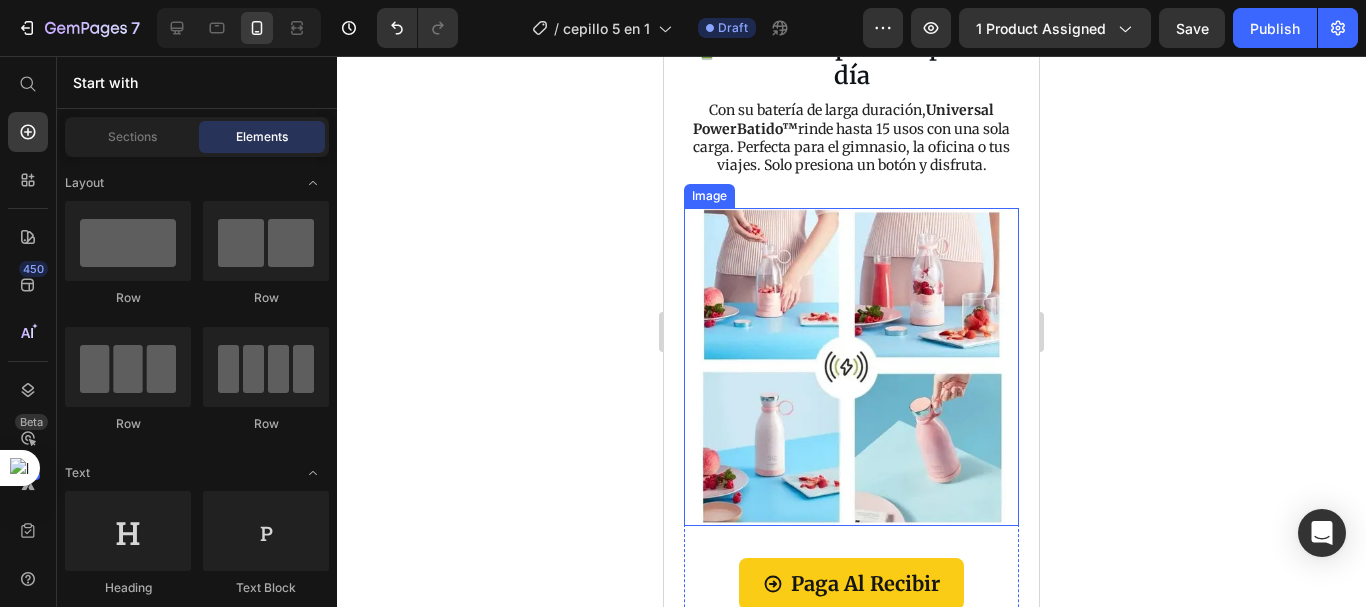 click at bounding box center [851, 367] 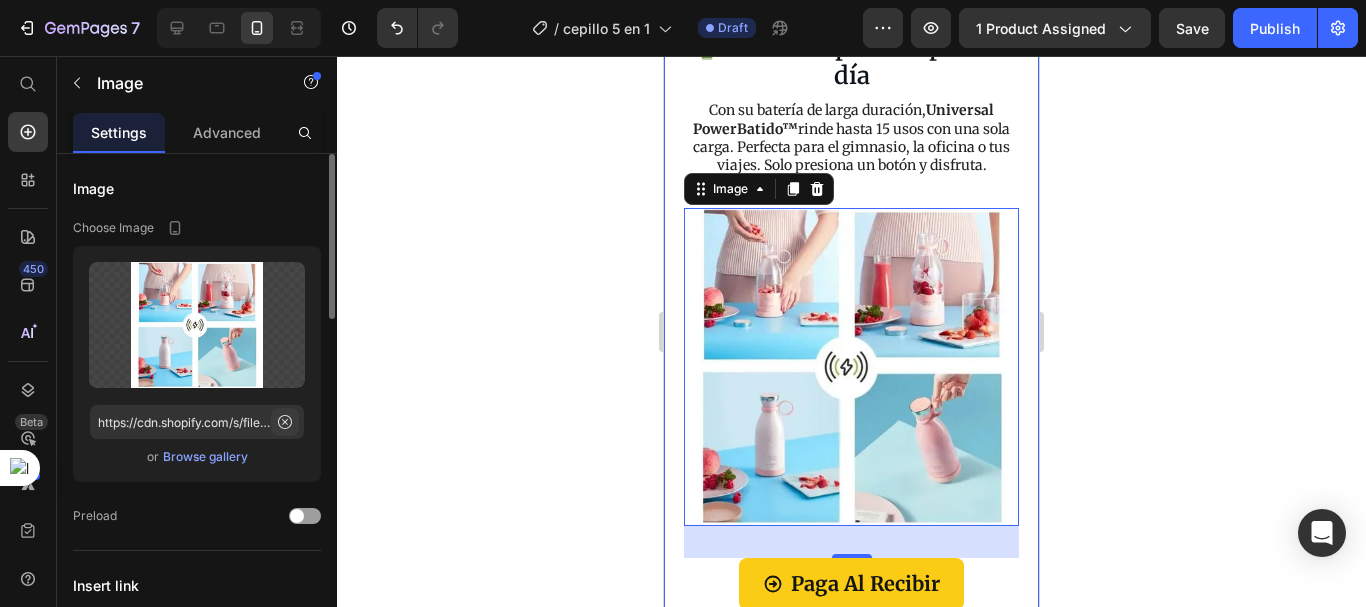 click 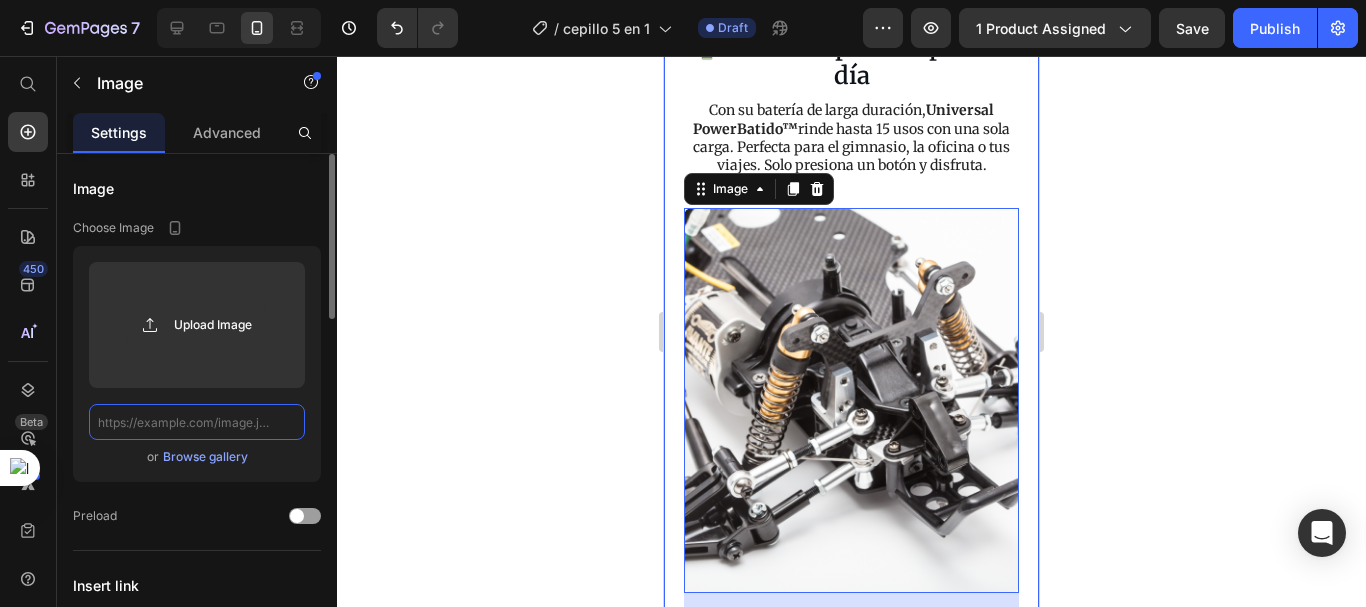 scroll, scrollTop: 0, scrollLeft: 0, axis: both 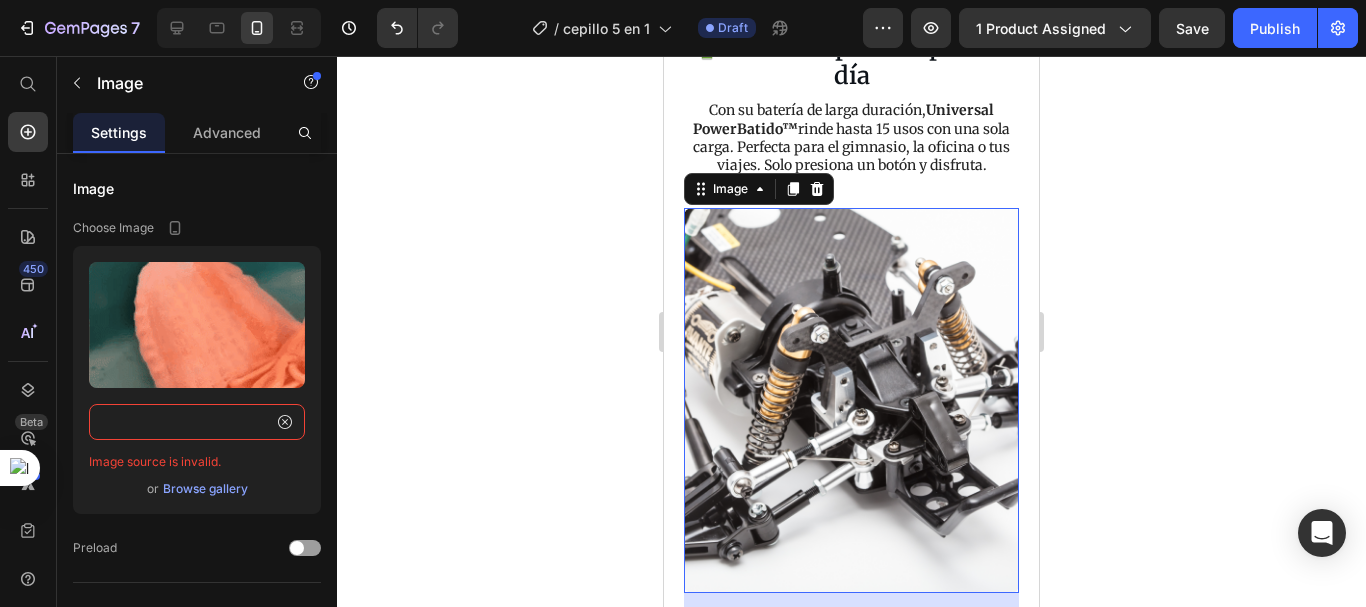 type on "https://cdn.shopify.com/s/files/1/0692/7630/3510/files/imgi_17_tenis_gifs.gif?v=1752265787" 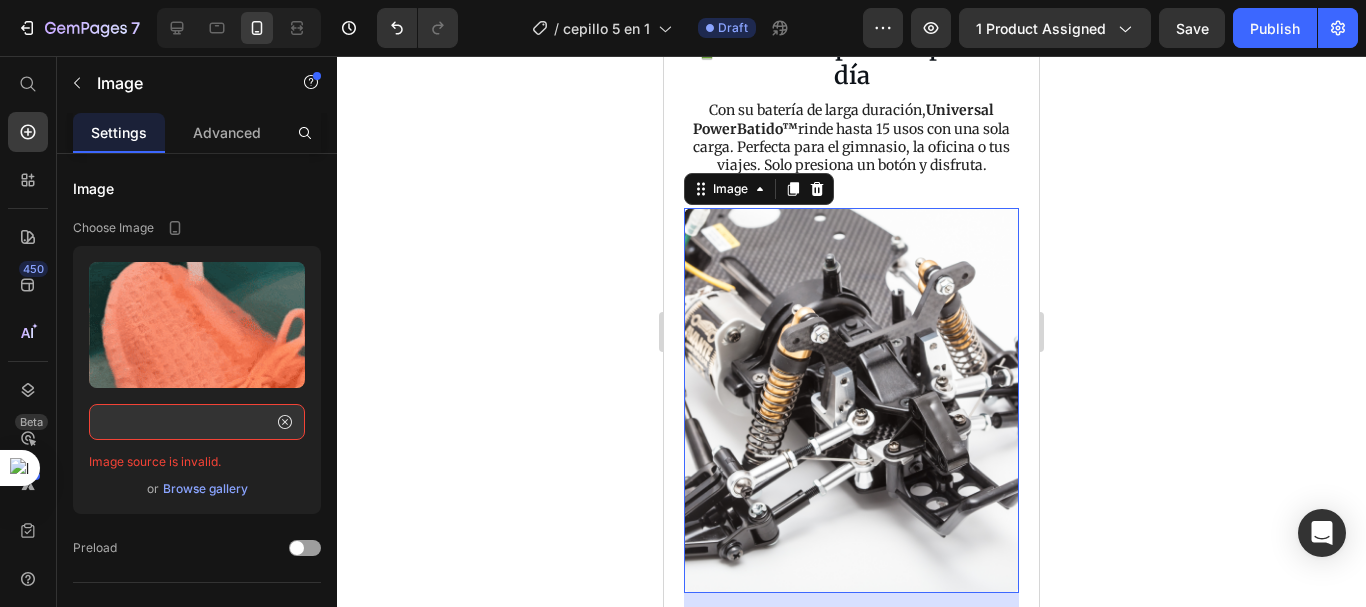 click 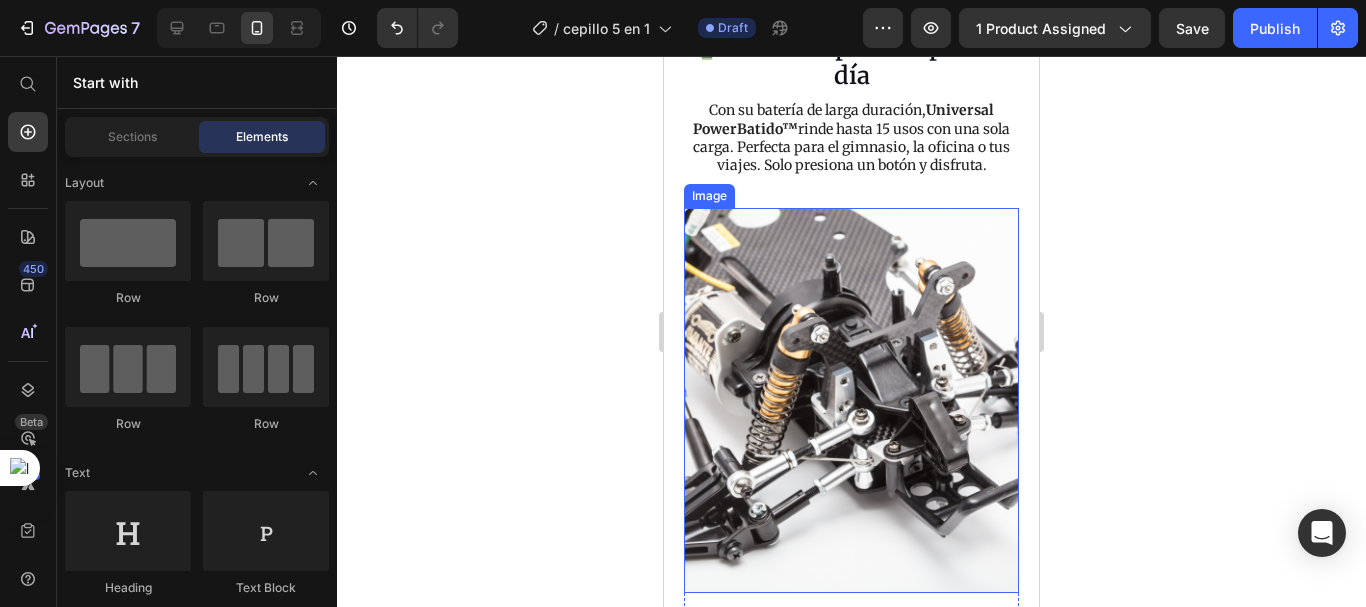 click at bounding box center (851, 400) 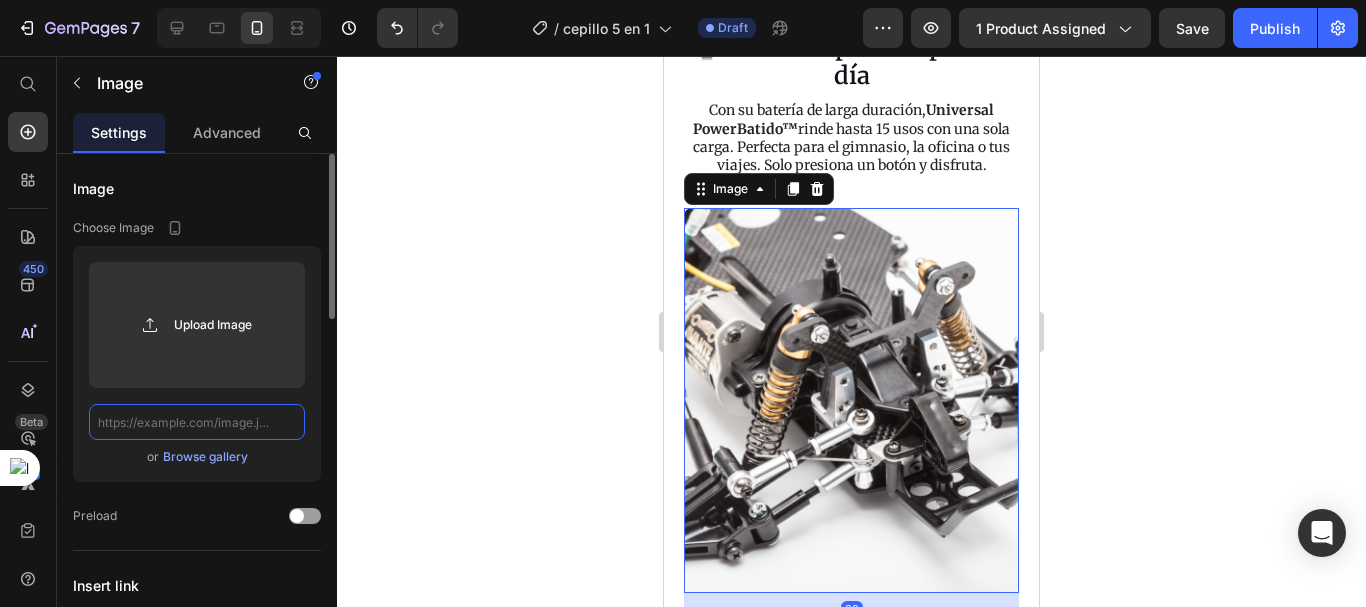 click 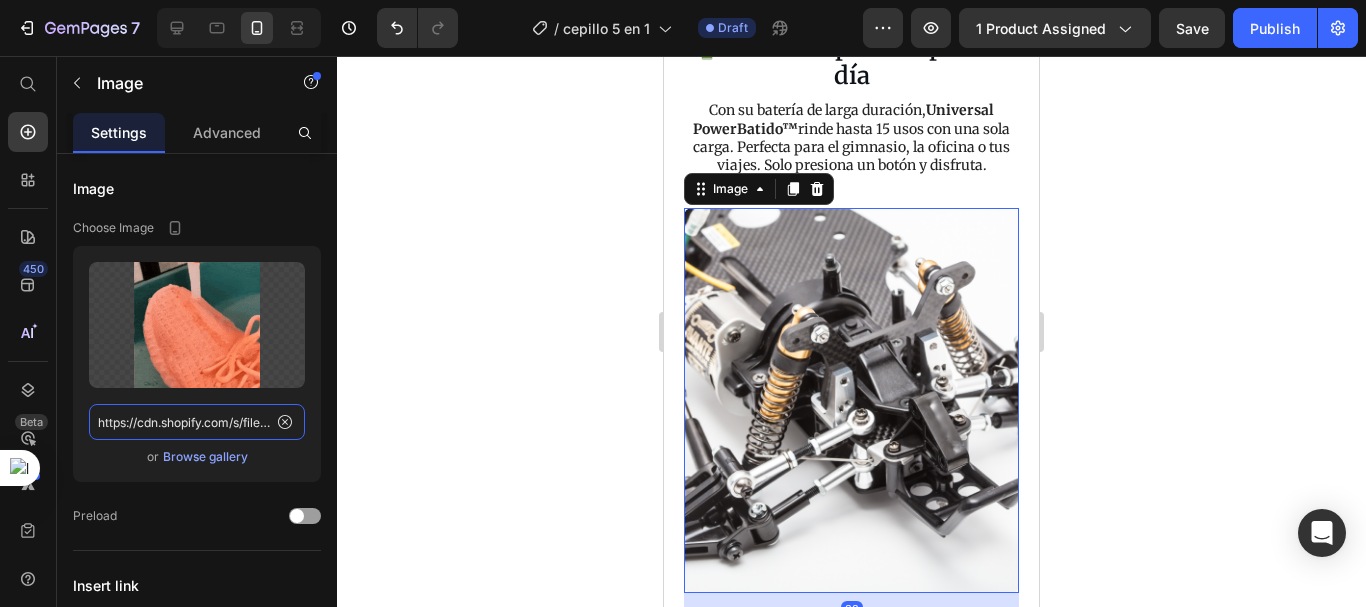 scroll, scrollTop: 0, scrollLeft: 343, axis: horizontal 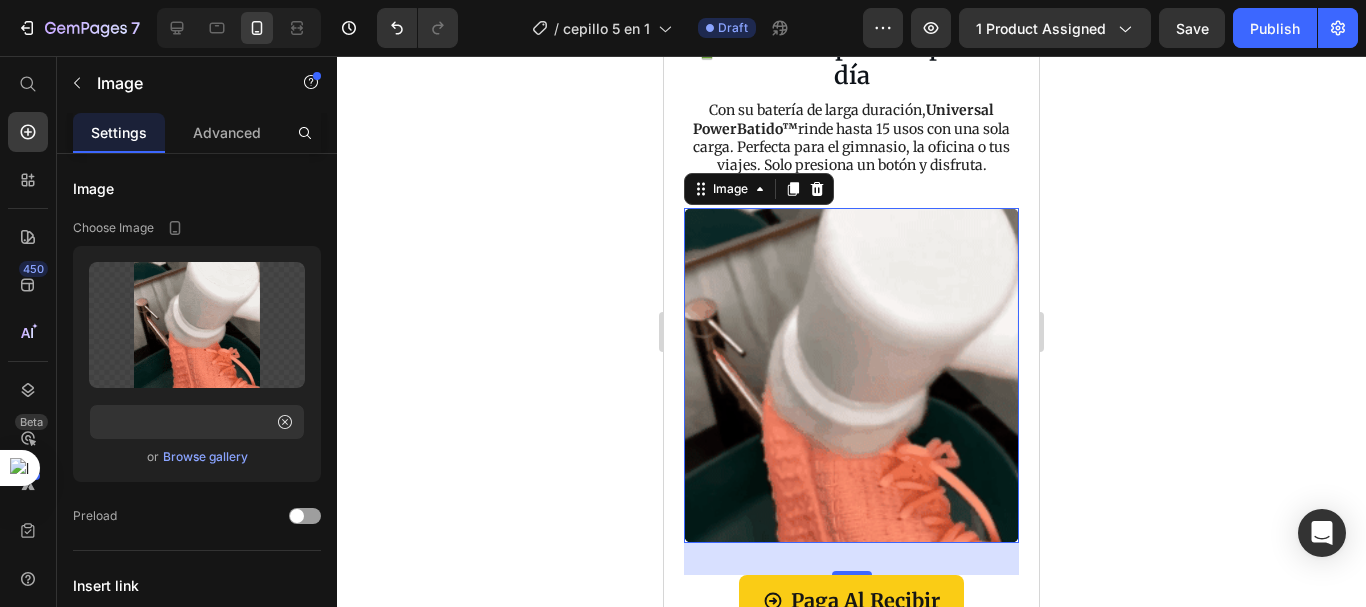click 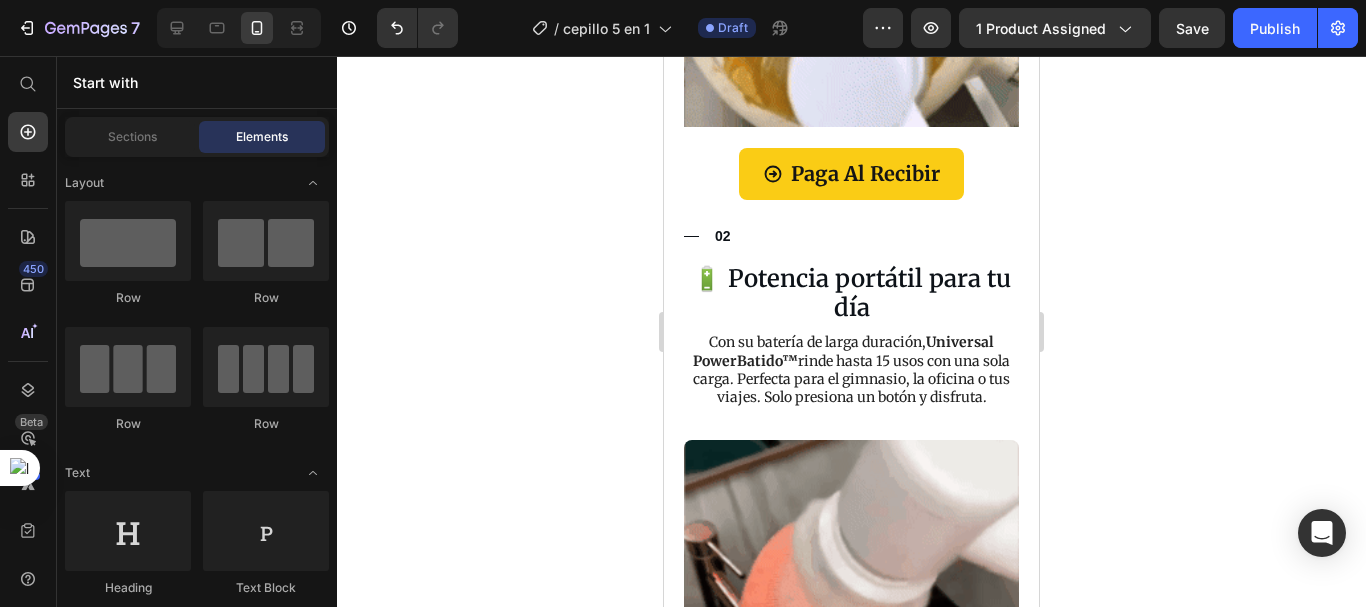 scroll, scrollTop: 2093, scrollLeft: 0, axis: vertical 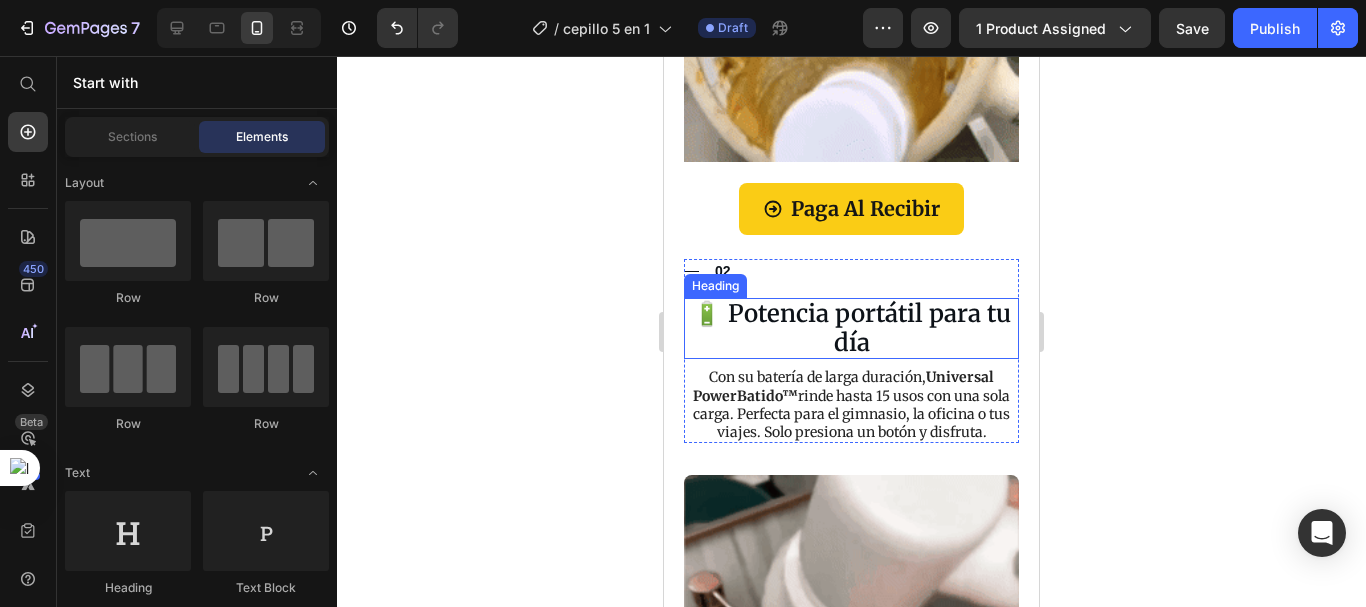click on "🔋 Potencia portátil para tu día" at bounding box center [851, 329] 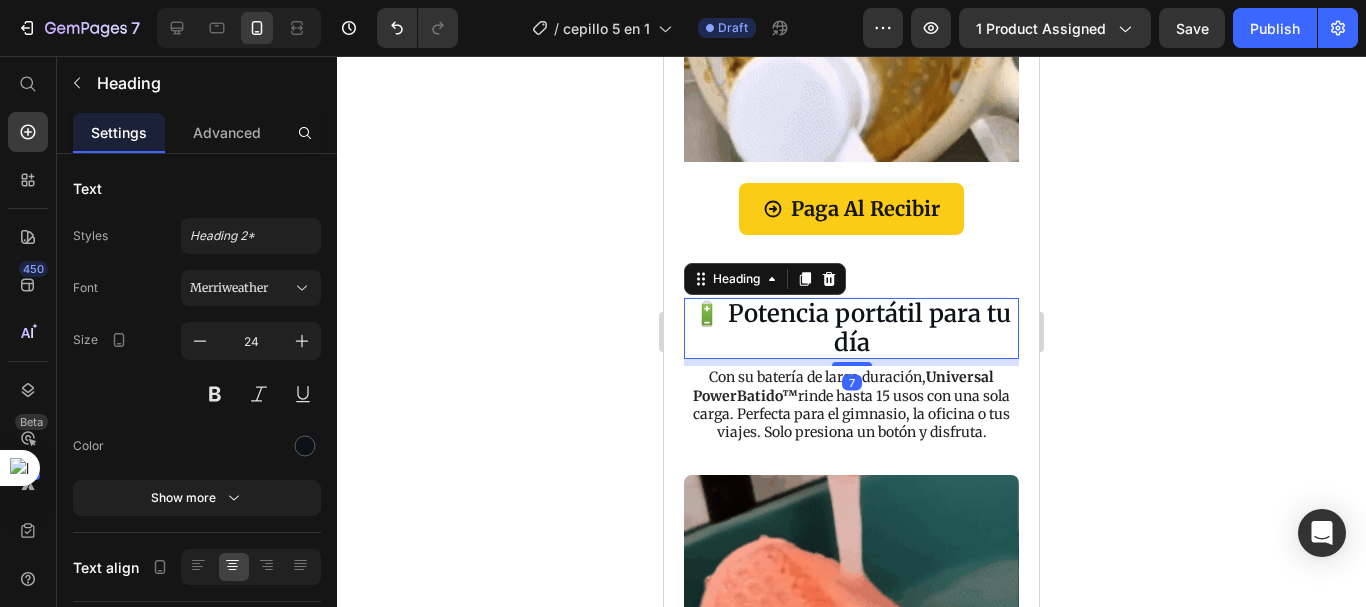 click on "🔋 Potencia portátil para tu día" at bounding box center [851, 329] 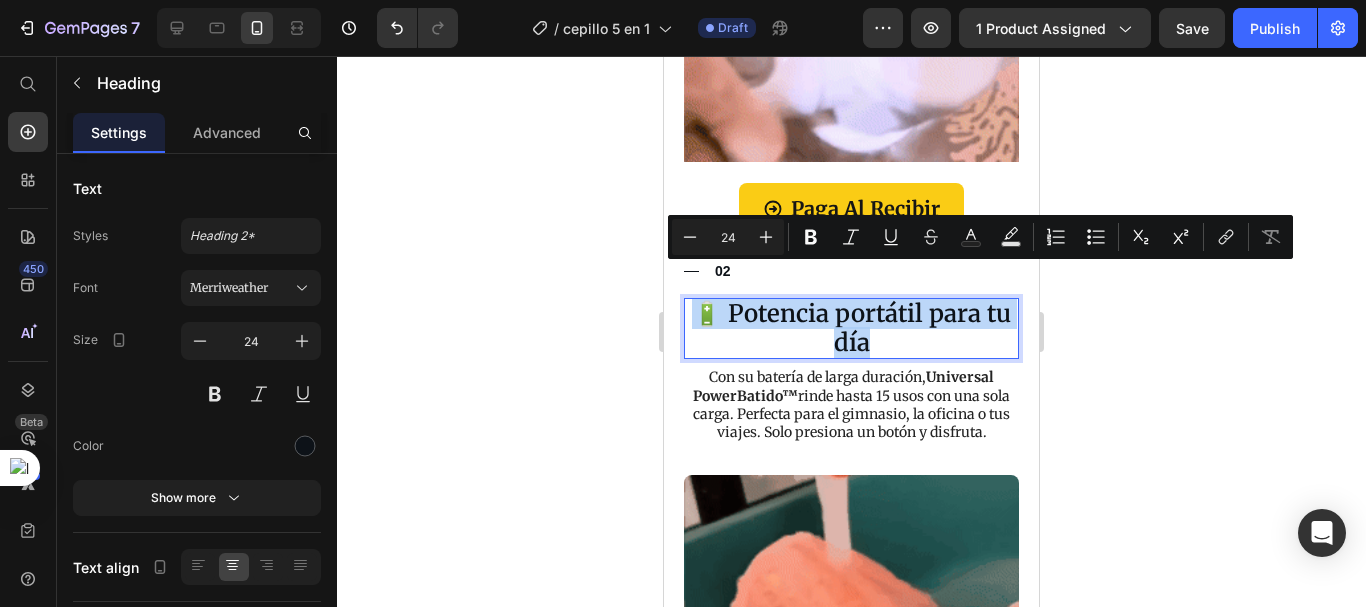 drag, startPoint x: 888, startPoint y: 311, endPoint x: 690, endPoint y: 297, distance: 198.49434 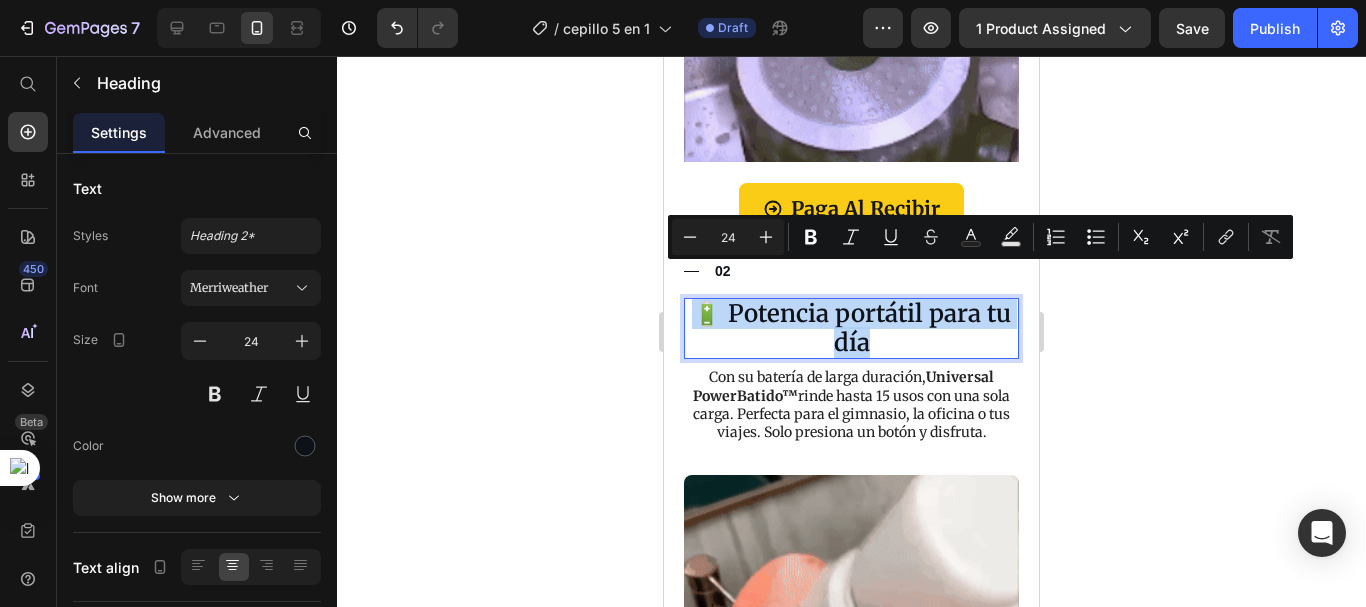 click on "🔋 Potencia portátil para tu día" at bounding box center (851, 329) 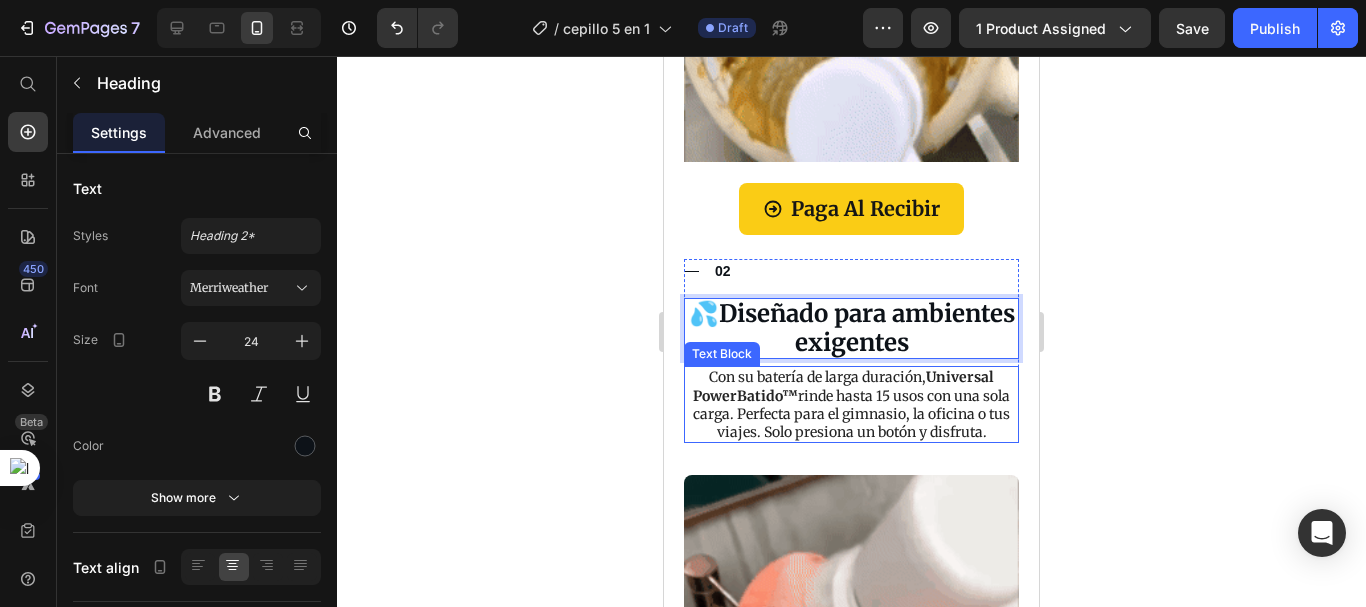 click on "Con su batería de larga duración,  Universal PowerBatido™  rinde hasta 15 usos con una sola carga. Perfecta para el gimnasio, la oficina o tus viajes. Solo presiona un botón y disfruta." at bounding box center [851, 404] 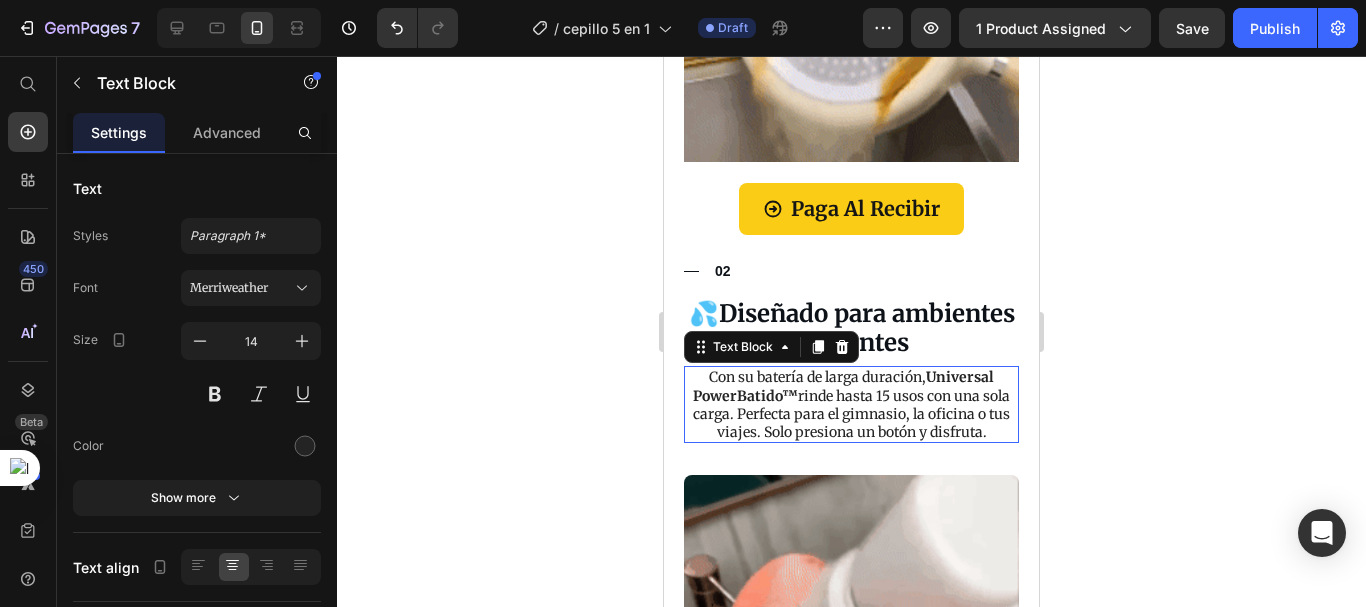 click on "Con su batería de larga duración,  Universal PowerBatido™  rinde hasta 15 usos con una sola carga. Perfecta para el gimnasio, la oficina o tus viajes. Solo presiona un botón y disfruta." at bounding box center [851, 404] 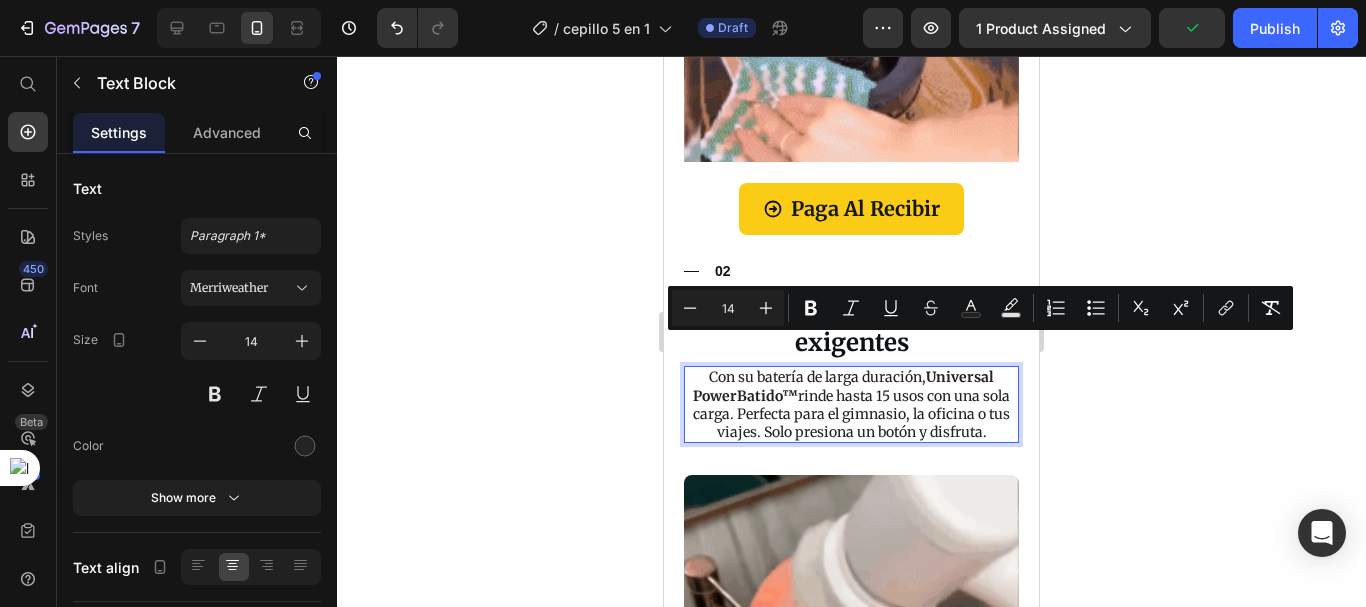drag, startPoint x: 999, startPoint y: 406, endPoint x: 685, endPoint y: 341, distance: 320.65714 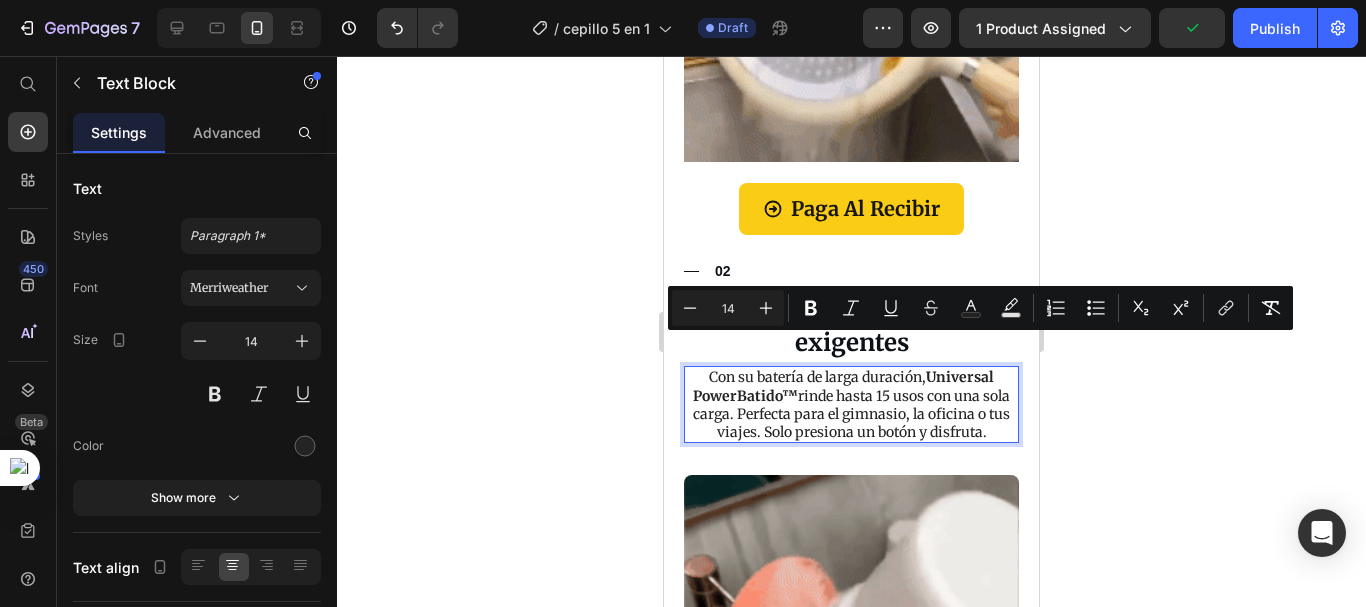 click on "Con su batería de larga duración,  Universal PowerBatido™  rinde hasta 15 usos con una sola carga. Perfecta para el gimnasio, la oficina o tus viajes. Solo presiona un botón y disfruta." at bounding box center (851, 404) 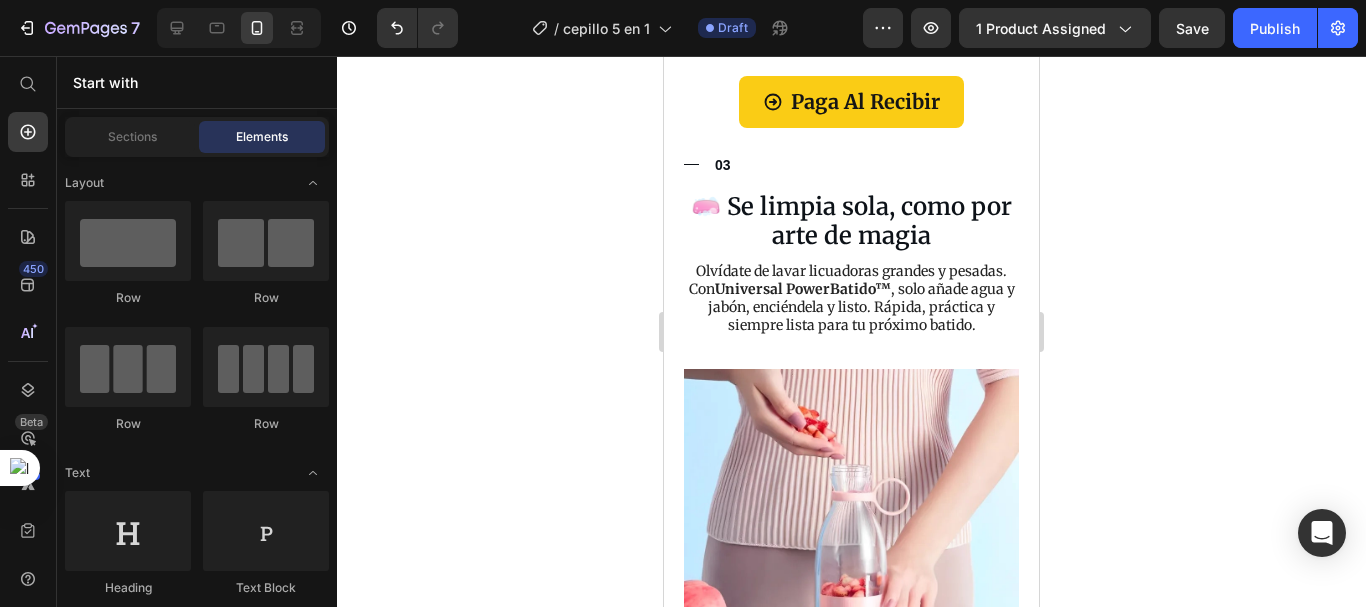 scroll, scrollTop: 2766, scrollLeft: 0, axis: vertical 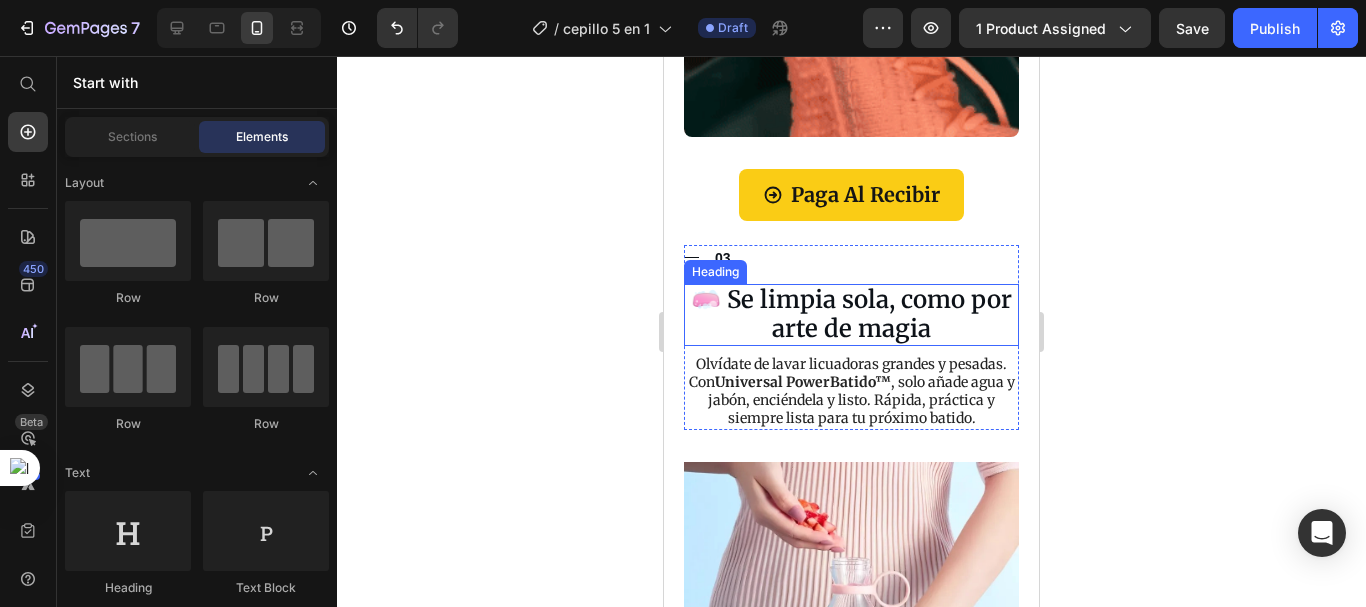 click on "🧼 Se limpia sola, como por arte de magia" at bounding box center (851, 315) 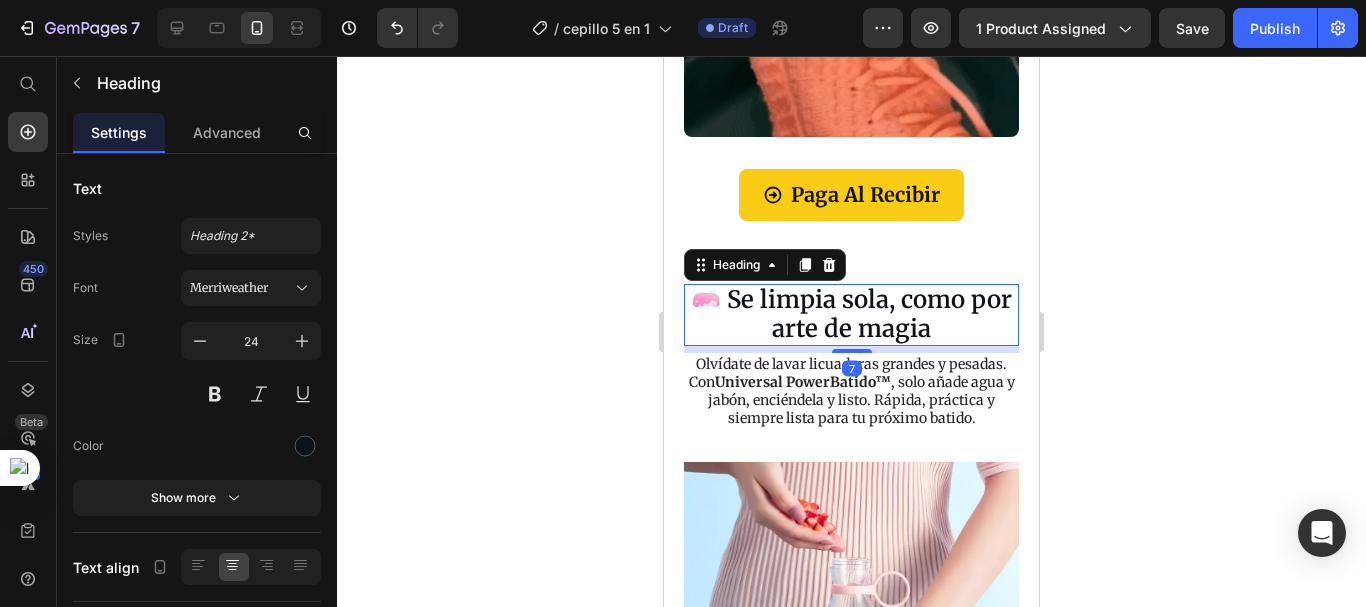 click on "🧼 Se limpia sola, como por arte de magia" at bounding box center (851, 315) 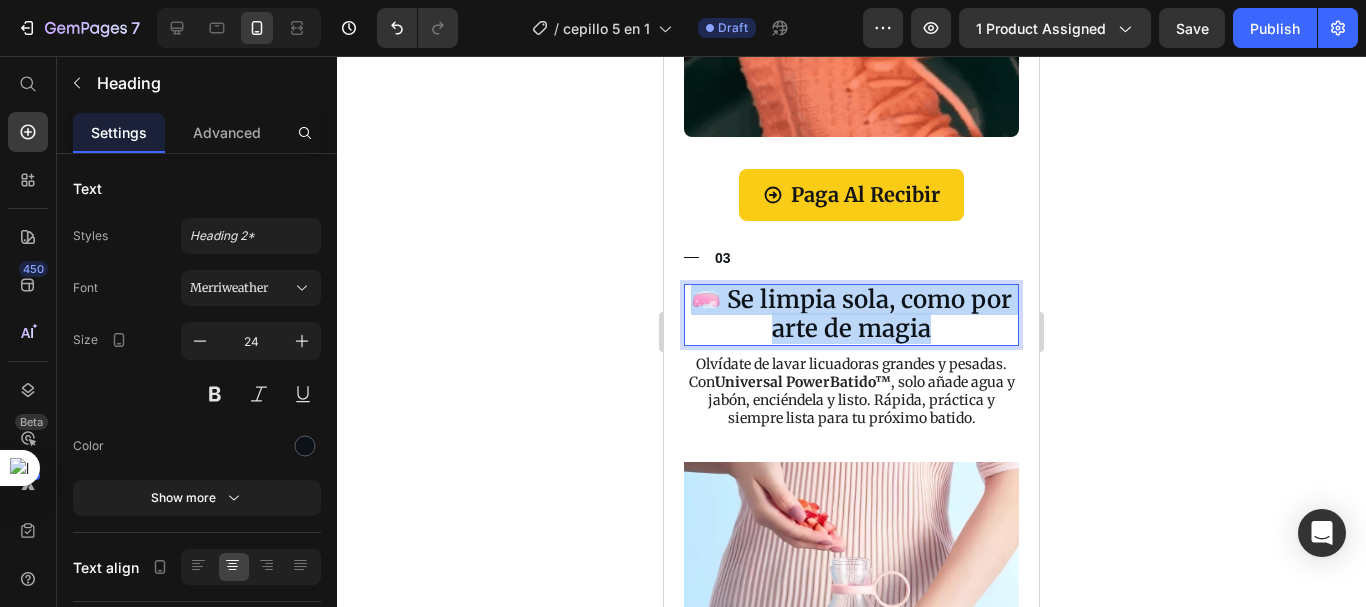 drag, startPoint x: 964, startPoint y: 290, endPoint x: 712, endPoint y: 265, distance: 253.23705 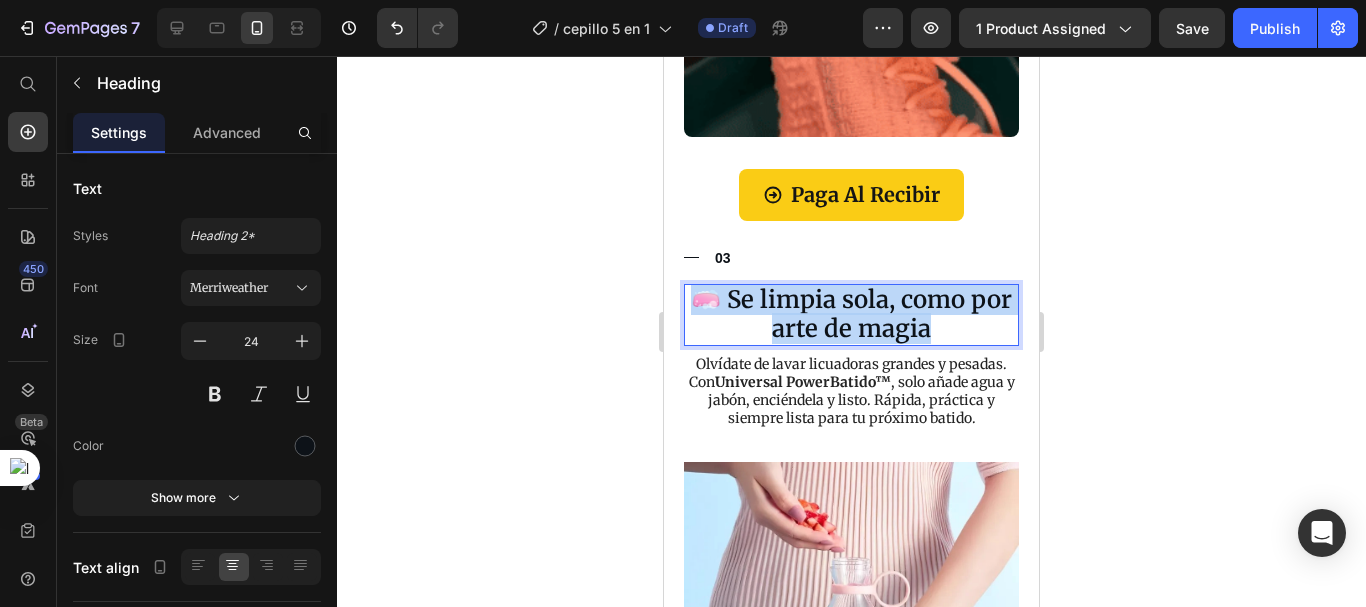 click on "🧼 Se limpia sola, como por arte de magia" at bounding box center (851, 315) 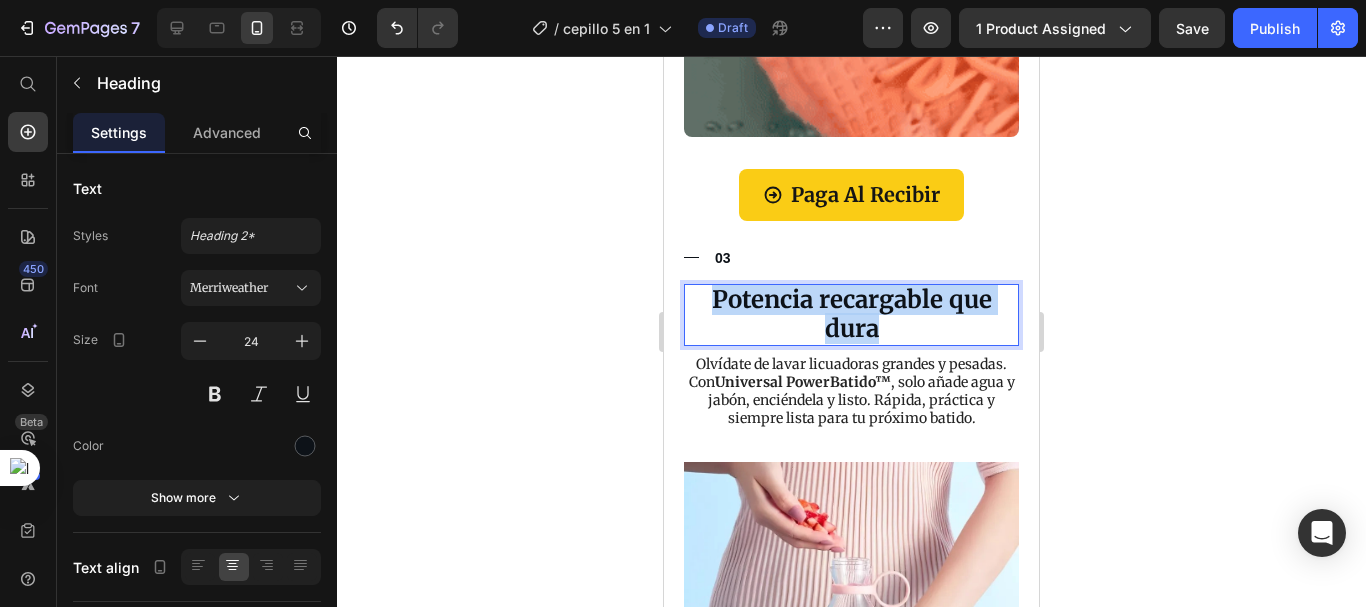drag, startPoint x: 895, startPoint y: 292, endPoint x: 703, endPoint y: 250, distance: 196.54007 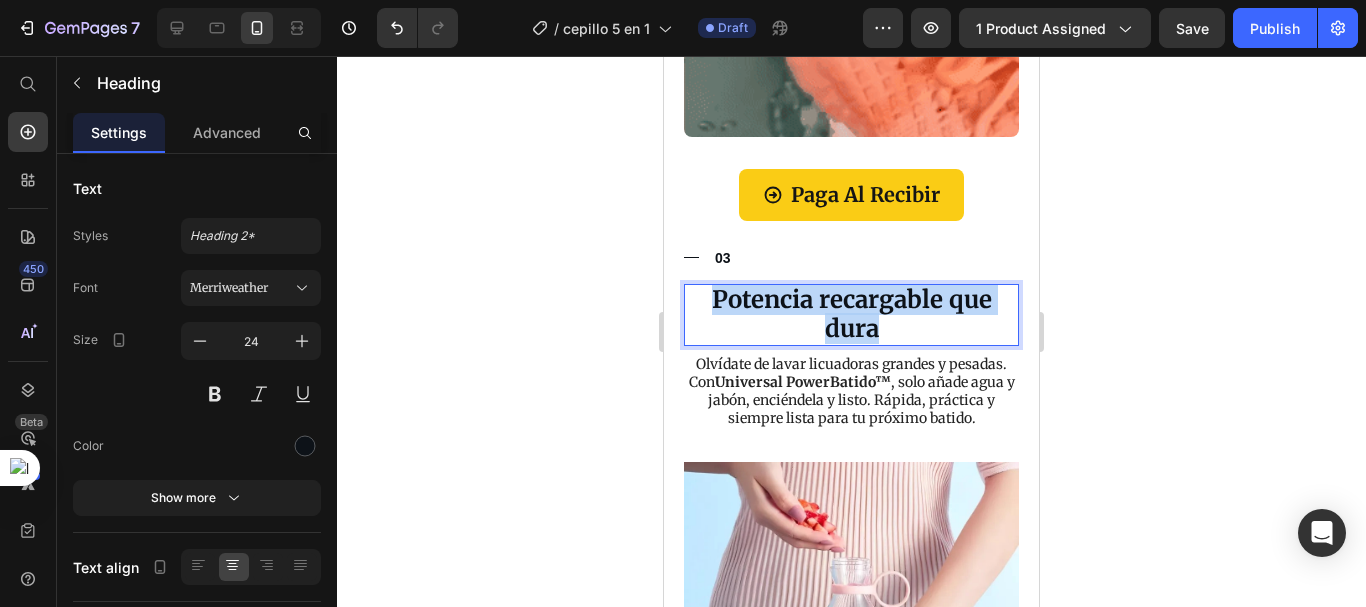 click on "Potencia recargable que dura" at bounding box center [851, 315] 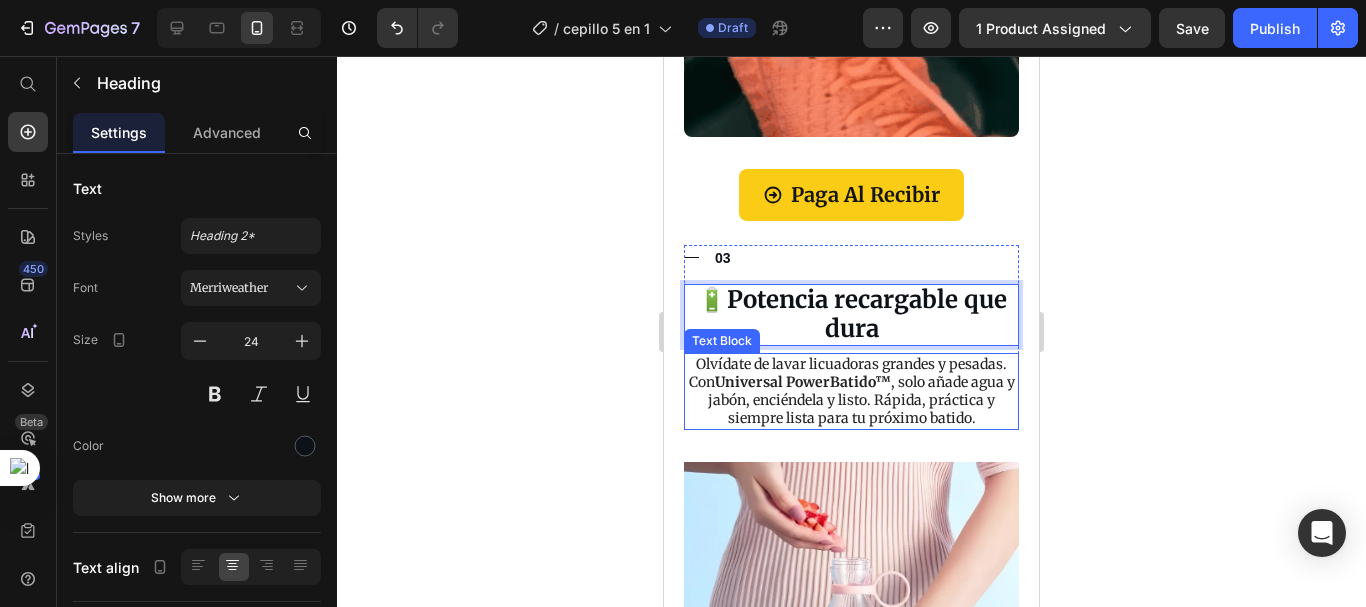 click on "Olvídate de lavar licuadoras grandes y pesadas. Con  Universal PowerBatido™ , solo añade agua y jabón, enciéndela y listo. Rápida, práctica y siempre lista para tu próximo batido." at bounding box center (851, 391) 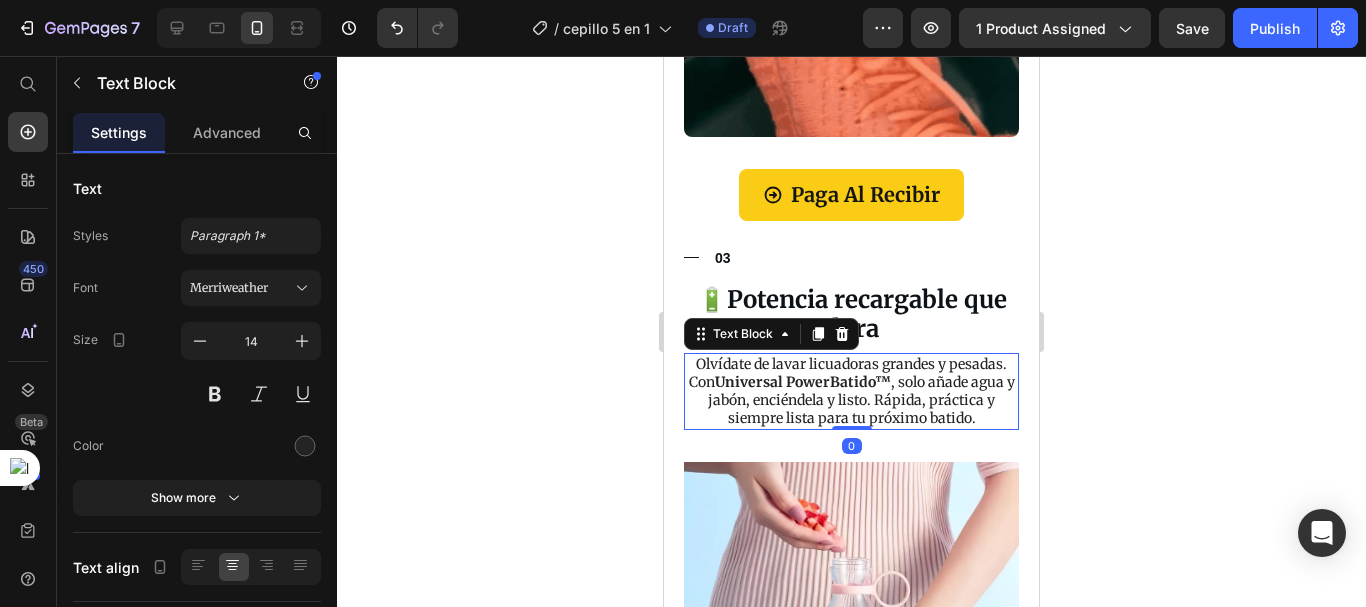 click on "Olvídate de lavar licuadoras grandes y pesadas. Con  Universal PowerBatido™ , solo añade agua y jabón, enciéndela y listo. Rápida, práctica y siempre lista para tu próximo batido." at bounding box center (851, 391) 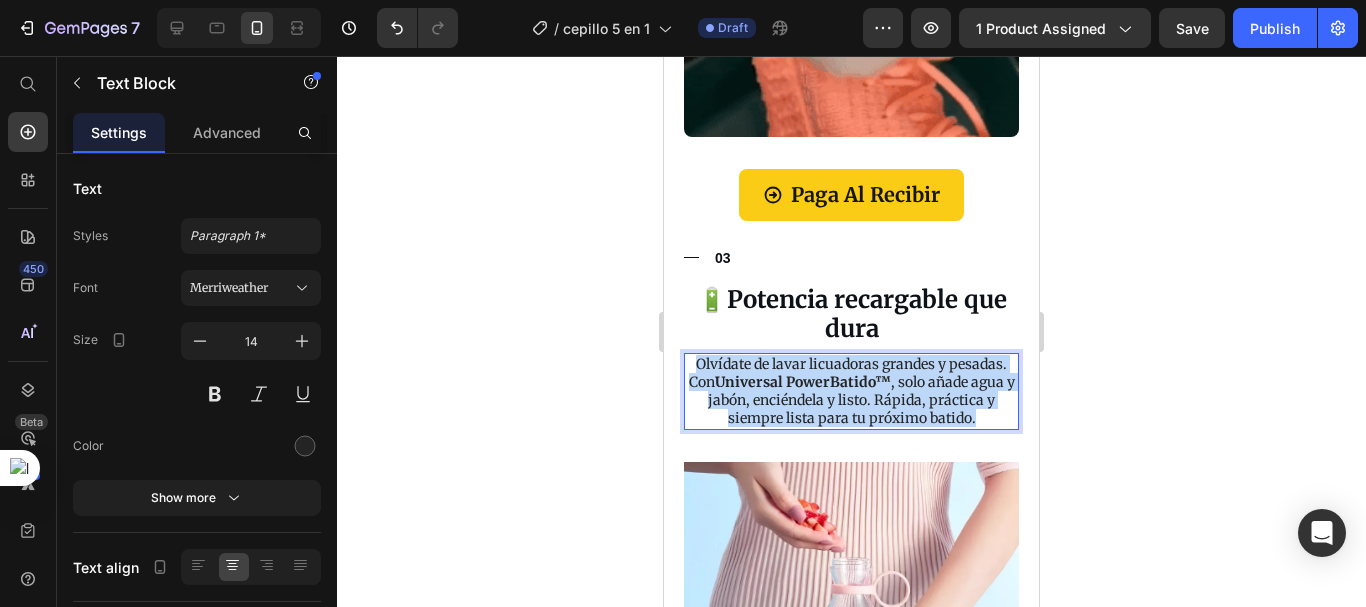 drag, startPoint x: 978, startPoint y: 378, endPoint x: 689, endPoint y: 325, distance: 293.81967 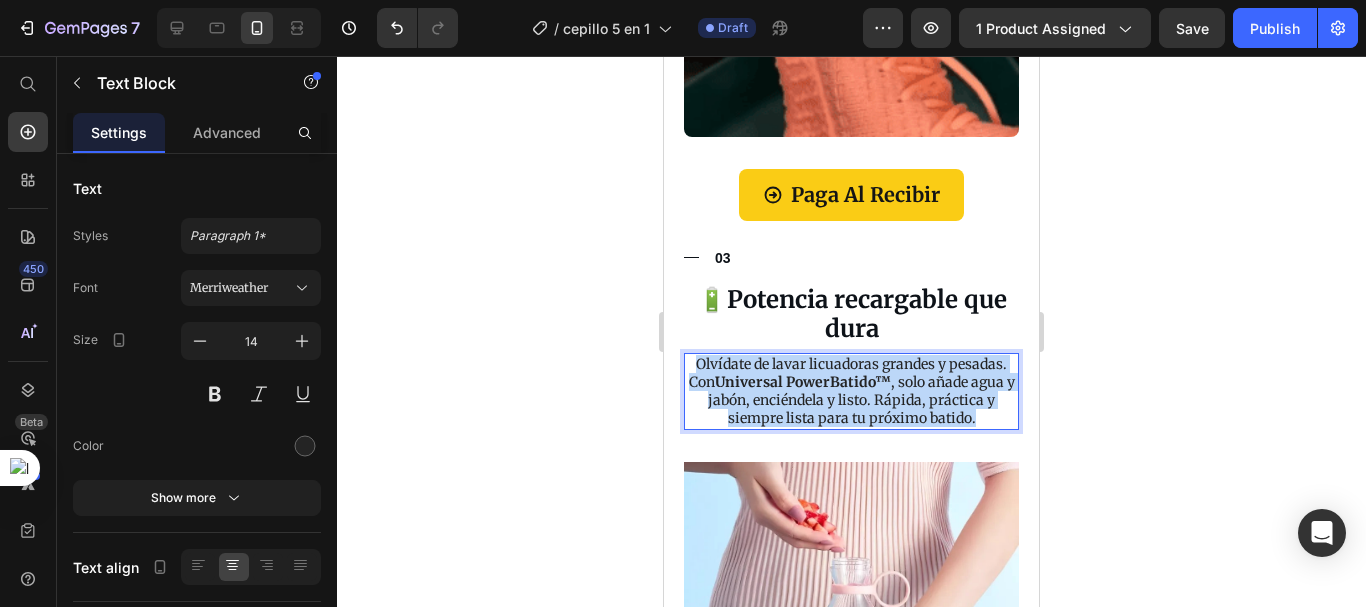 click on "Olvídate de lavar licuadoras grandes y pesadas. Con  Universal PowerBatido™ , solo añade agua y jabón, enciéndela y listo. Rápida, práctica y siempre lista para tu próximo batido." at bounding box center (851, 391) 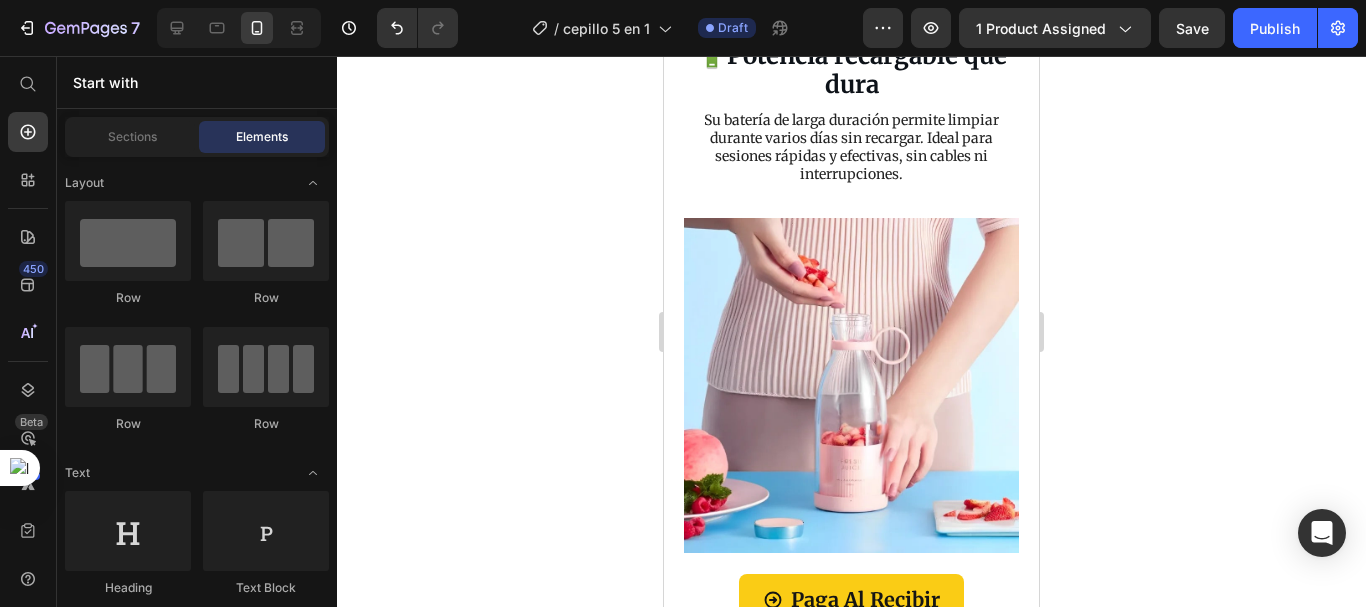 scroll, scrollTop: 2998, scrollLeft: 0, axis: vertical 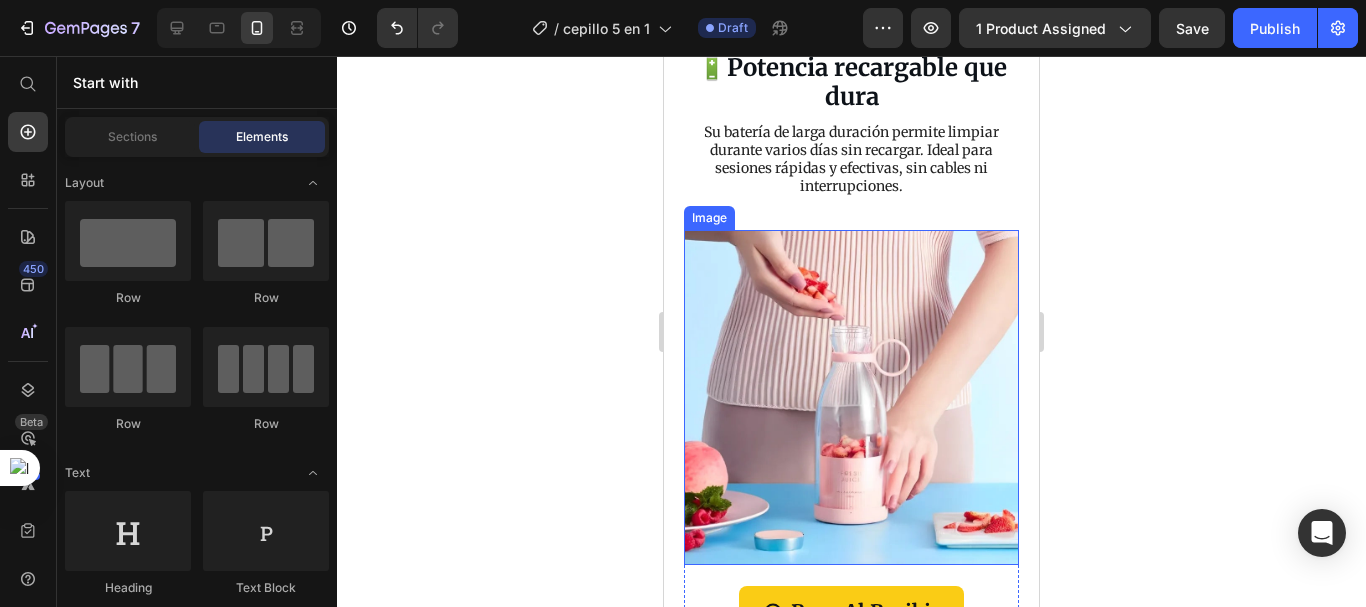 click at bounding box center [851, 397] 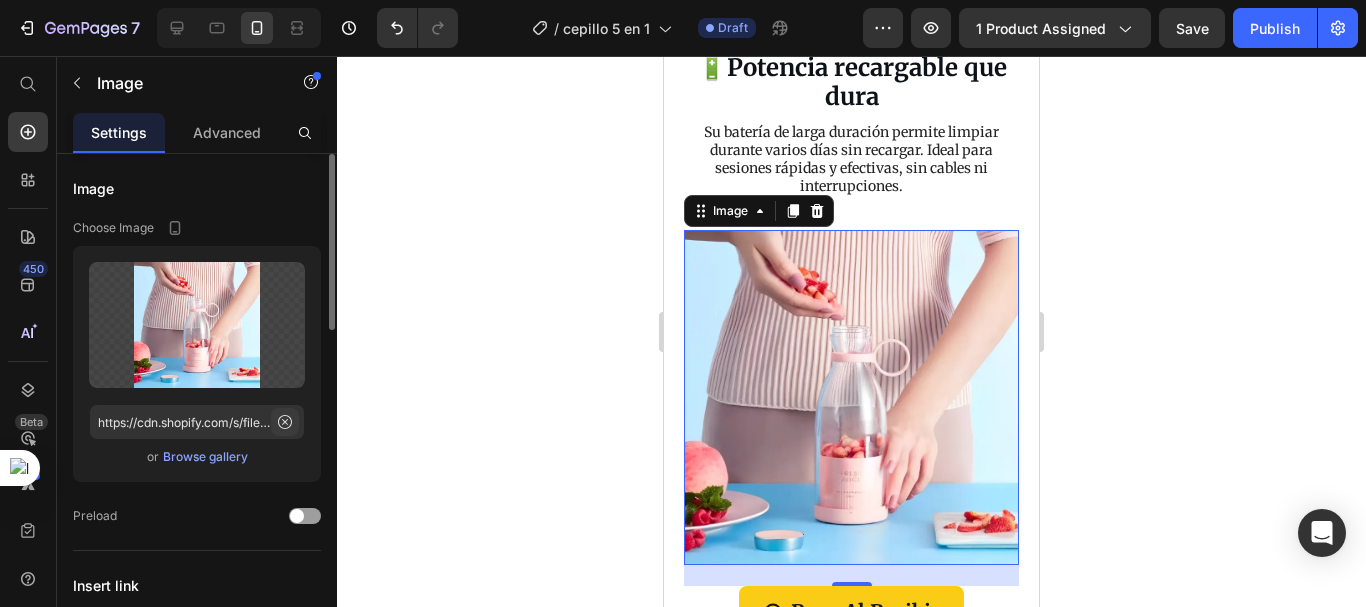 click 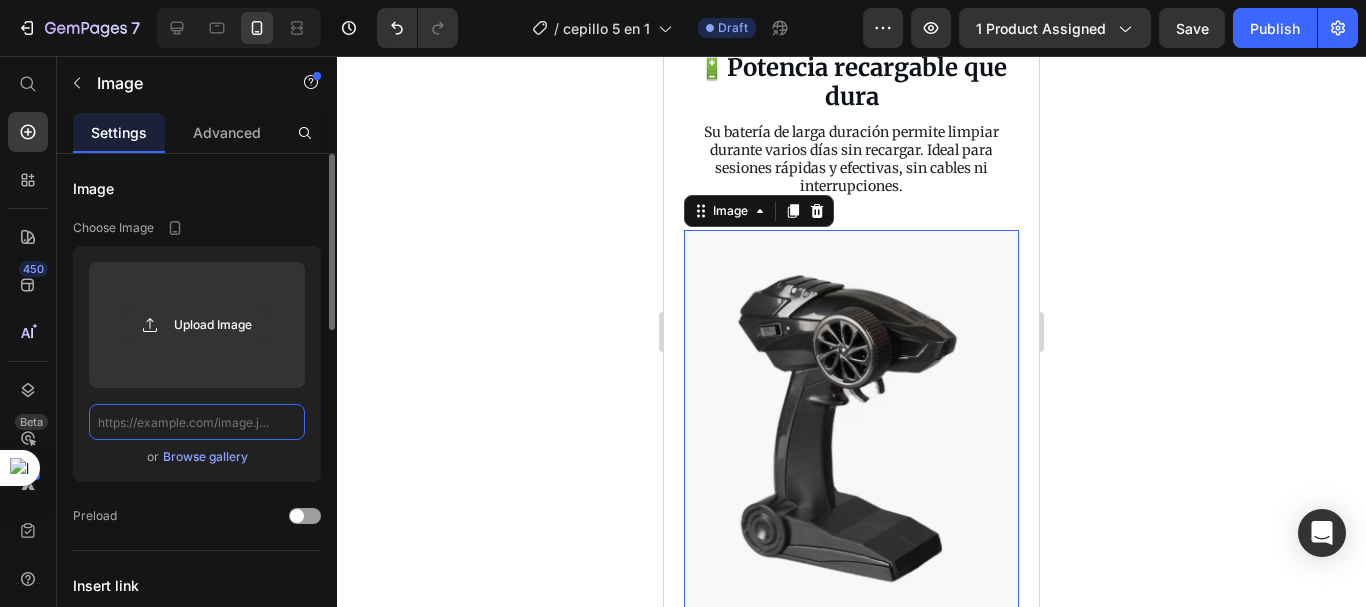 scroll, scrollTop: 0, scrollLeft: 0, axis: both 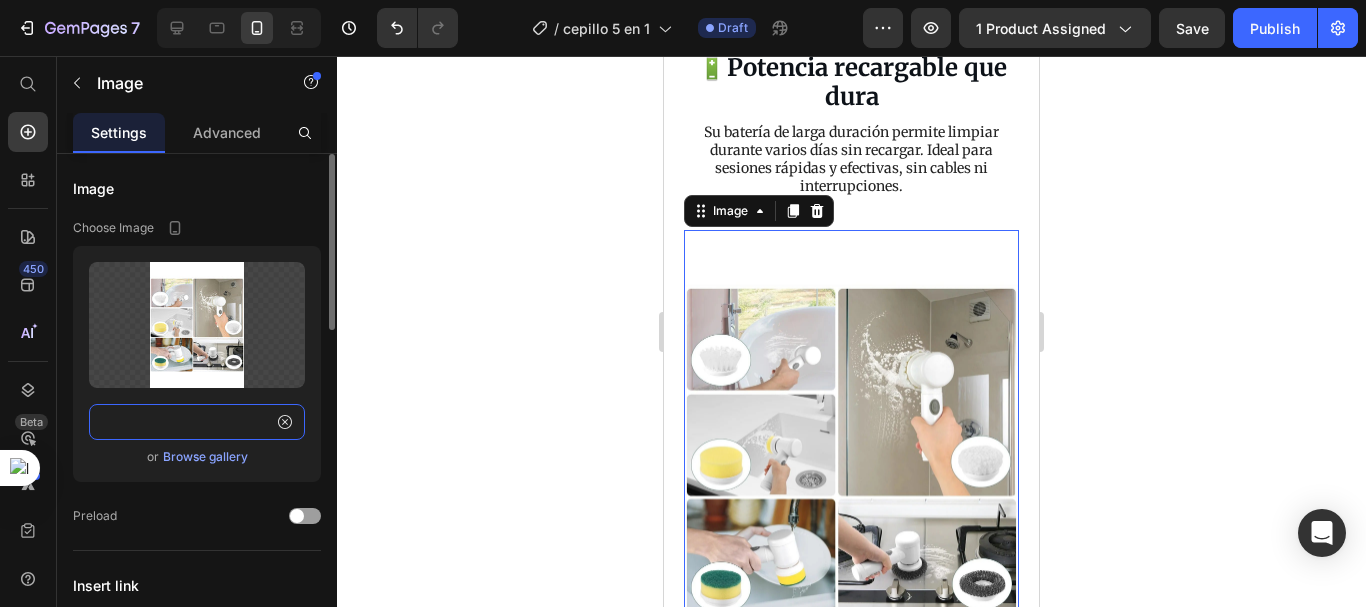 type on "https://cdn.shopify.com/s/files/1/0692/7630/3510/files/imgi_50_S08e4ef5de3c24121948accde0252b6ceL.jpg?v=1752266130" 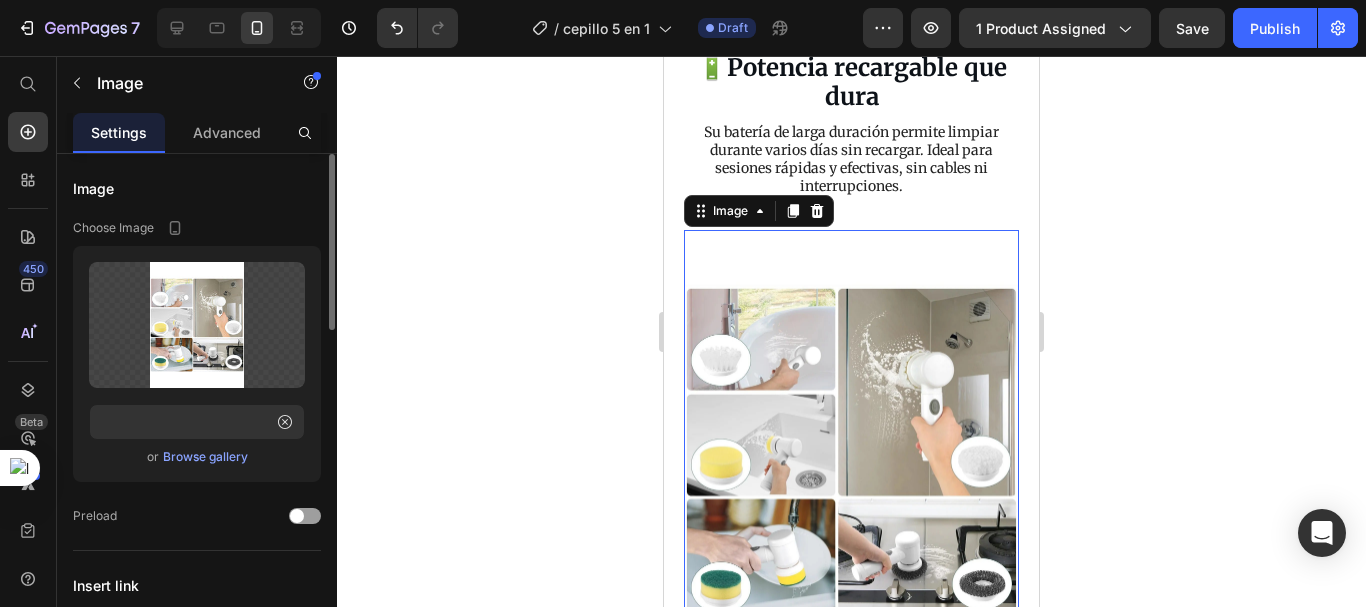 click 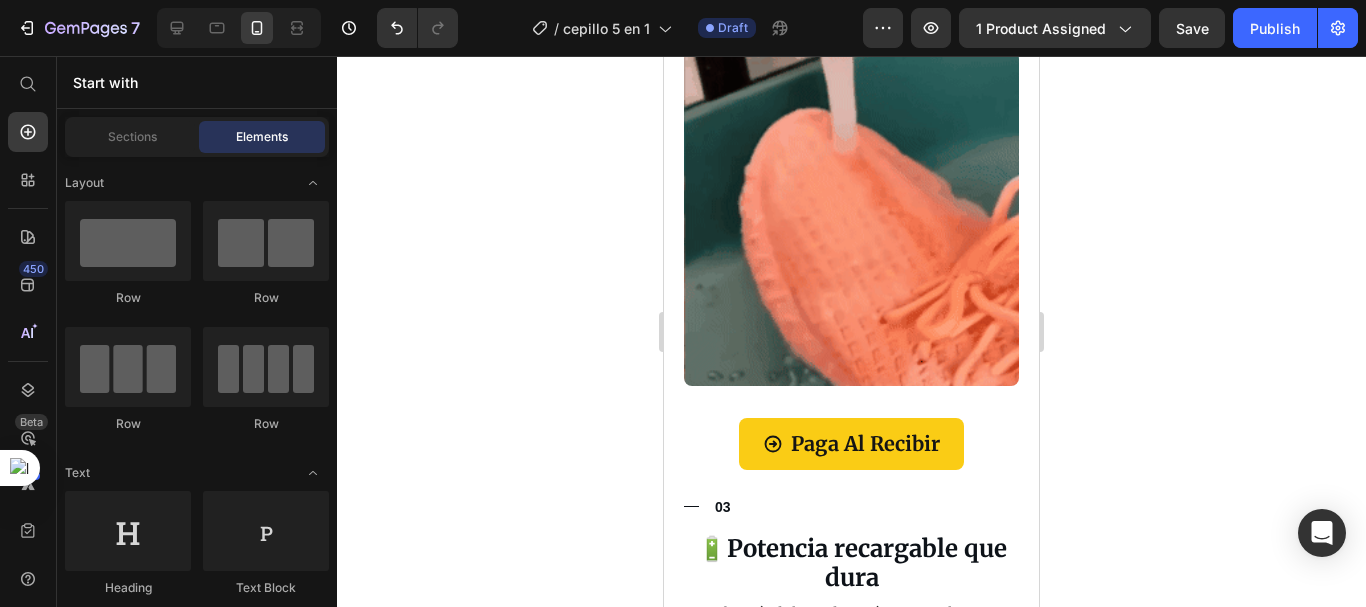 scroll, scrollTop: 1952, scrollLeft: 0, axis: vertical 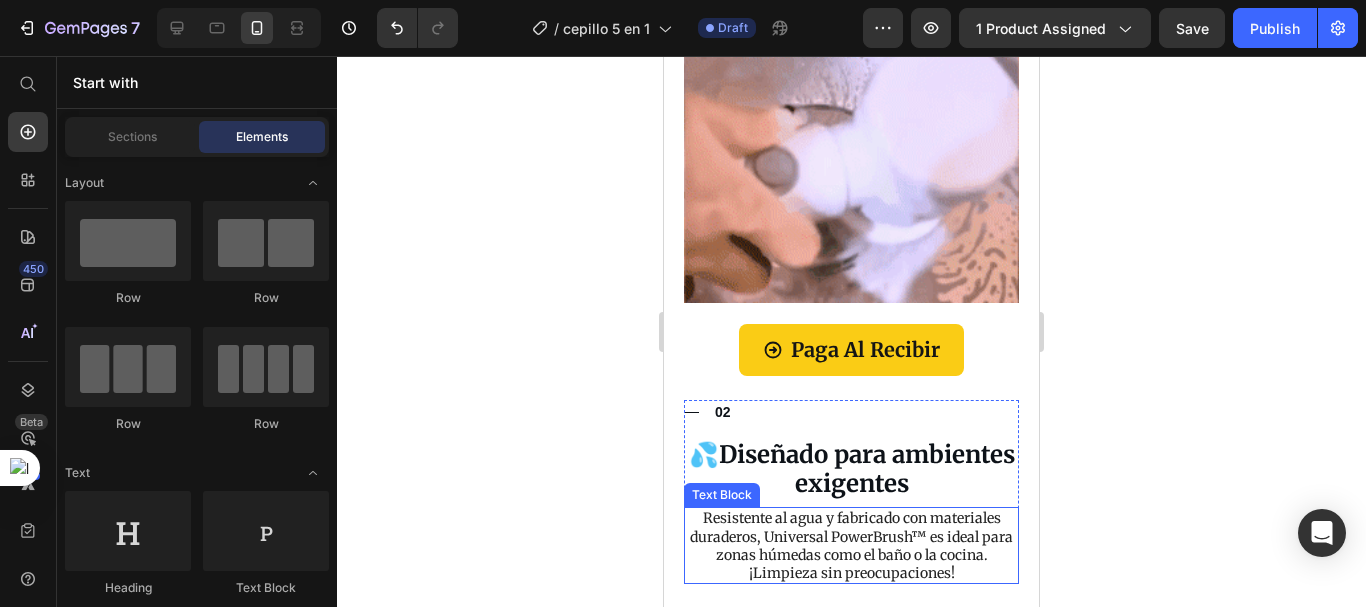 click on "Resistente al agua y fabricado con materiales duraderos, Universal PowerBrush™ es ideal para zonas húmedas como el baño o la cocina. ¡Limpieza sin preocupaciones!" at bounding box center (851, 545) 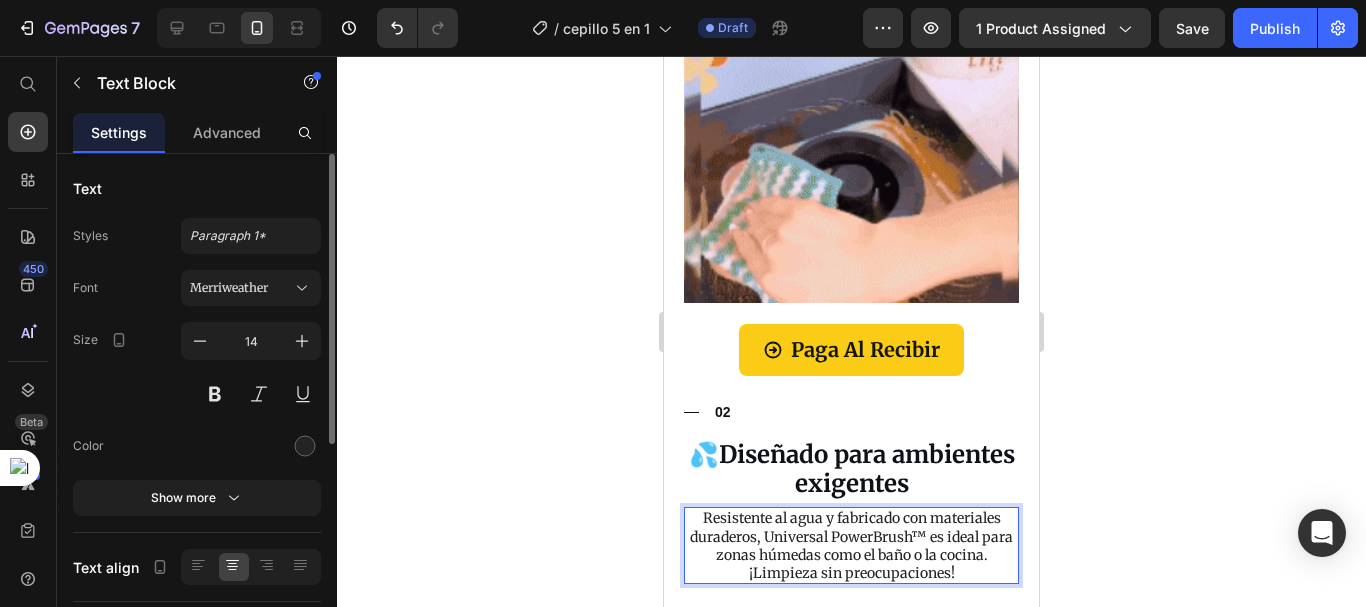 click on "Resistente al agua y fabricado con materiales duraderos, Universal PowerBrush™ es ideal para zonas húmedas como el baño o la cocina. ¡Limpieza sin preocupaciones!" at bounding box center [851, 545] 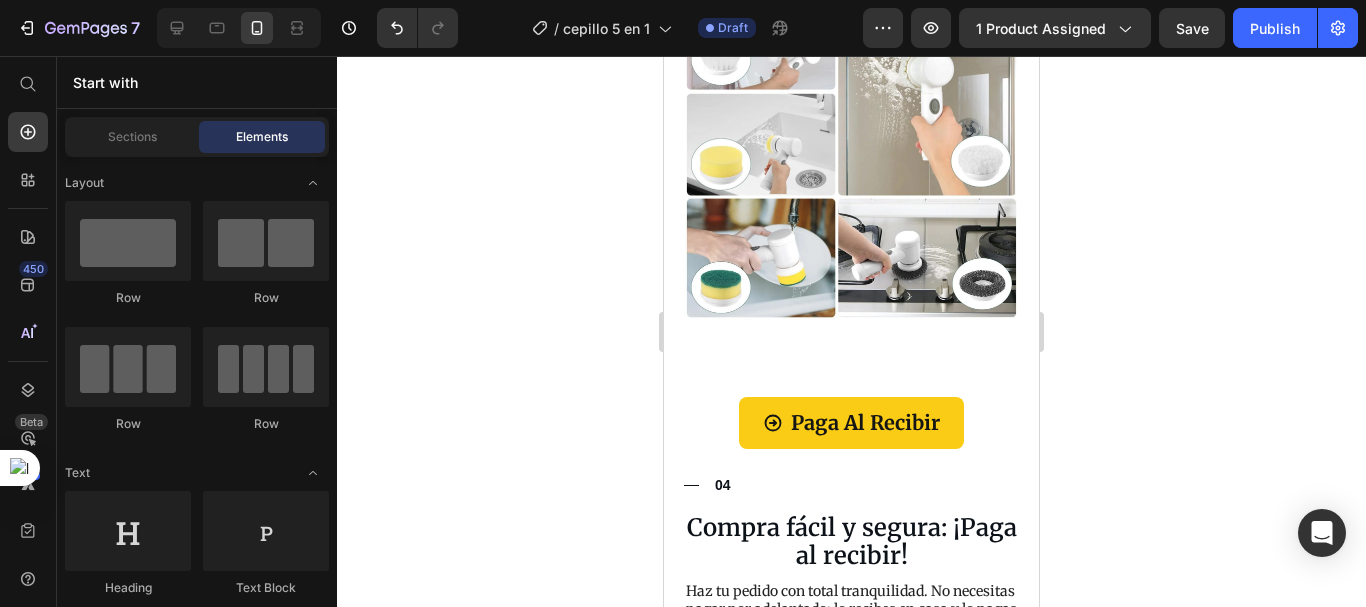 scroll, scrollTop: 3341, scrollLeft: 0, axis: vertical 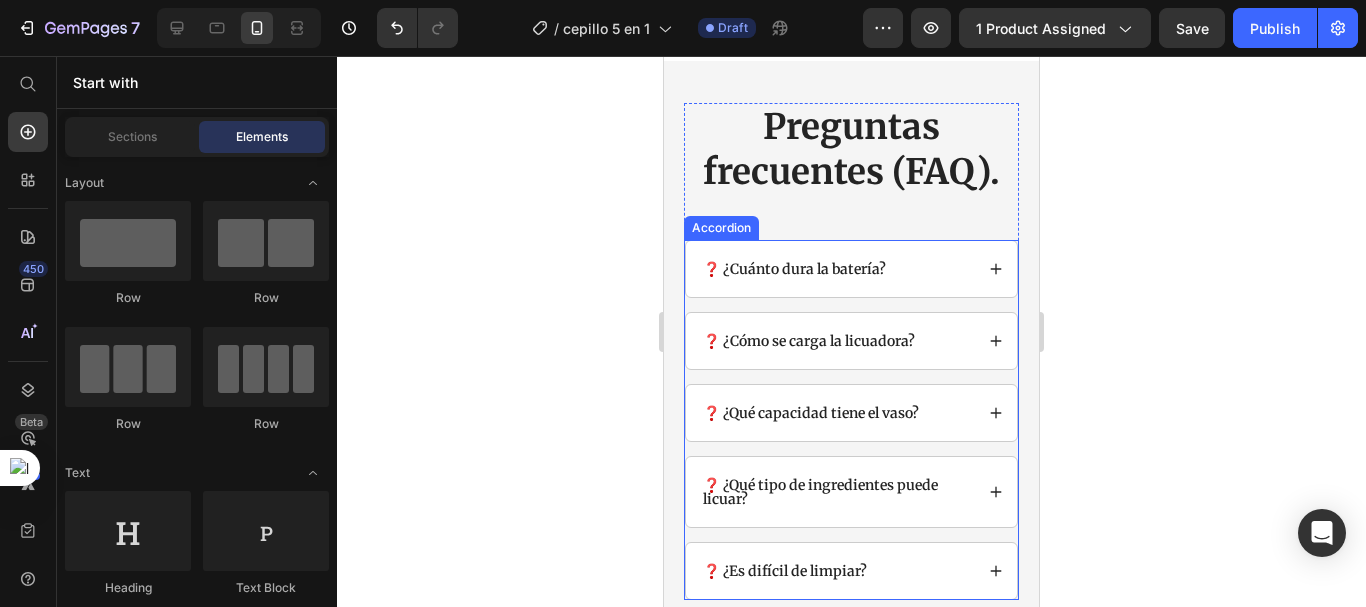 click on "❓ ¿Cuánto dura la batería?" at bounding box center [794, 269] 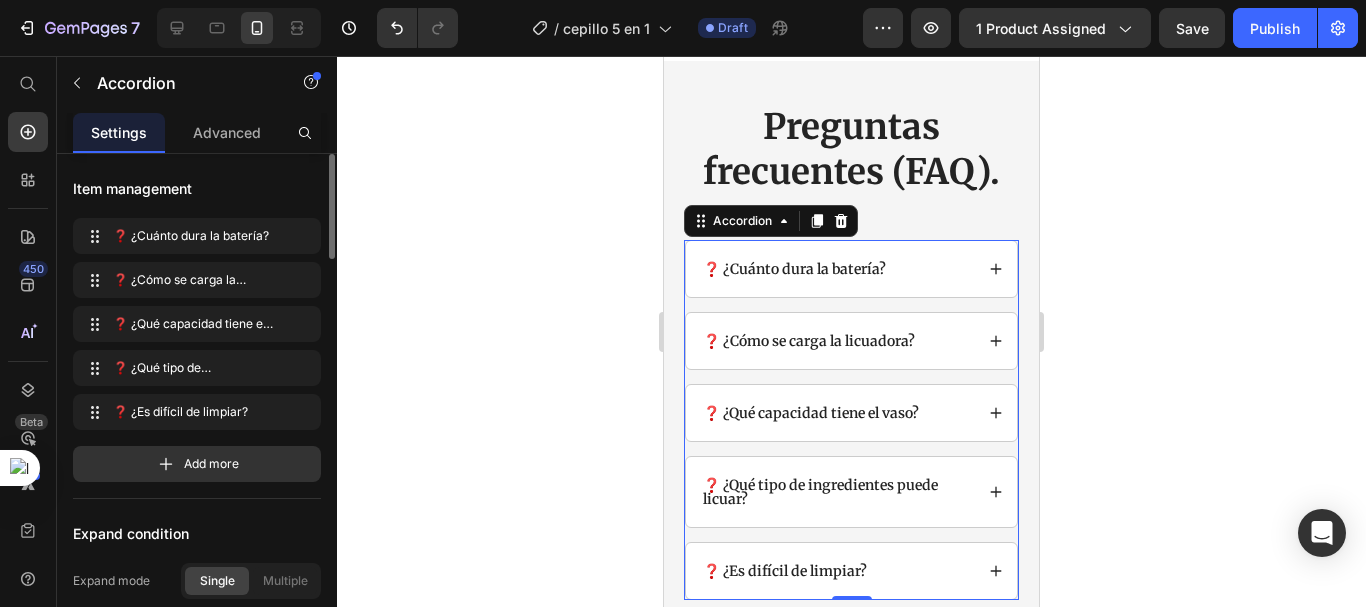 click on "❓ ¿Cuánto dura la batería?" at bounding box center (794, 269) 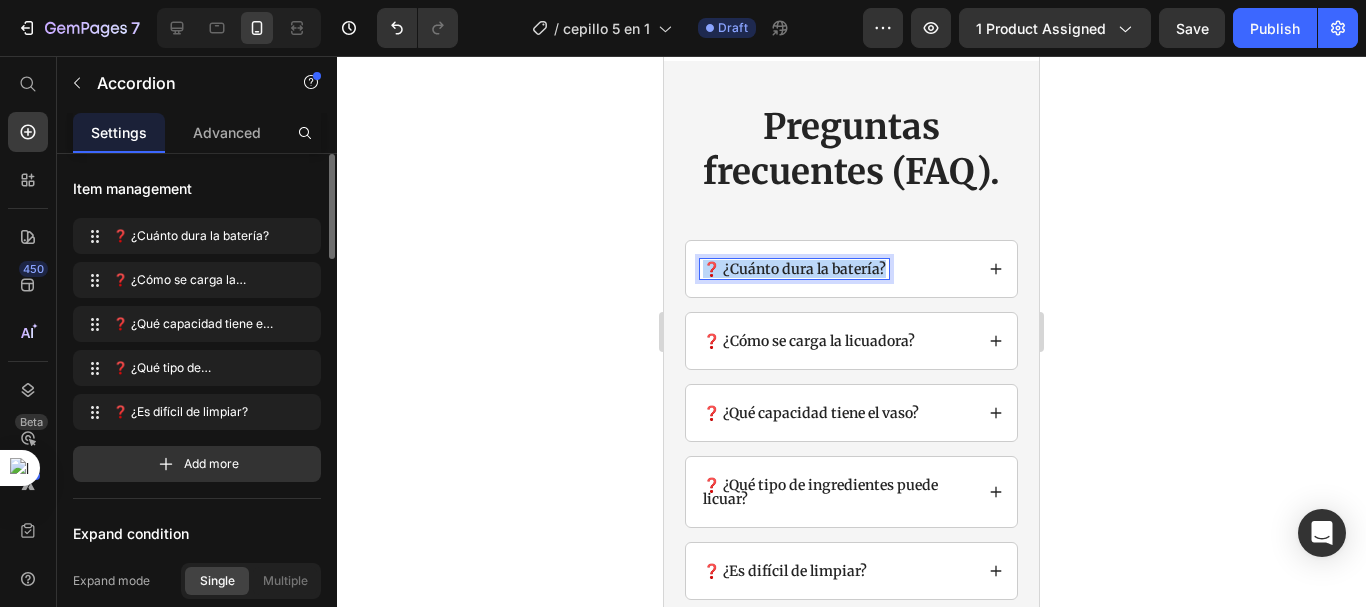 drag, startPoint x: 882, startPoint y: 240, endPoint x: 703, endPoint y: 240, distance: 179 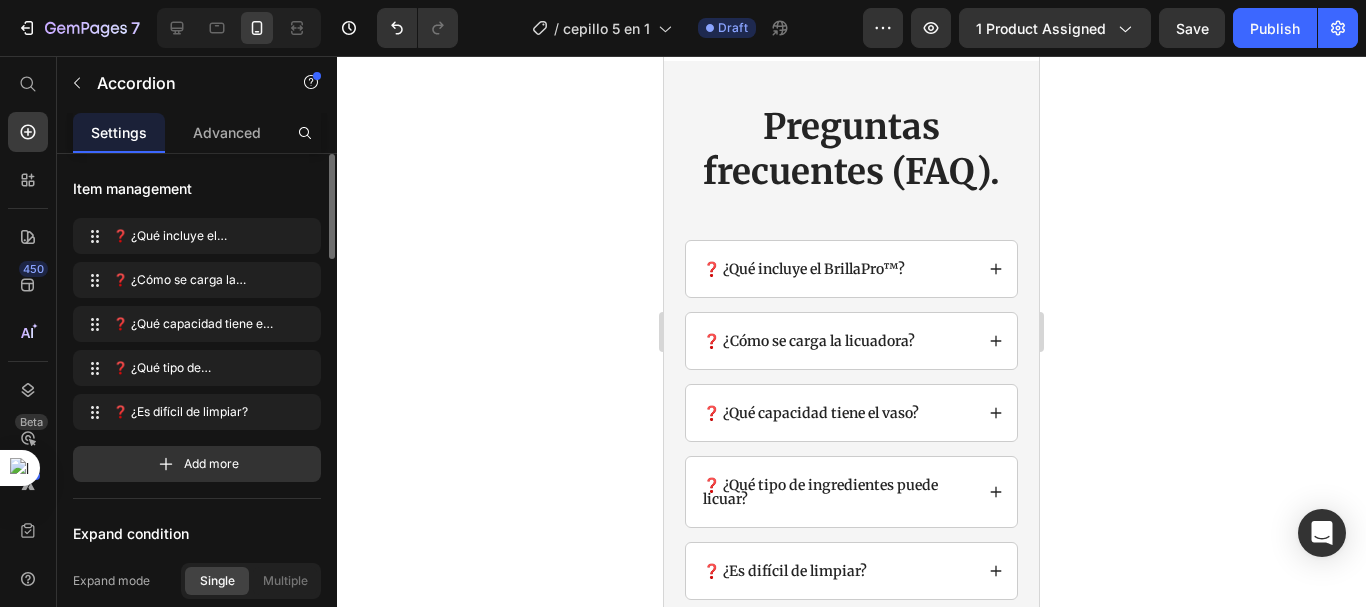 click 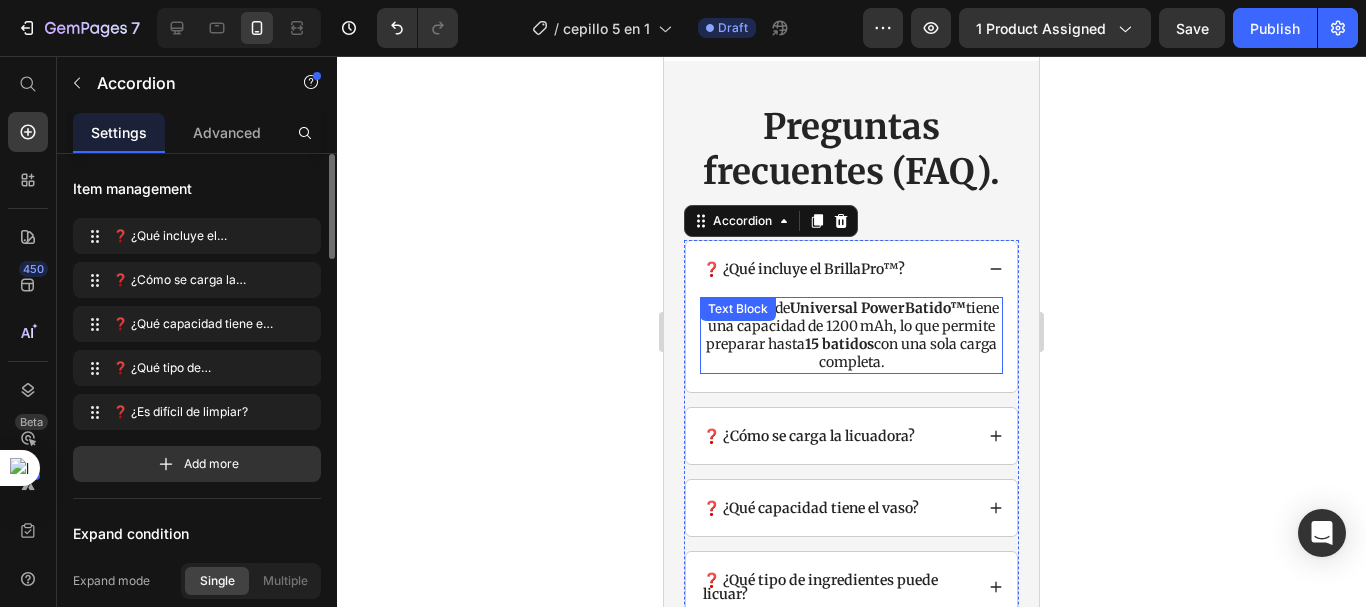 click on "15 batidos" at bounding box center [839, 344] 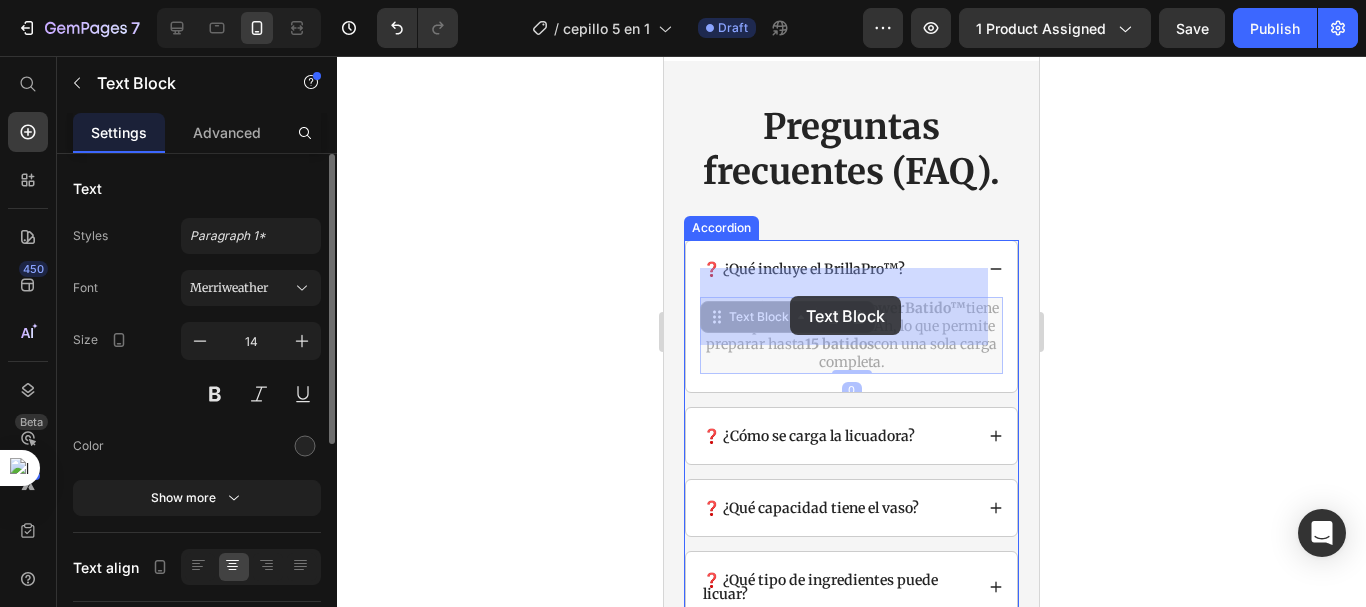 drag, startPoint x: 919, startPoint y: 330, endPoint x: 790, endPoint y: 296, distance: 133.4054 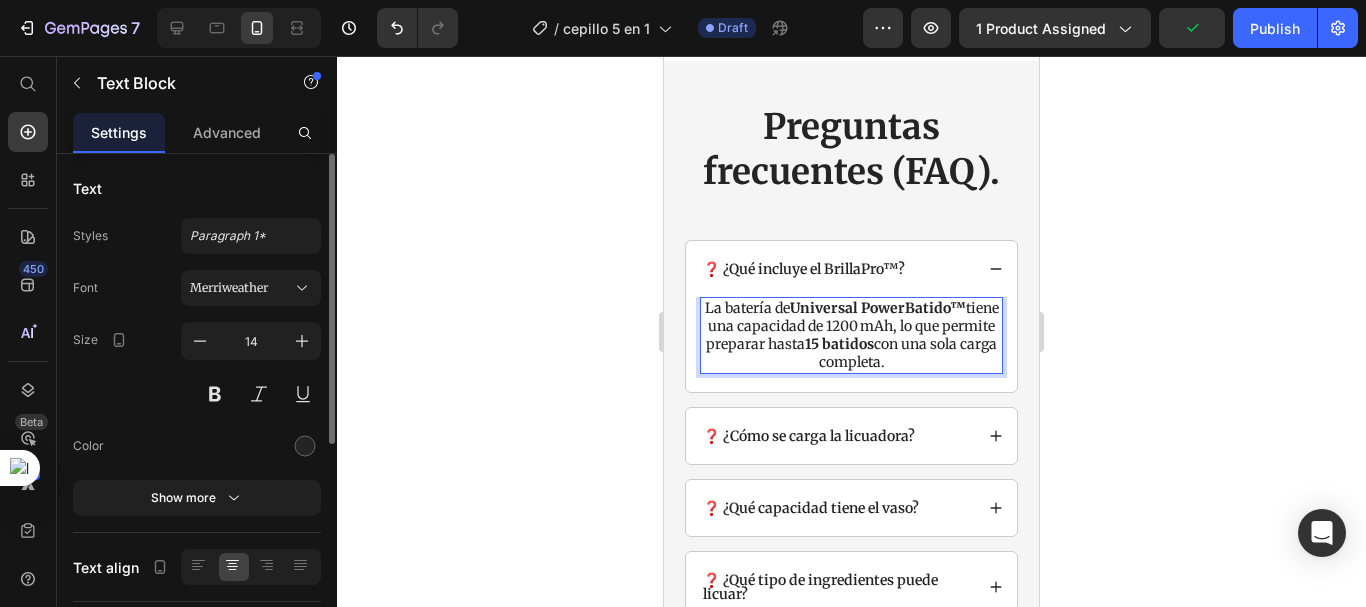 click on "La batería de  Universal PowerBatido™  tiene una capacidad de 1200 mAh, lo que permite preparar hasta  15 batidos  con una sola carga completa." at bounding box center (851, 335) 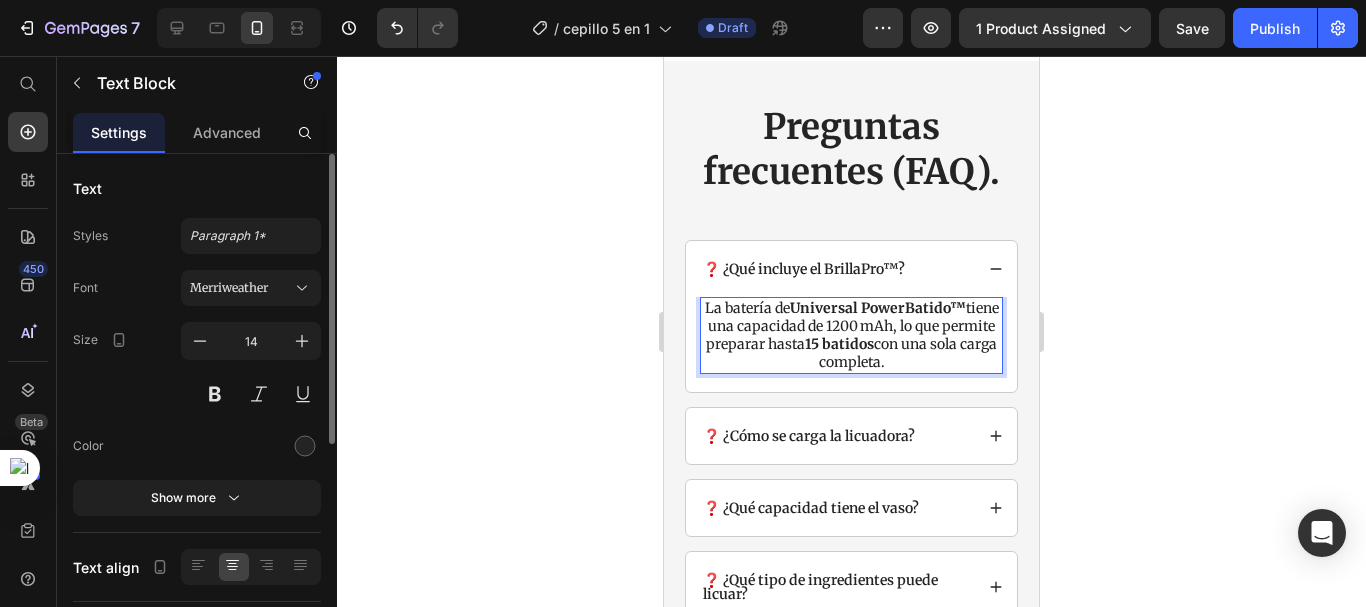 drag, startPoint x: 917, startPoint y: 336, endPoint x: 711, endPoint y: 285, distance: 212.21922 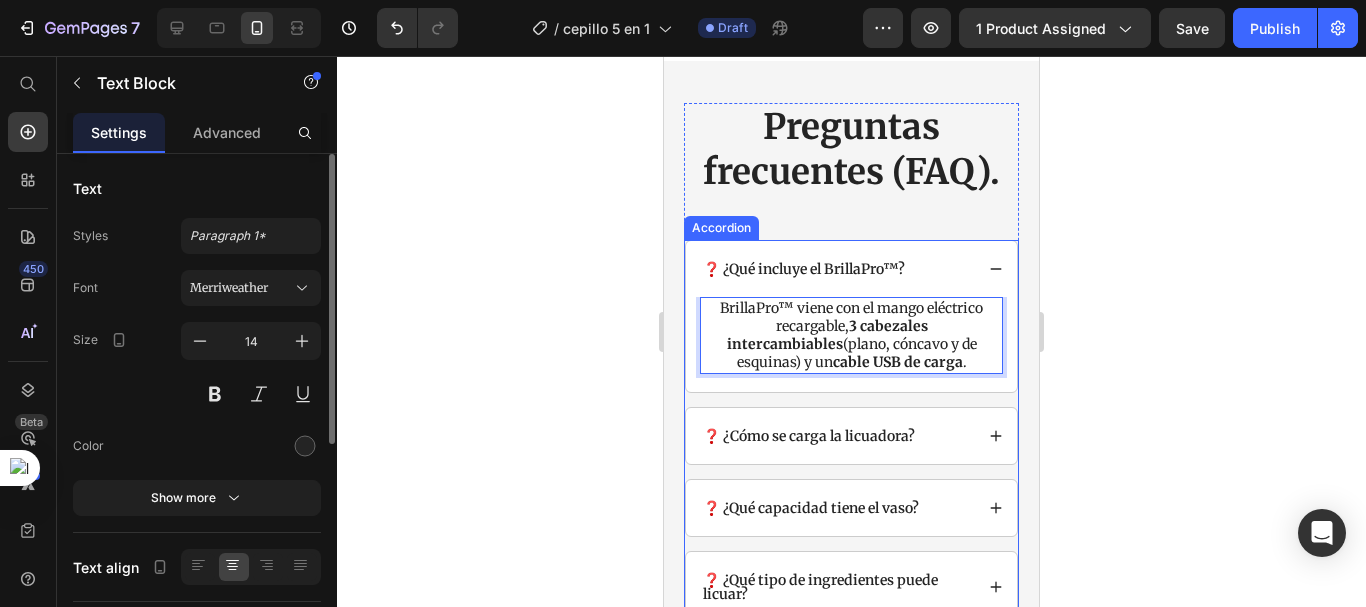 click on "❓ ¿Cómo se carga la licuadora?" at bounding box center [851, 436] 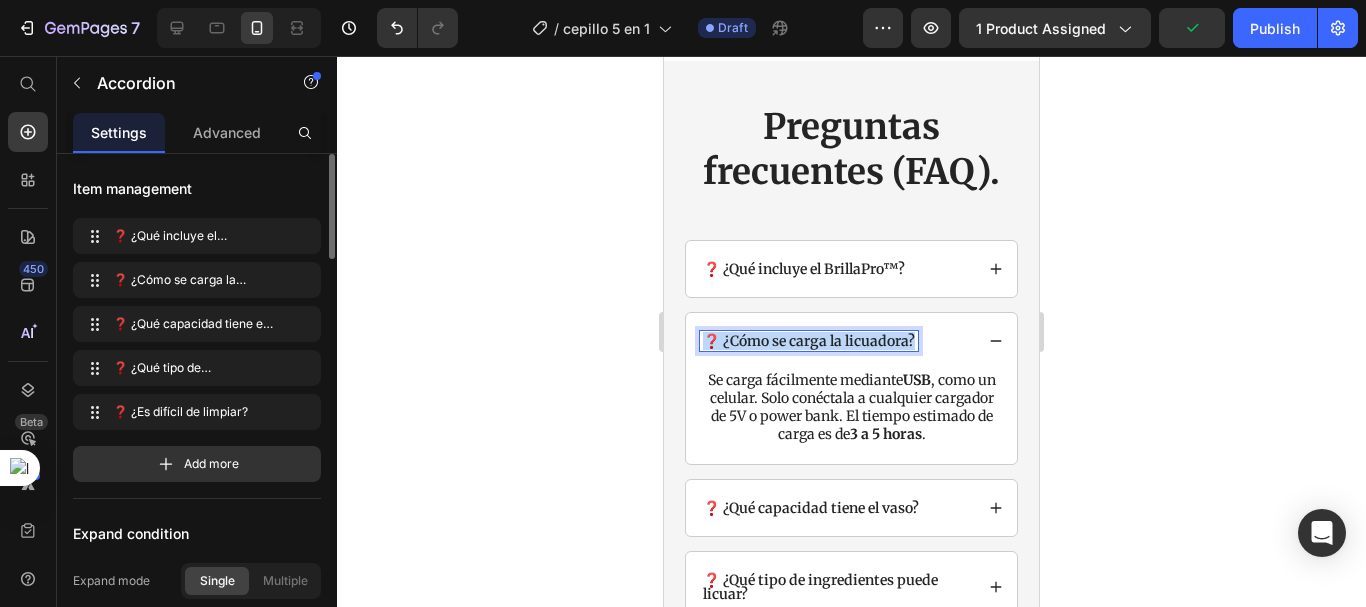 drag, startPoint x: 909, startPoint y: 309, endPoint x: 705, endPoint y: 316, distance: 204.12006 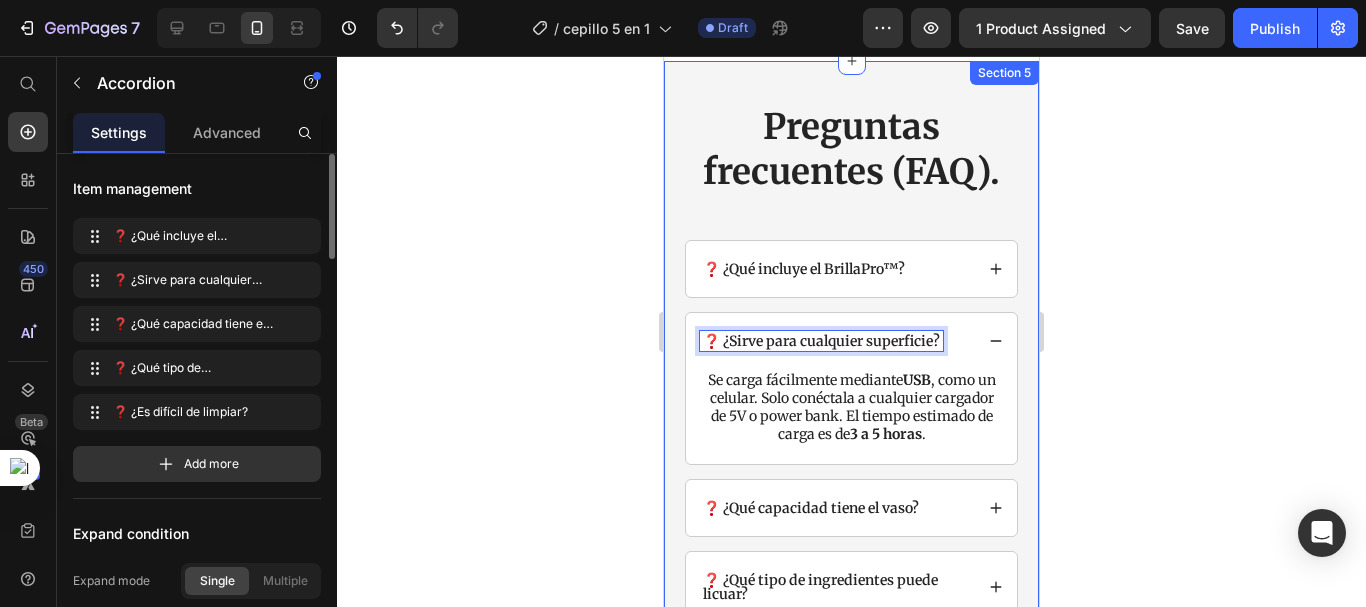 click on "Preguntas frecuentes (FAQ)" at bounding box center [846, 150] 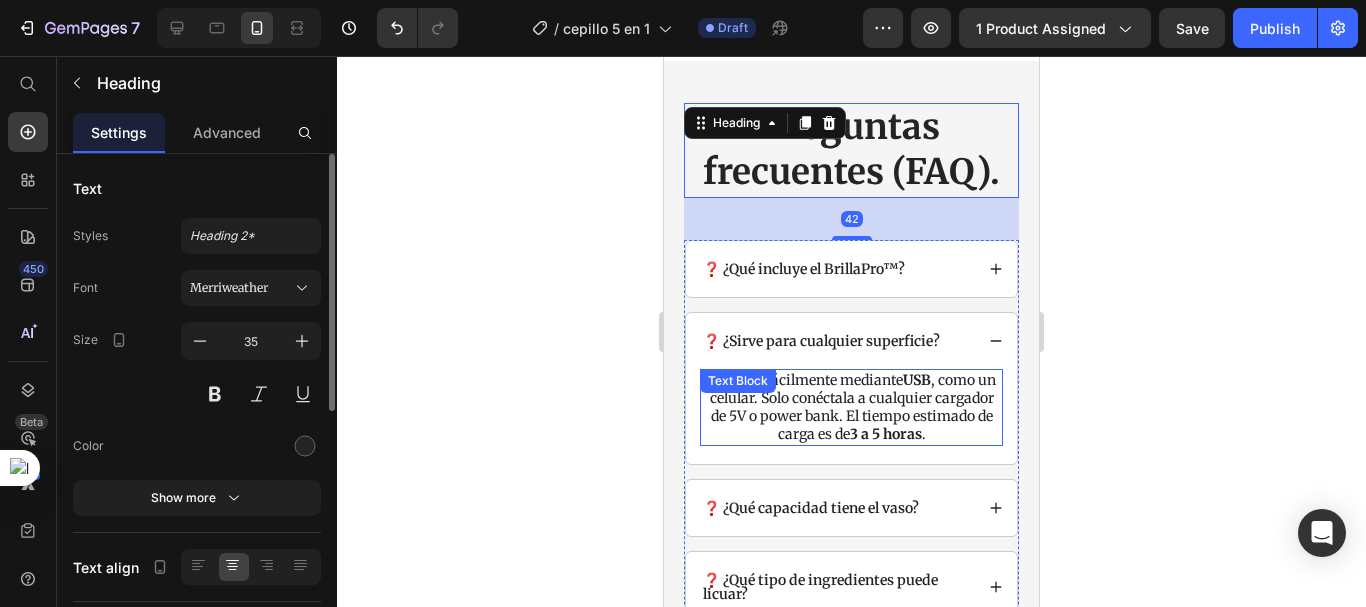 click on "Se carga fácilmente mediante  USB , como un celular. Solo conéctala a cualquier cargador de 5V o power bank. El tiempo estimado de carga es de  3 a 5 horas ." at bounding box center (851, 407) 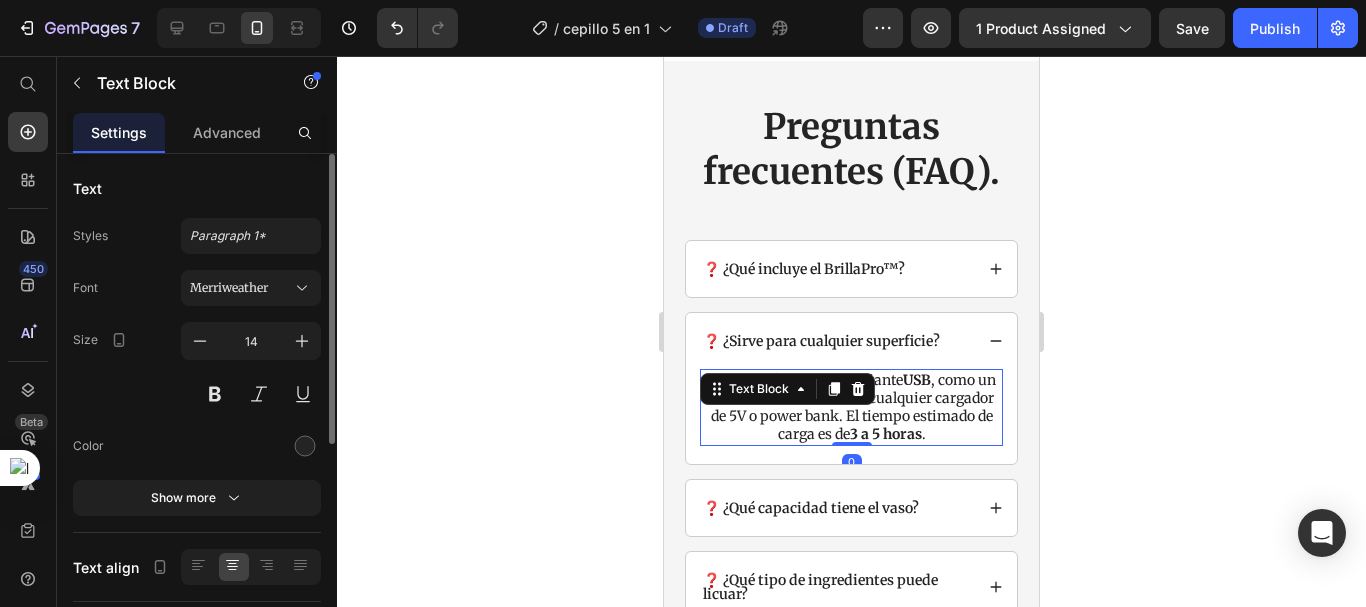 click on "Se carga fácilmente mediante  USB , como un celular. Solo conéctala a cualquier cargador de 5V o power bank. El tiempo estimado de carga es de  3 a 5 horas ." at bounding box center (851, 407) 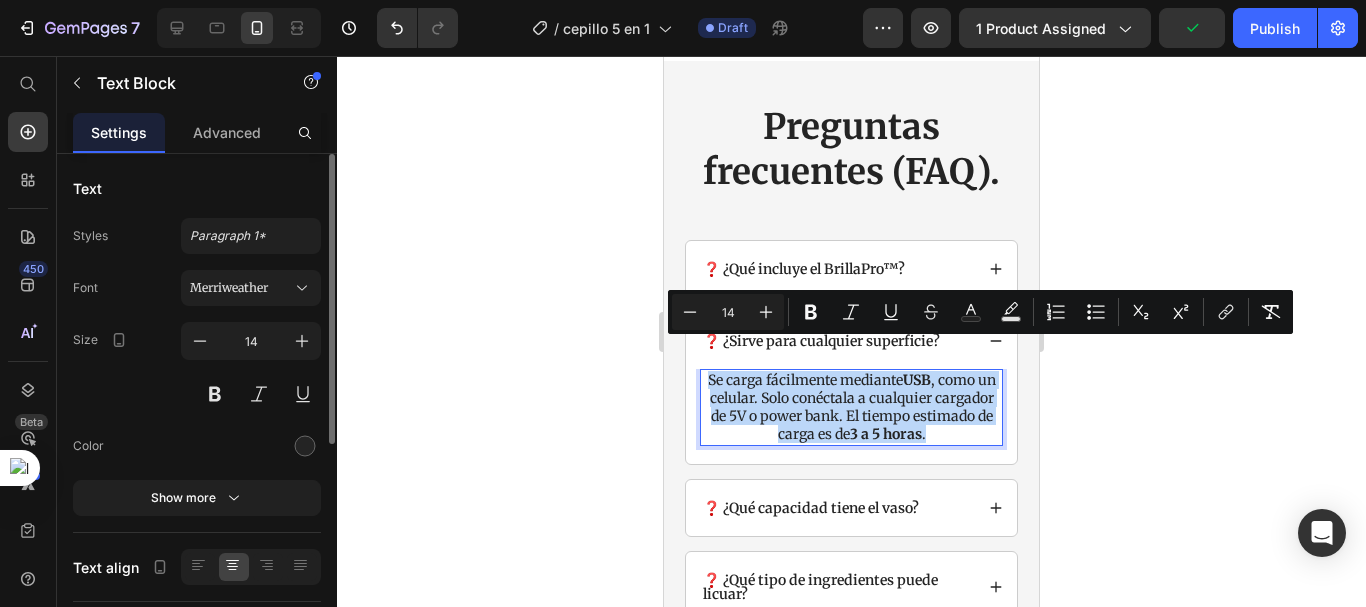 drag, startPoint x: 970, startPoint y: 408, endPoint x: 704, endPoint y: 348, distance: 272.68295 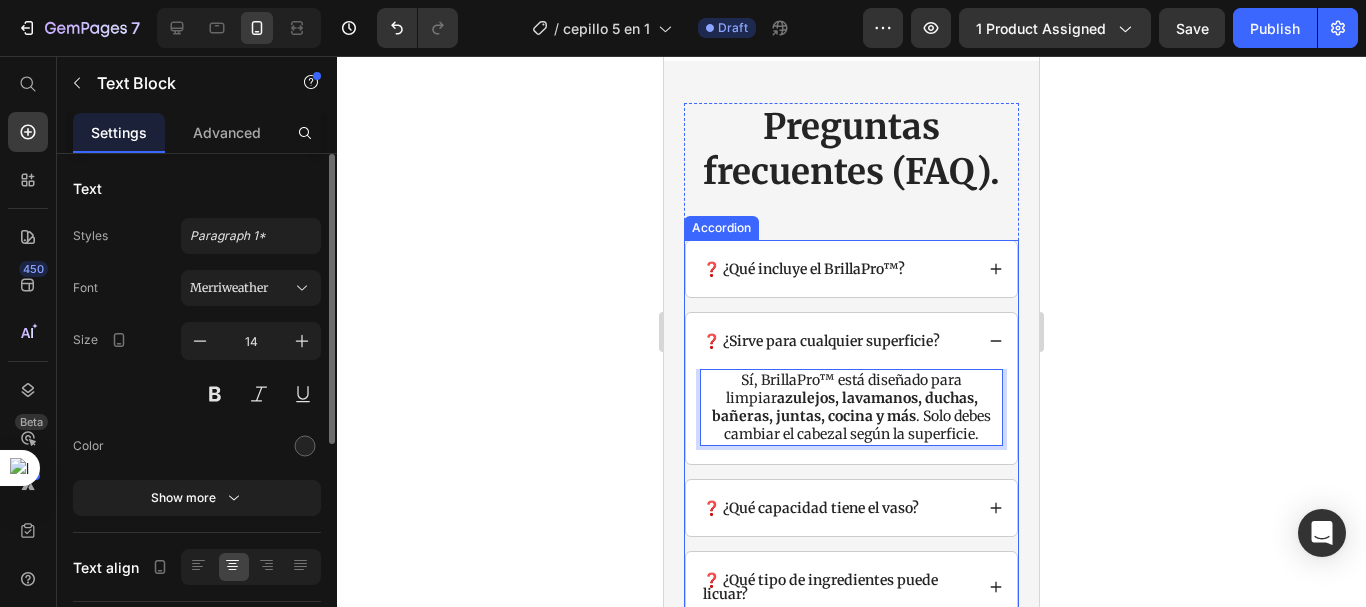 click on "❓ ¿Qué capacidad tiene el vaso?" at bounding box center [811, 508] 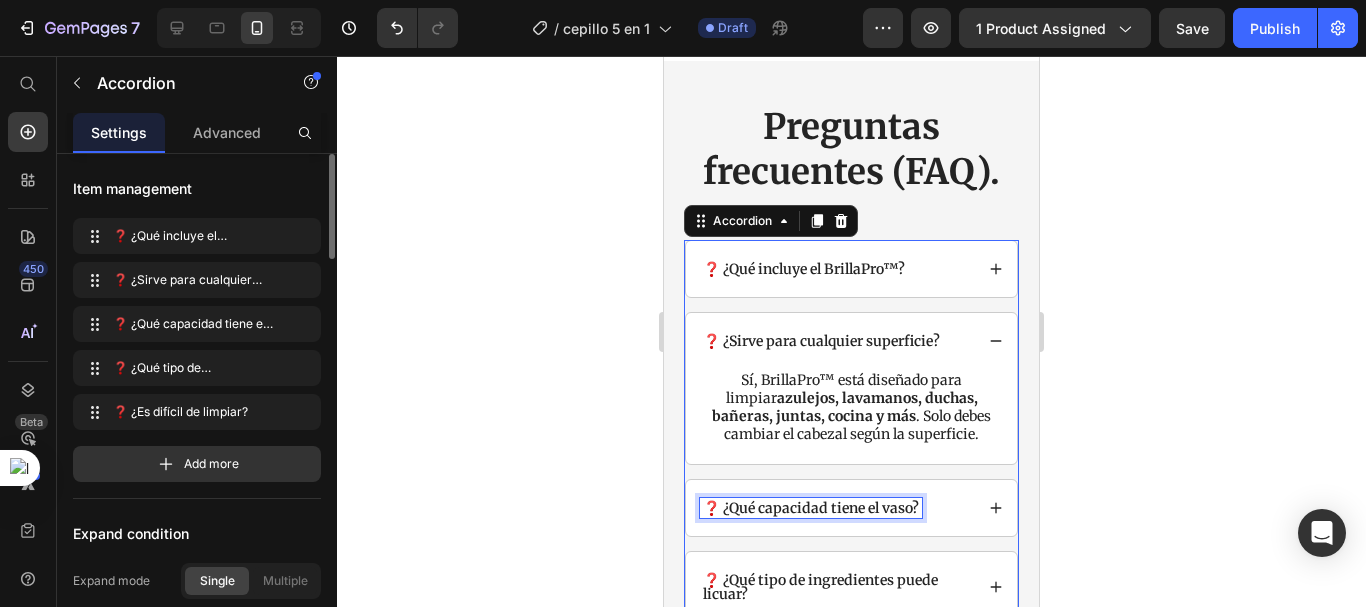 click on "❓ ¿Qué capacidad tiene el vaso?" at bounding box center [811, 508] 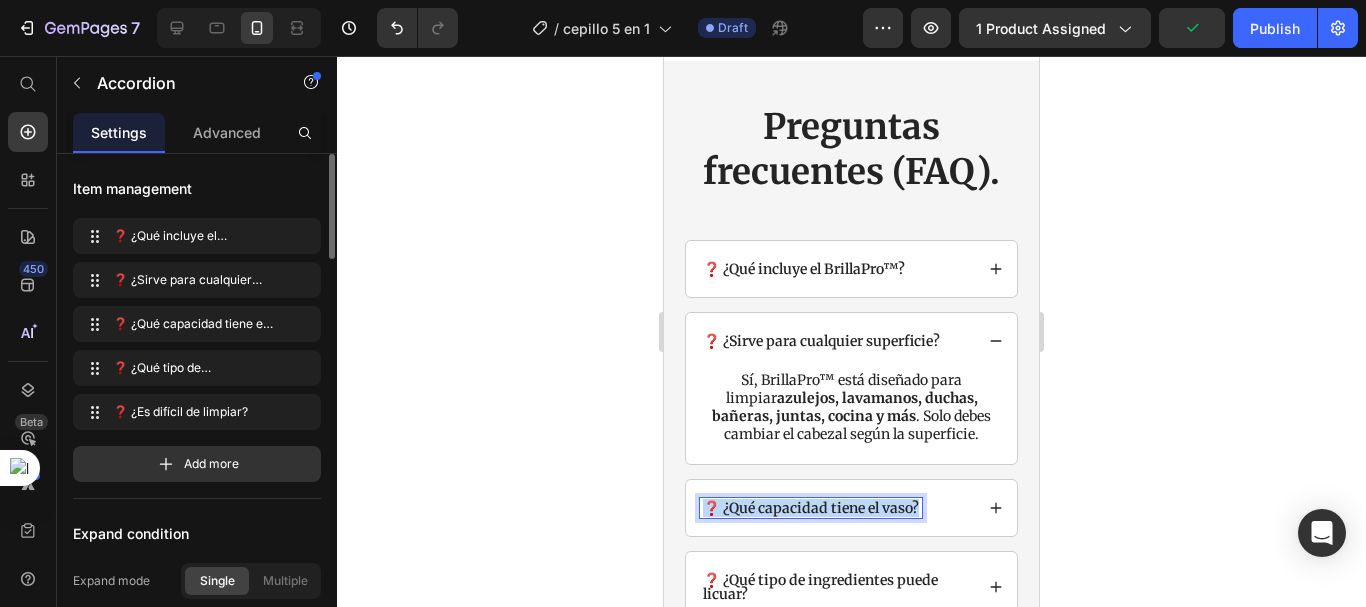 drag, startPoint x: 916, startPoint y: 479, endPoint x: 704, endPoint y: 478, distance: 212.00237 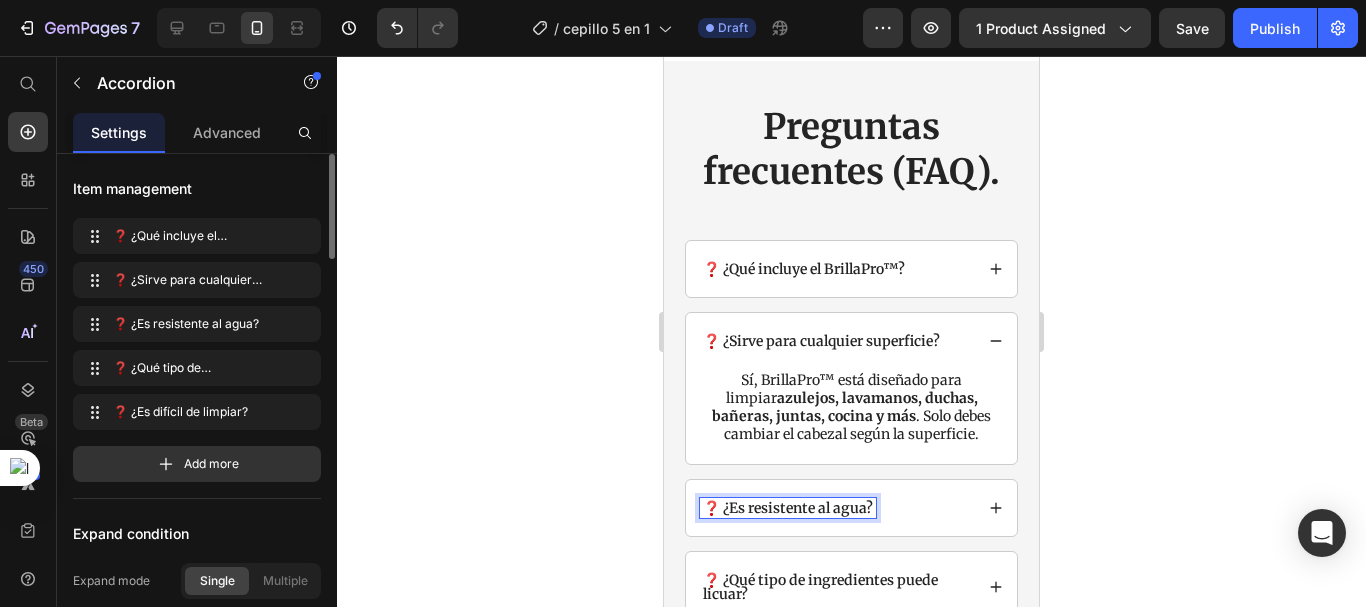 click 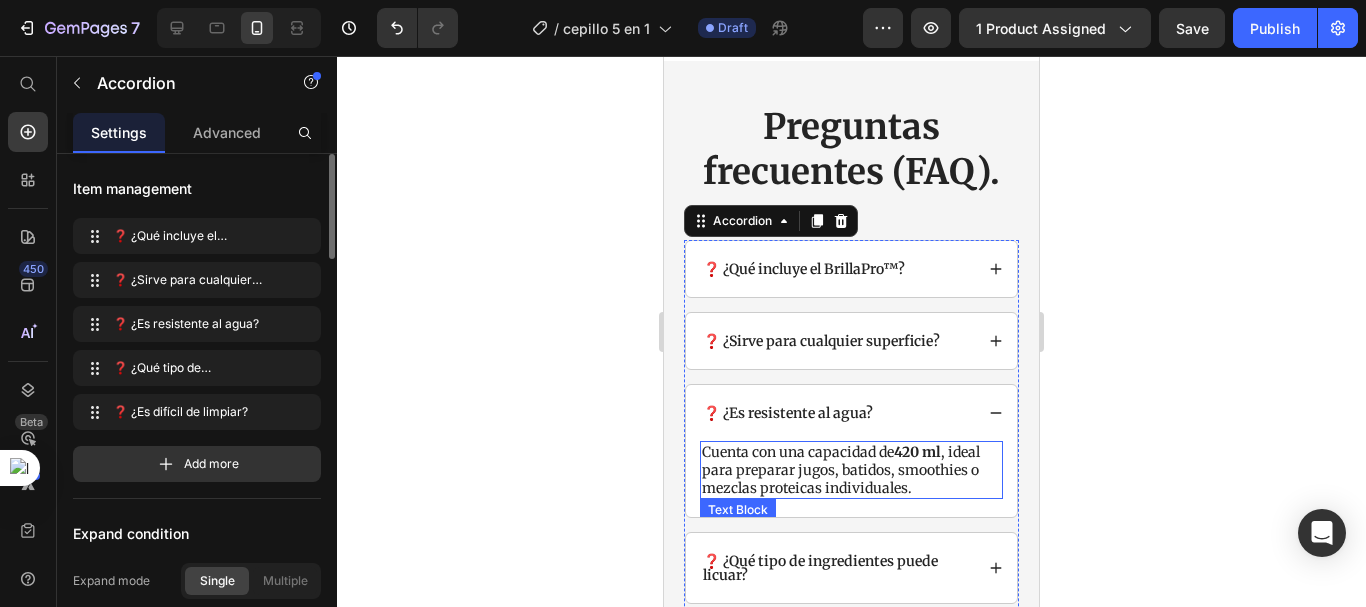 click on "Cuenta con una capacidad de  420 ml , ideal para preparar jugos, batidos, smoothies o mezclas proteicas individuales." at bounding box center [851, 470] 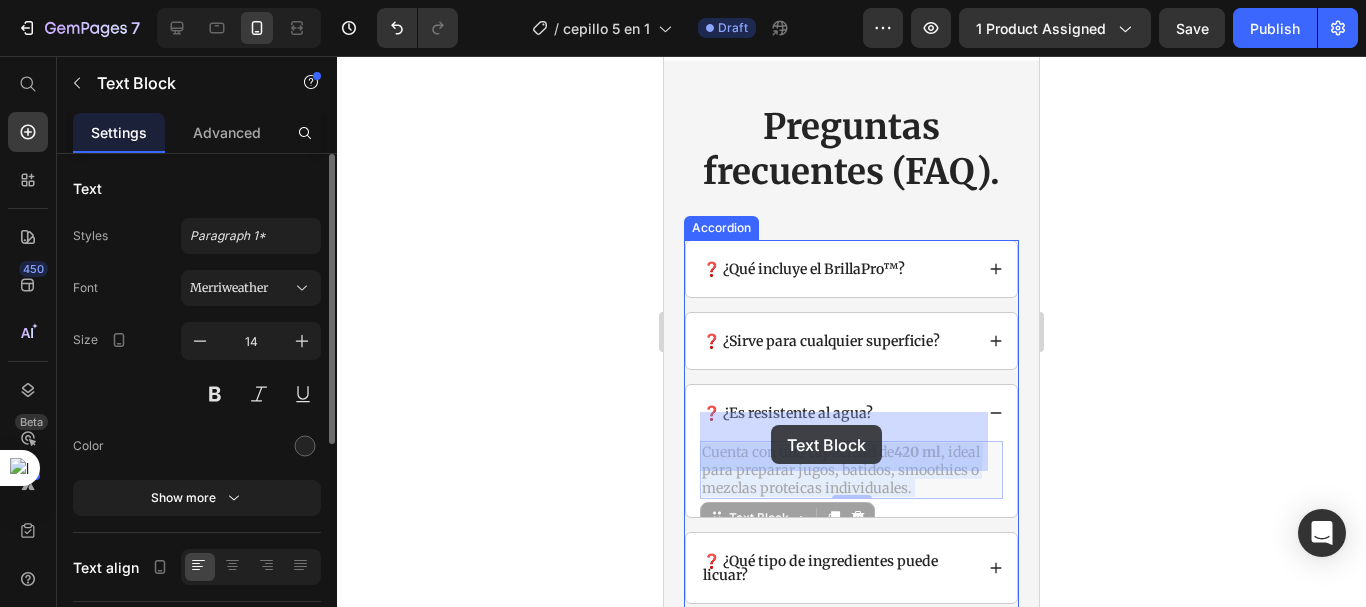 drag, startPoint x: 915, startPoint y: 462, endPoint x: 771, endPoint y: 425, distance: 148.6775 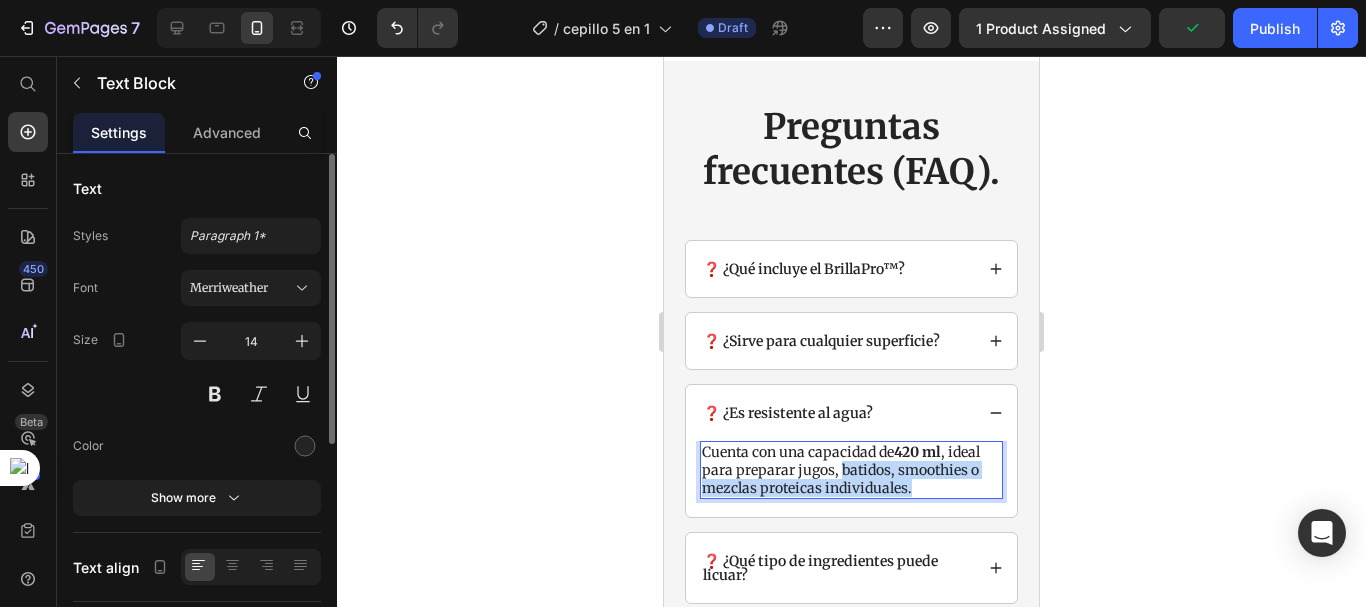 drag, startPoint x: 917, startPoint y: 458, endPoint x: 840, endPoint y: 450, distance: 77.41447 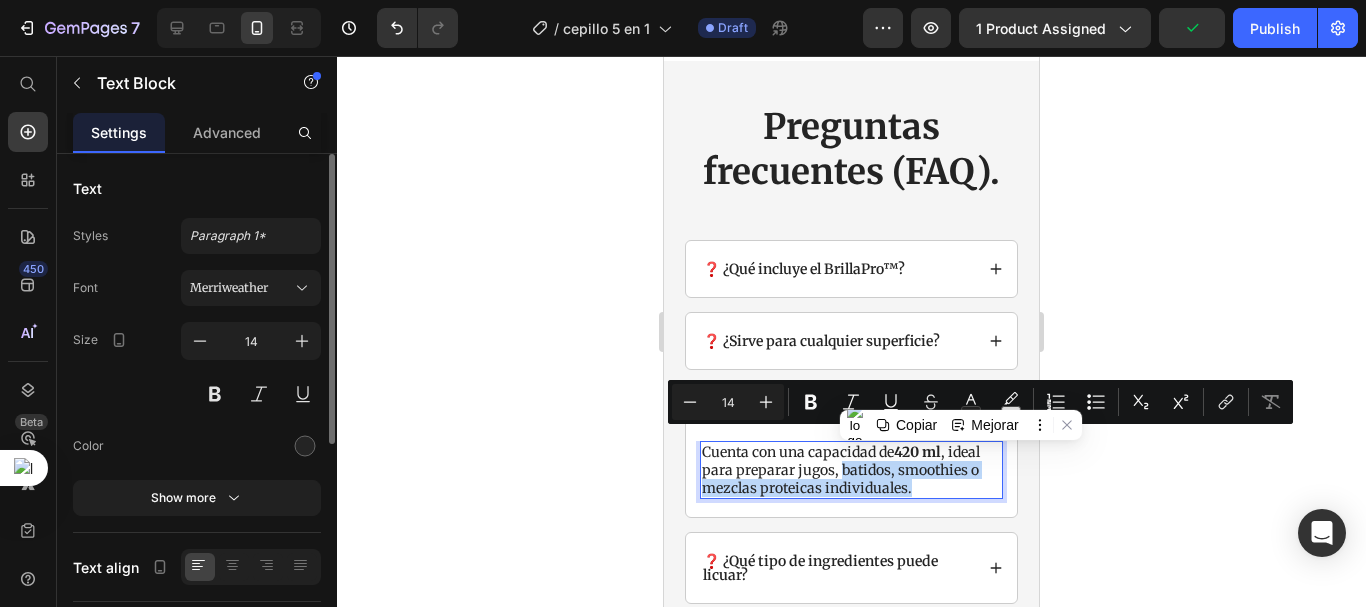 click on "Cuenta con una capacidad de  420 ml , ideal para preparar jugos, batidos, smoothies o mezclas proteicas individuales." at bounding box center [851, 470] 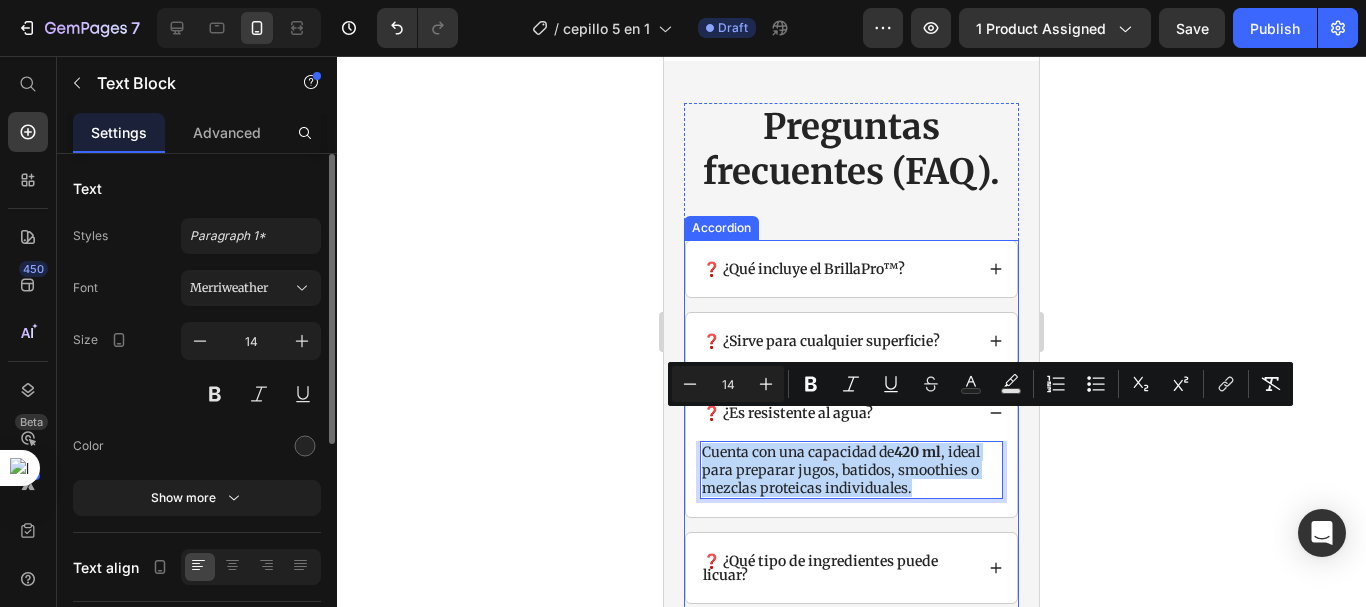 drag, startPoint x: 920, startPoint y: 459, endPoint x: 695, endPoint y: 428, distance: 227.12552 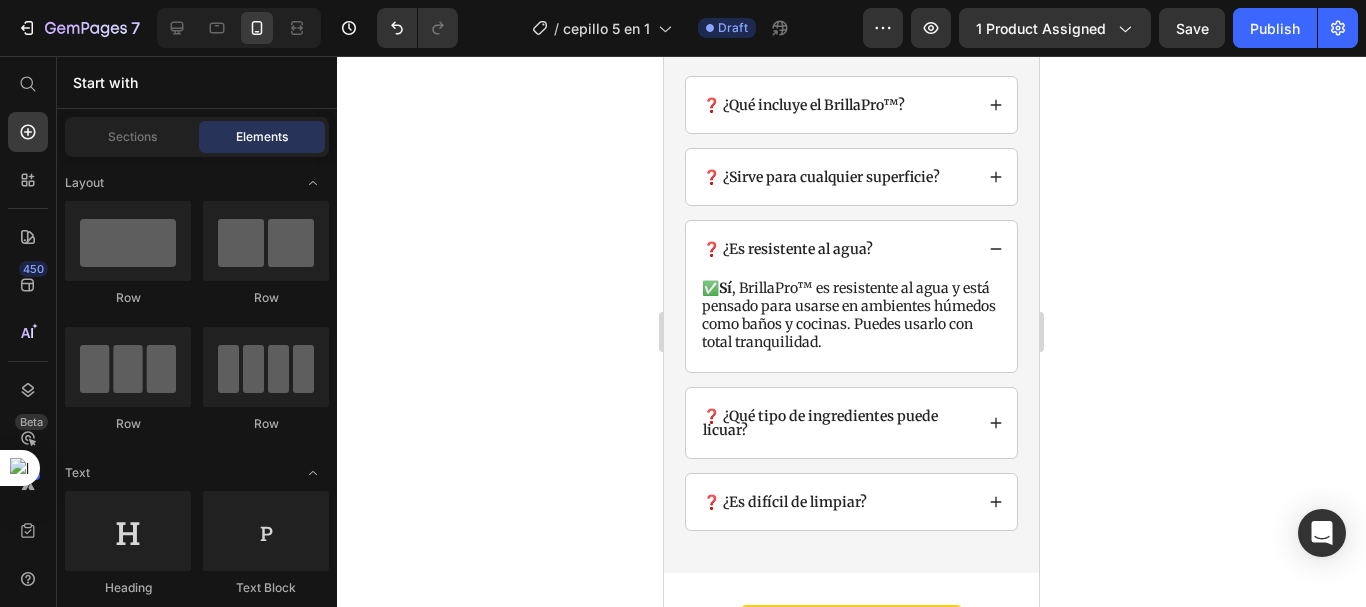 scroll, scrollTop: 4104, scrollLeft: 0, axis: vertical 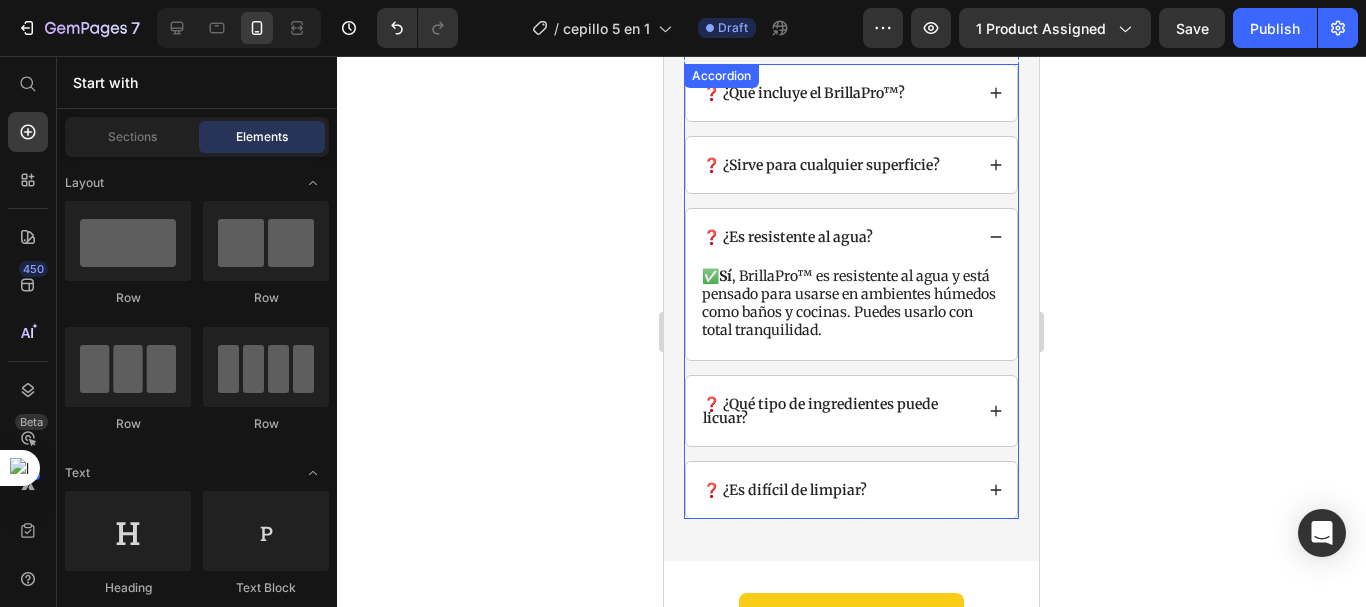 click on "❓ ¿Qué tipo de ingredientes puede licuar?" at bounding box center [836, 411] 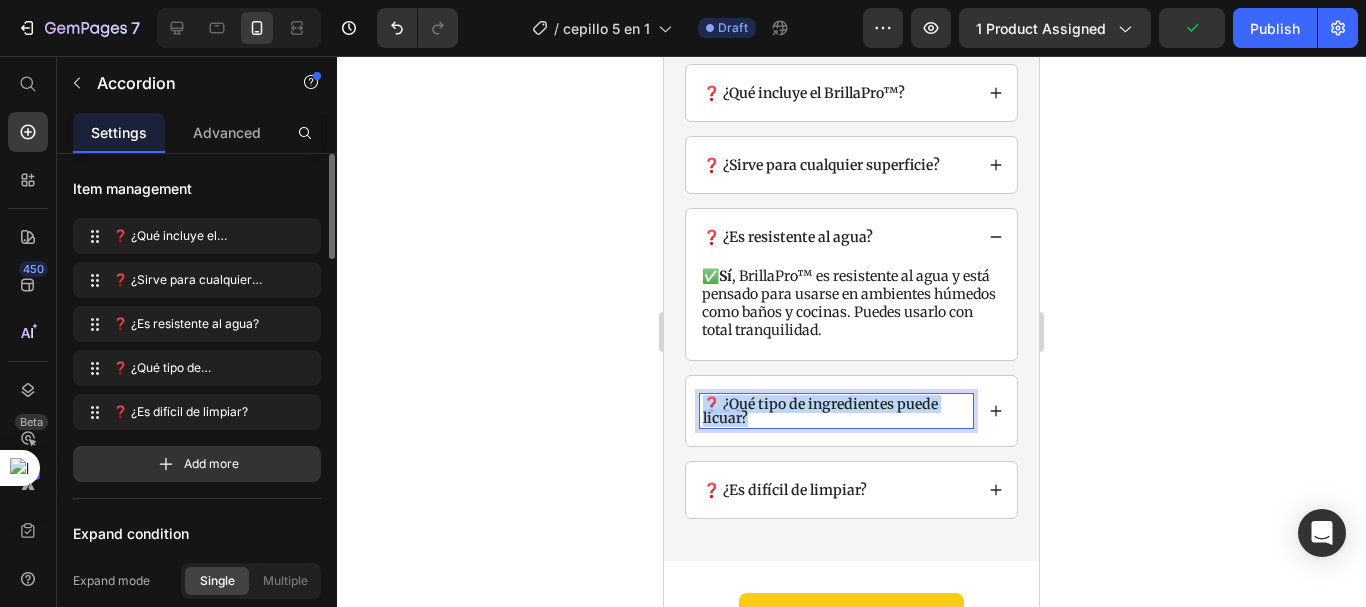 drag, startPoint x: 779, startPoint y: 392, endPoint x: 702, endPoint y: 370, distance: 80.08121 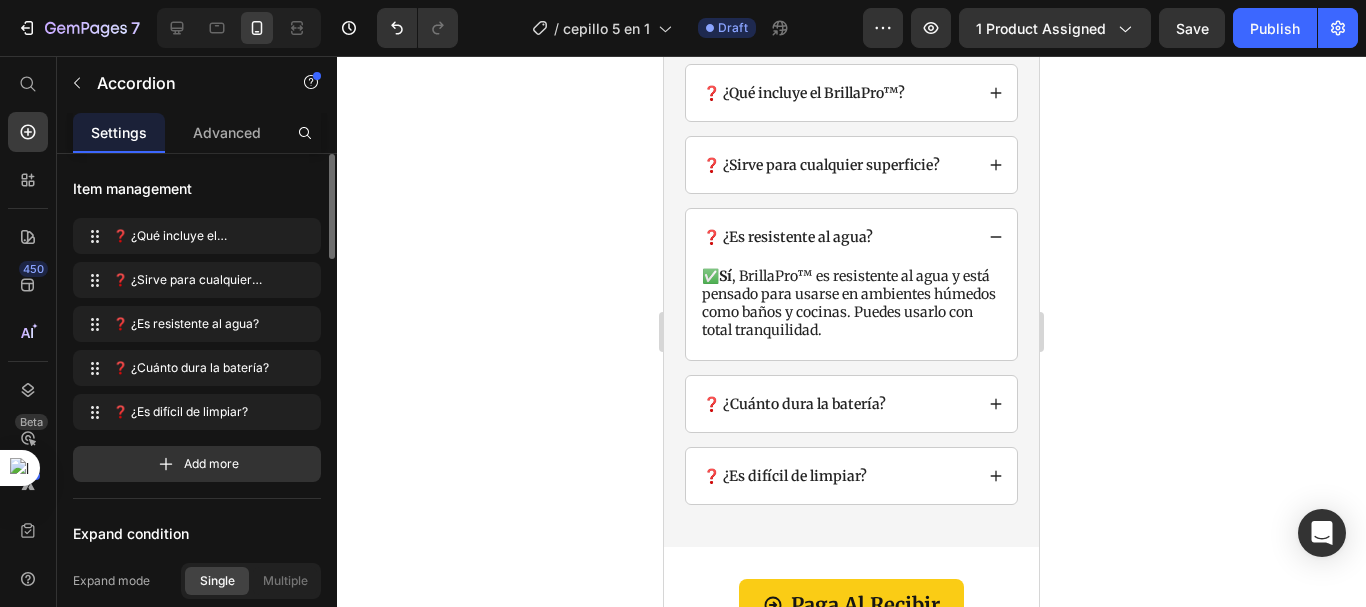 click on "❓ ¿Cuánto dura la batería?" at bounding box center (851, 404) 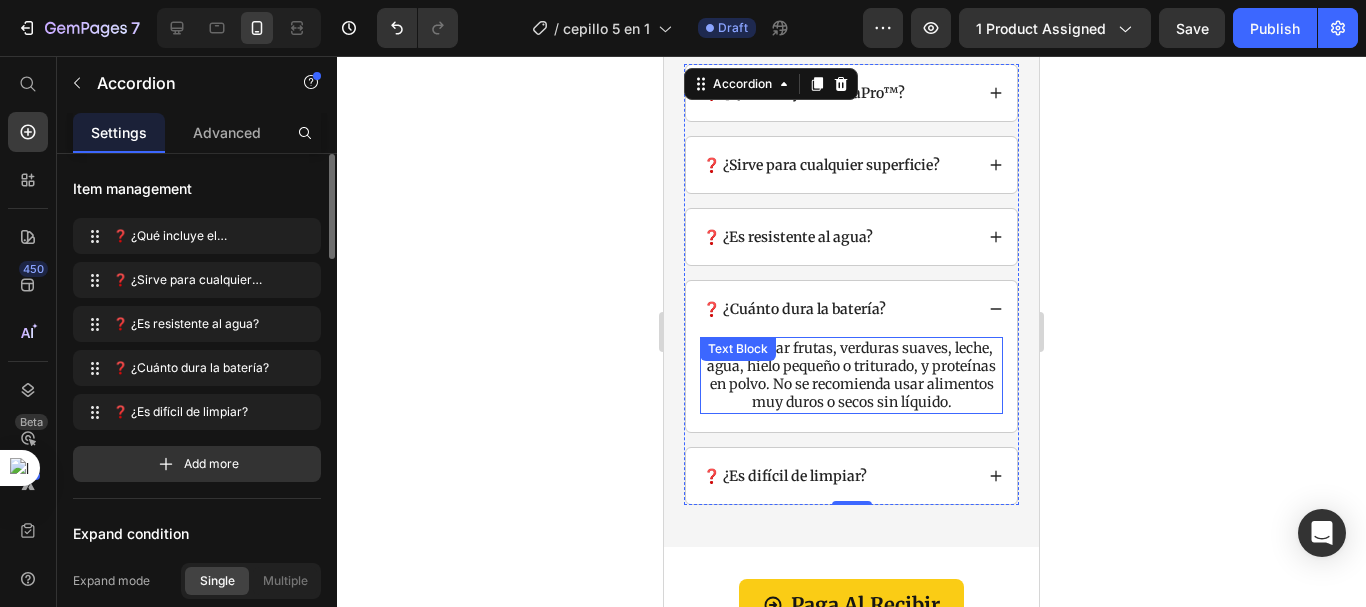 click on "Puedes usar frutas, verduras suaves, leche, agua, hielo pequeño o triturado, y proteínas en polvo. No se recomienda usar alimentos muy duros o secos sin líquido." at bounding box center (851, 375) 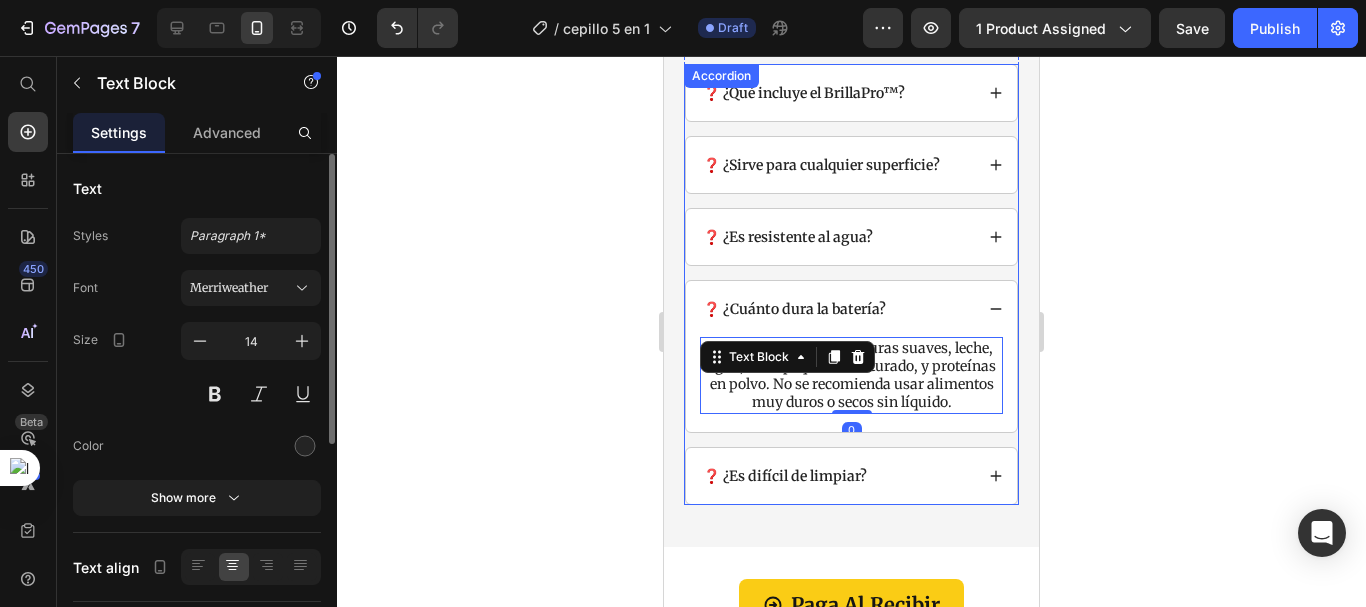 click on "Puedes usar frutas, verduras suaves, leche, agua, hielo pequeño o triturado, y proteínas en polvo. No se recomienda usar alimentos muy duros o secos sin líquido." at bounding box center [851, 375] 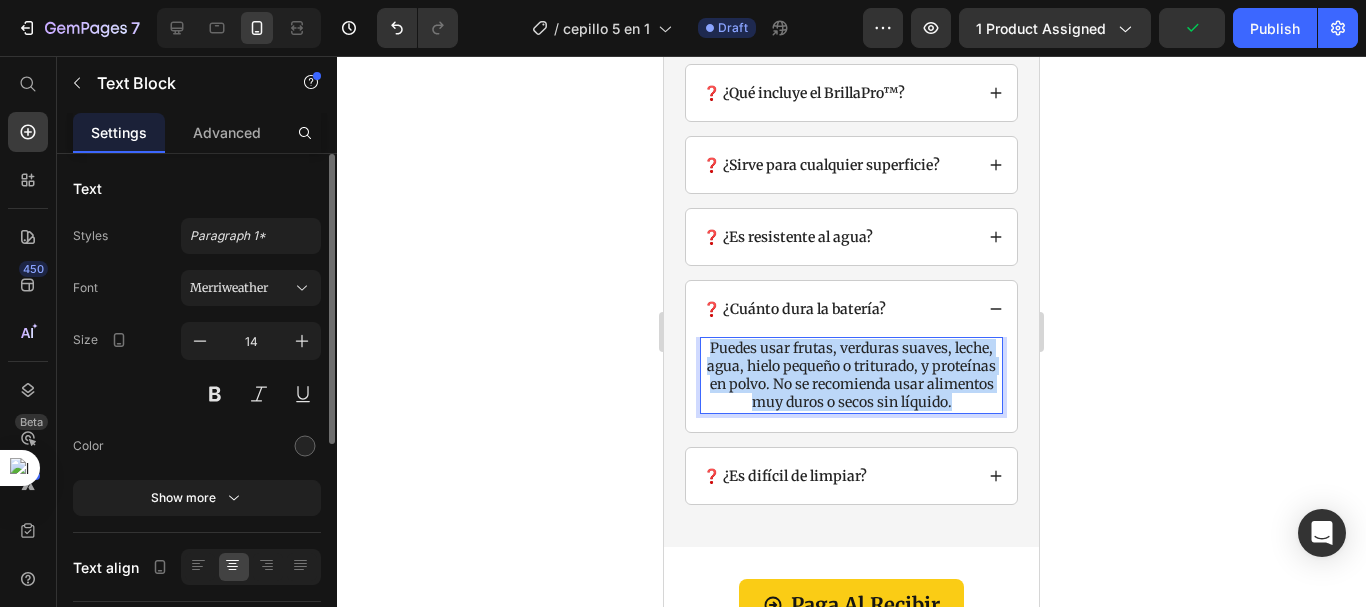 drag, startPoint x: 984, startPoint y: 379, endPoint x: 727, endPoint y: 320, distance: 263.68542 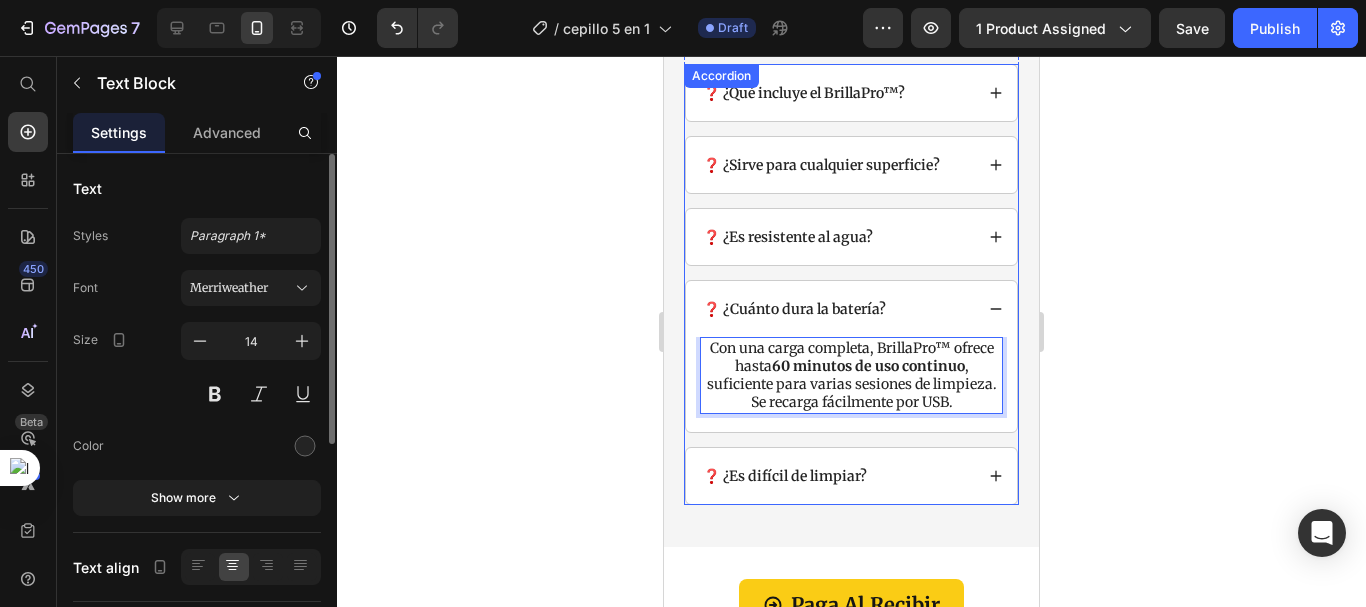click on "❓ ¿Es difícil de limpiar?" at bounding box center [785, 476] 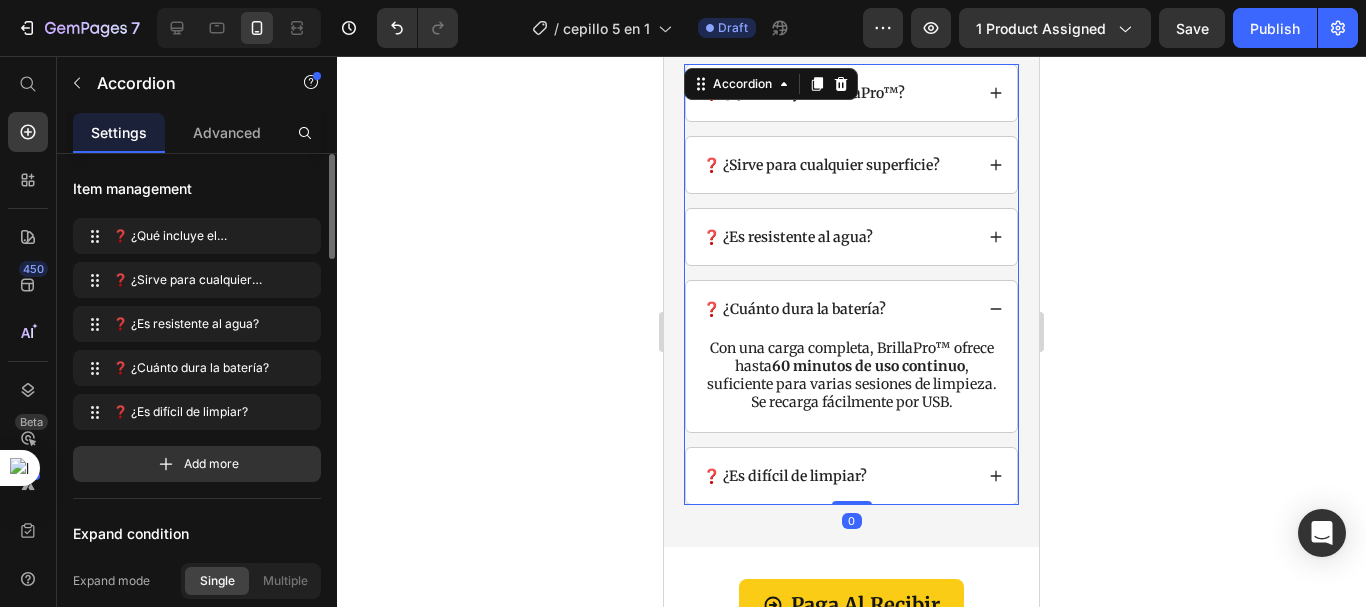click on "❓ ¿Es difícil de limpiar?" at bounding box center [785, 476] 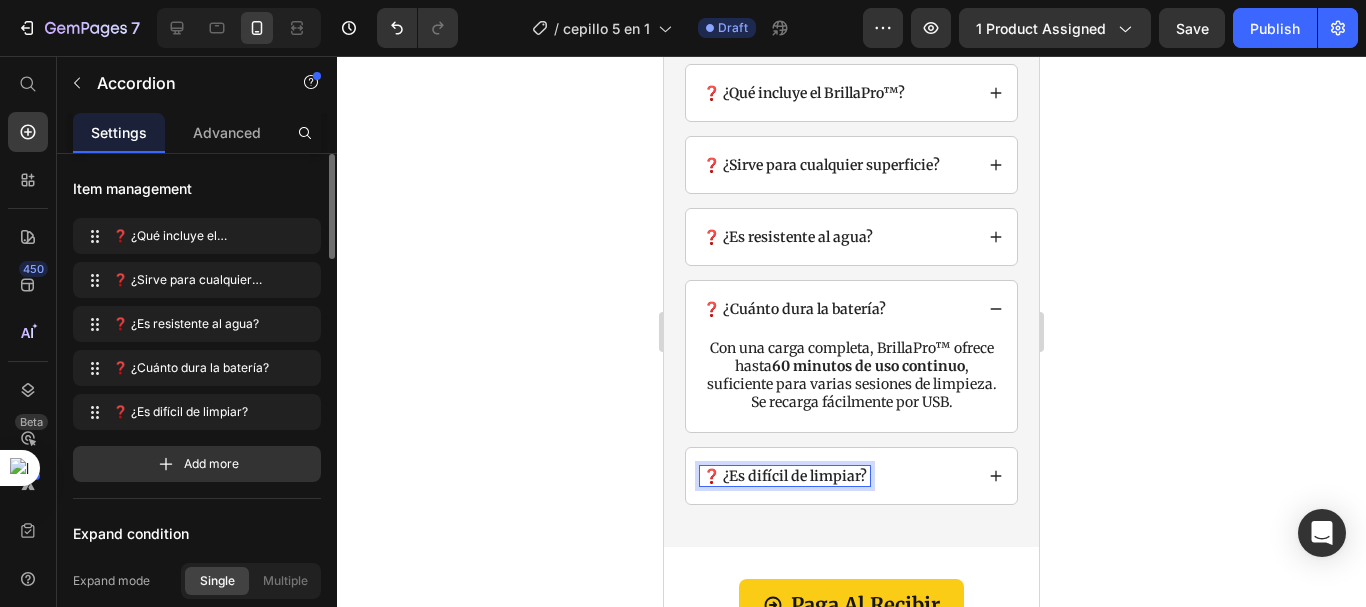 click on "❓ ¿Es difícil de limpiar?" at bounding box center (785, 476) 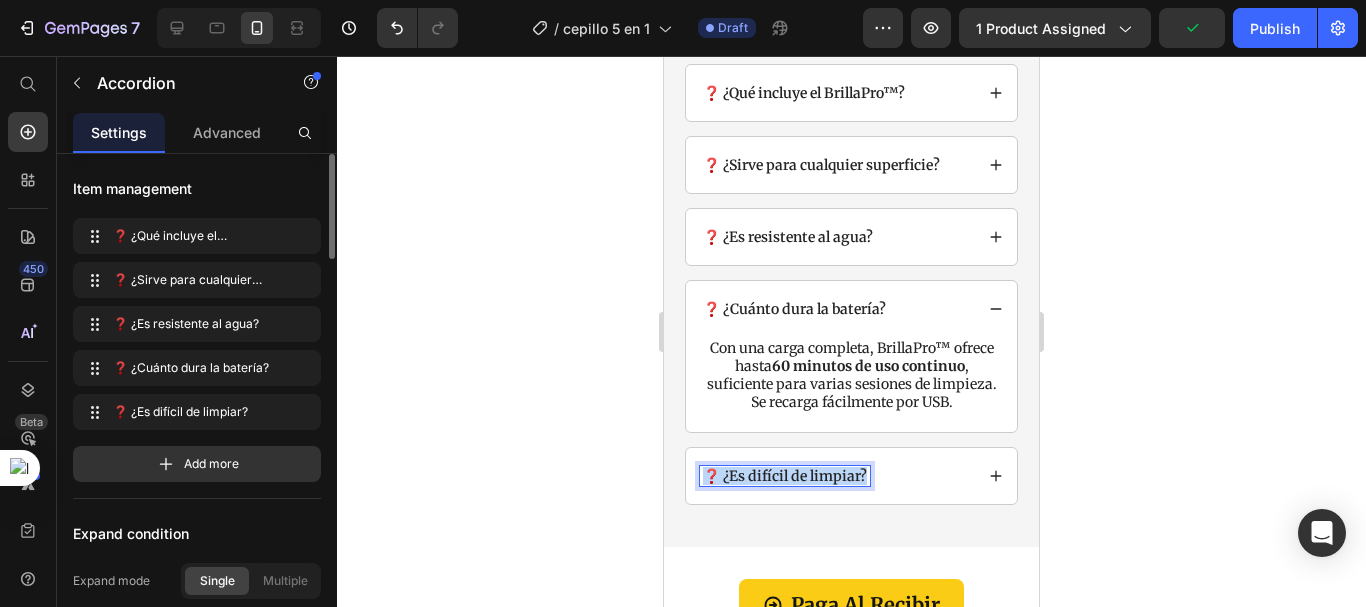 drag, startPoint x: 864, startPoint y: 446, endPoint x: 699, endPoint y: 452, distance: 165.10905 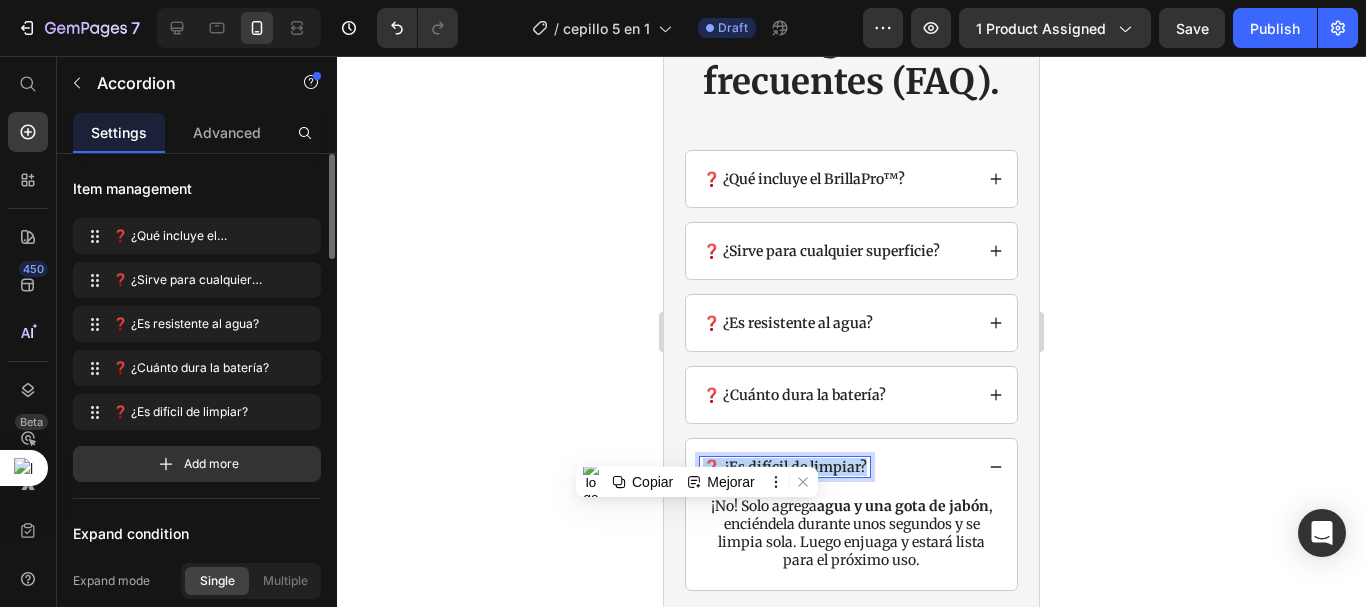 scroll, scrollTop: 4009, scrollLeft: 0, axis: vertical 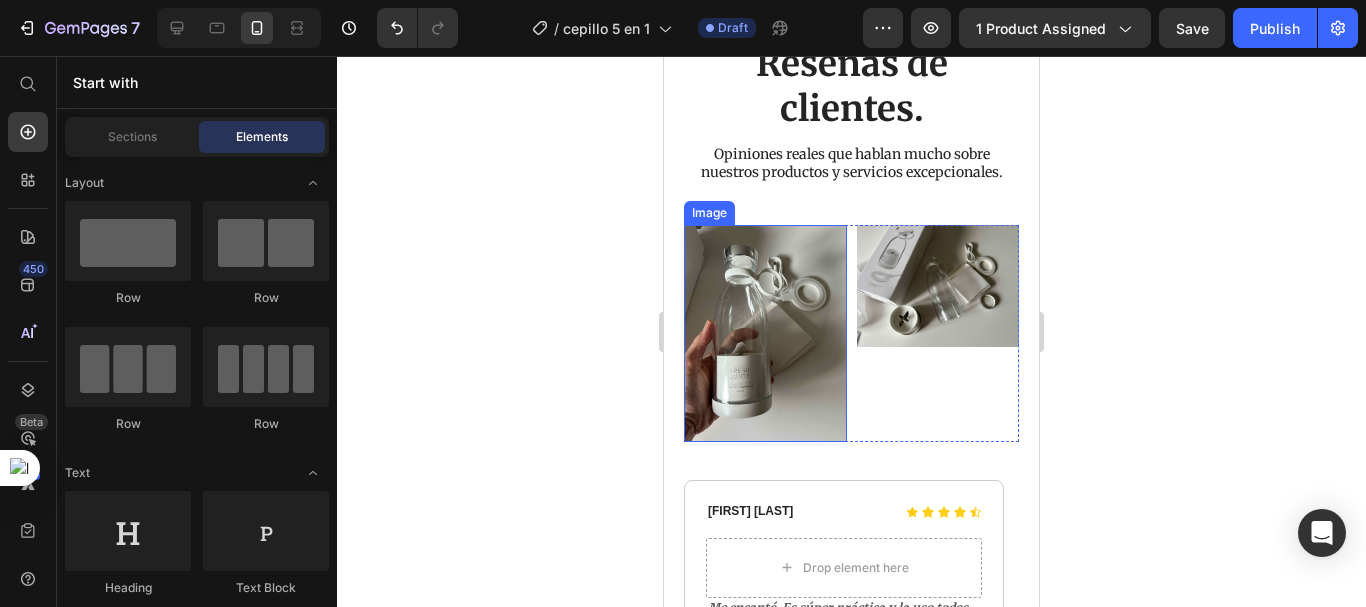click at bounding box center [765, 333] 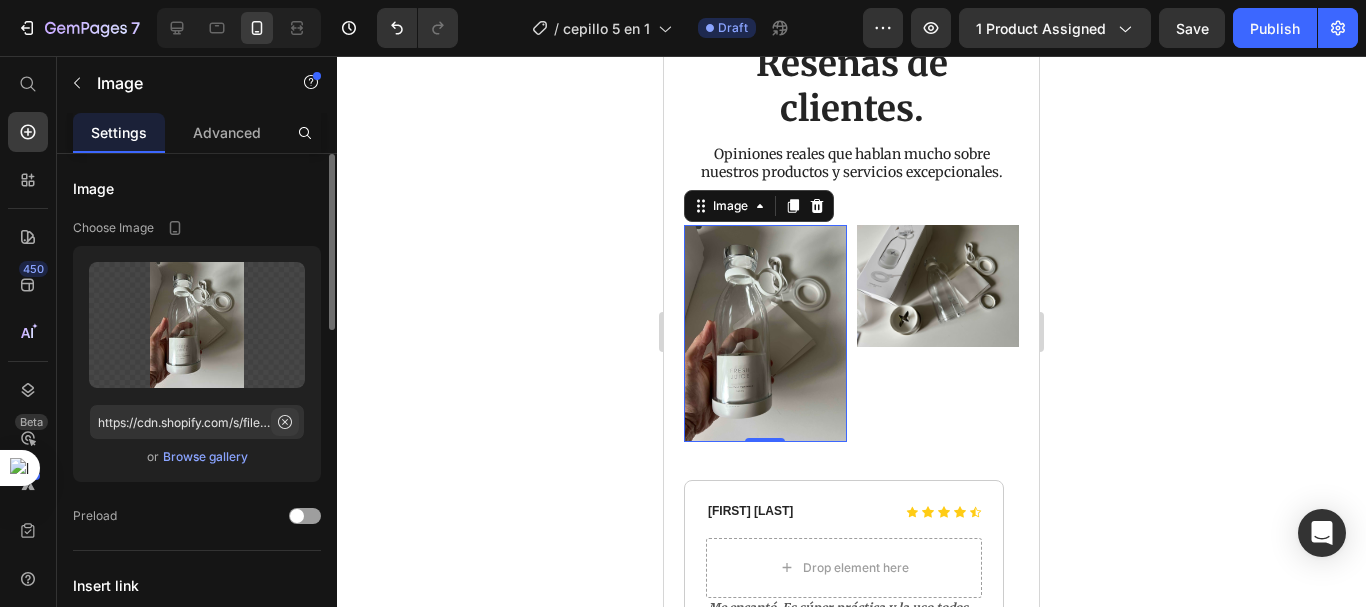 click 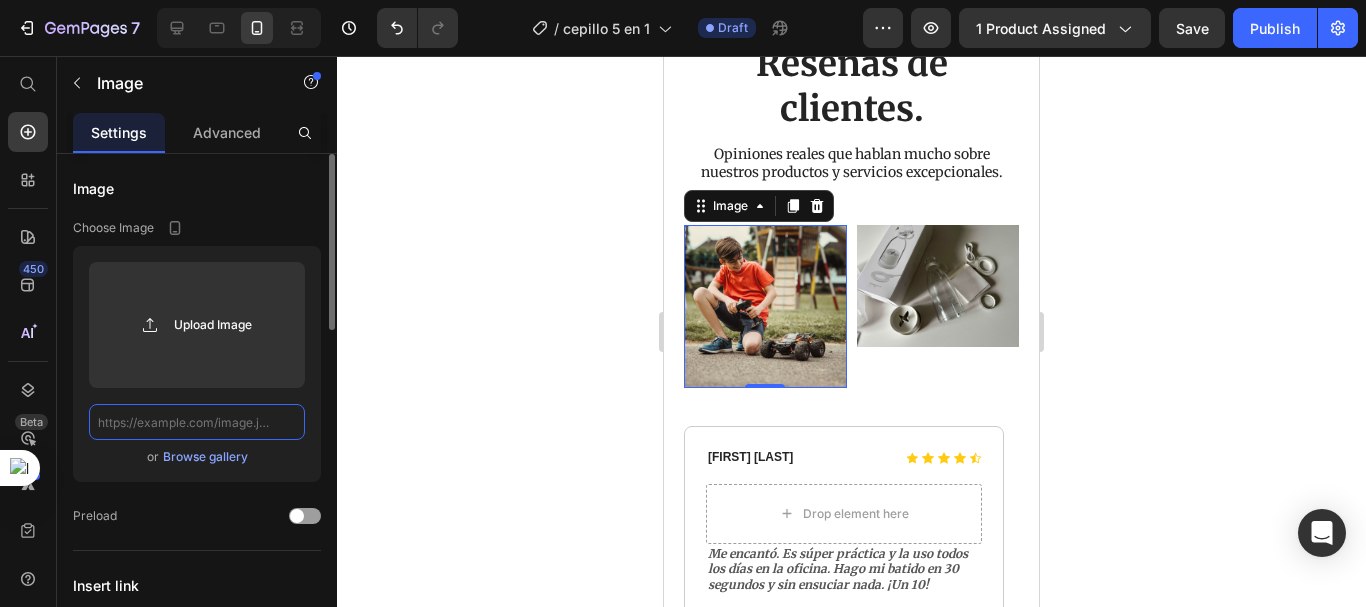 scroll, scrollTop: 0, scrollLeft: 0, axis: both 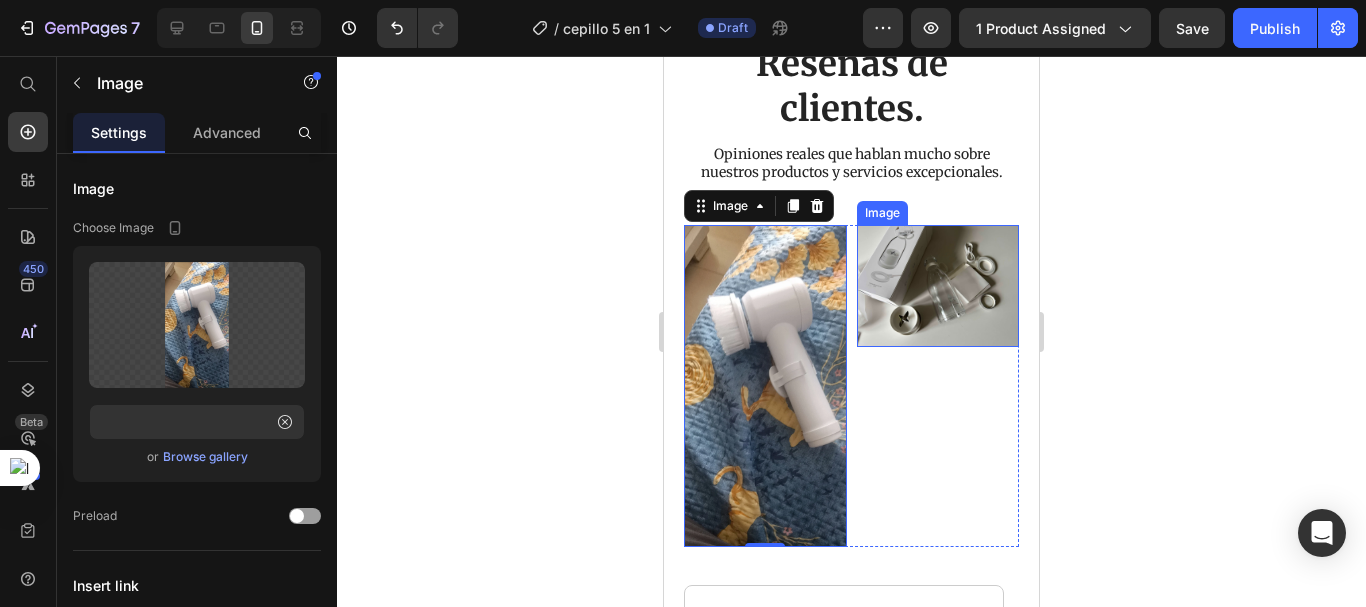 click at bounding box center (938, 286) 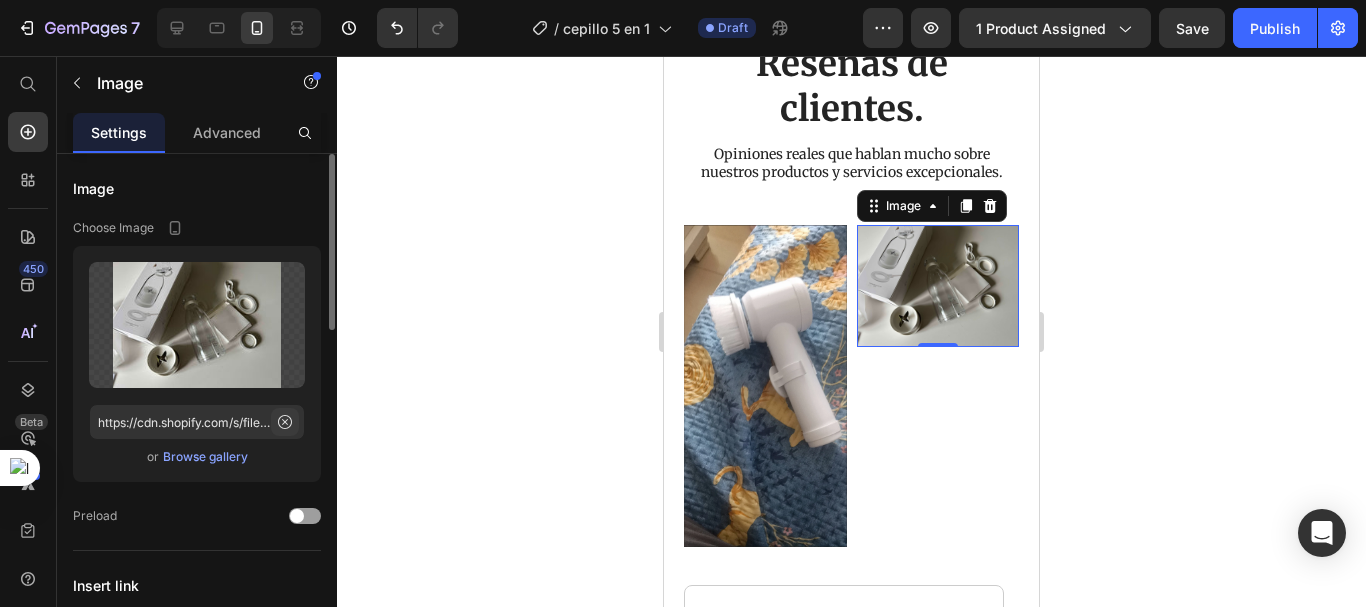 click 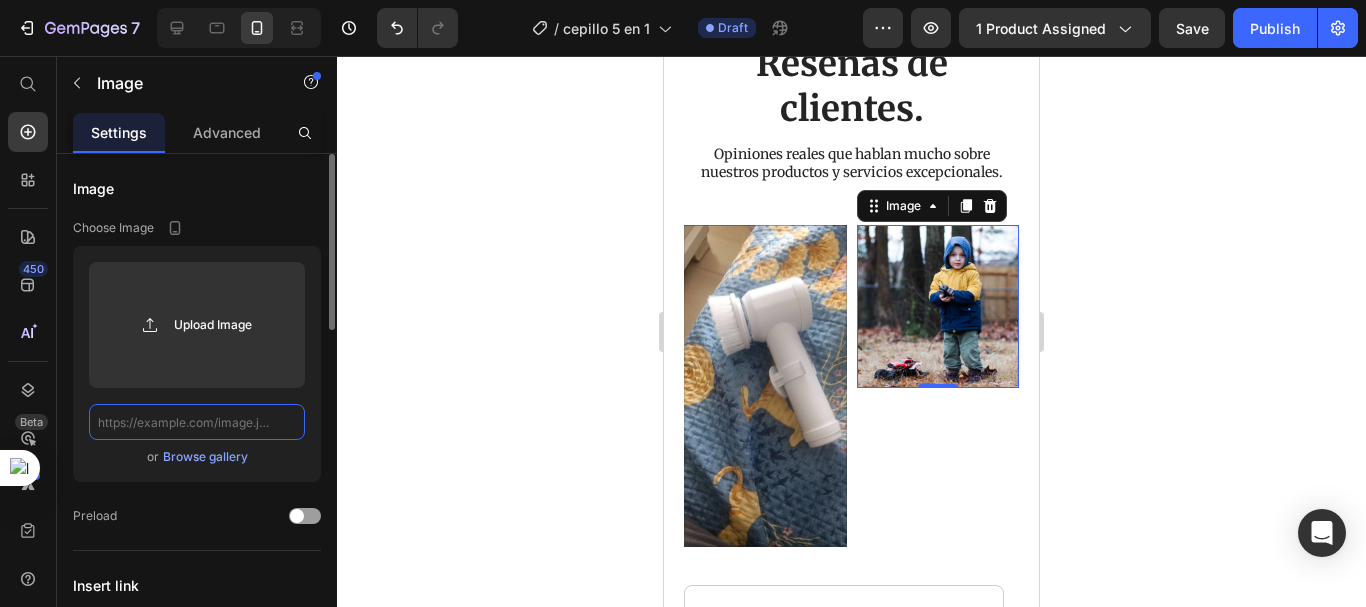 scroll, scrollTop: 0, scrollLeft: 0, axis: both 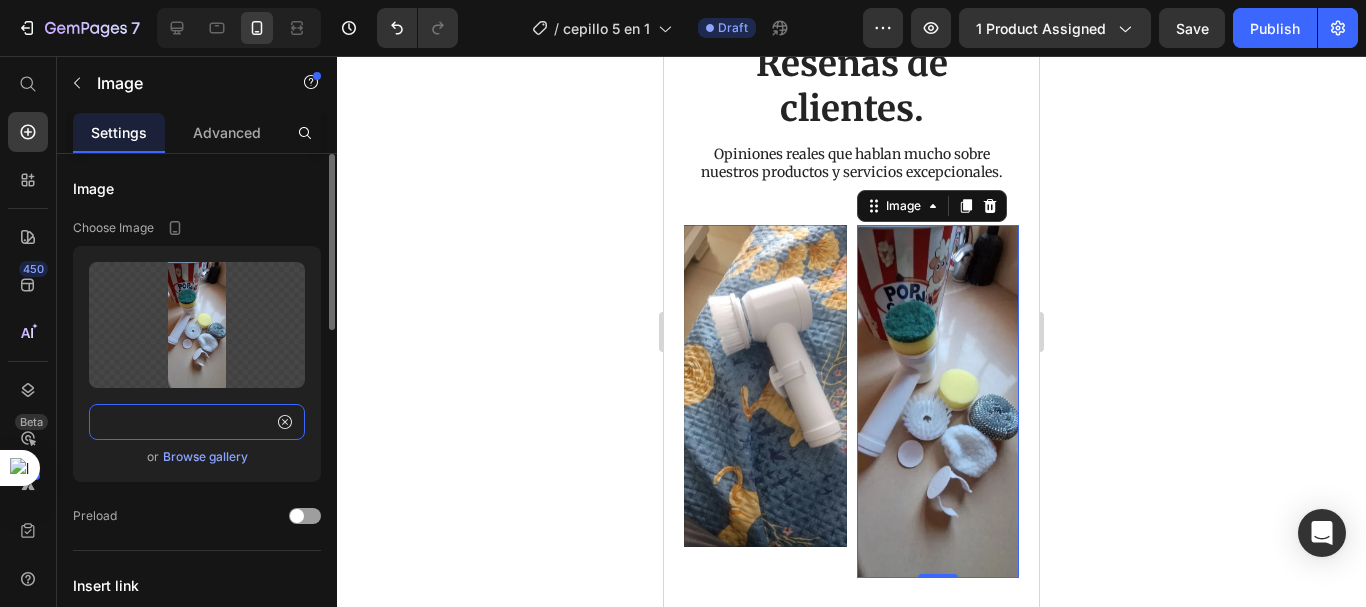 type on "https://cdn.shopify.com/s/files/1/0692/7630/3510/files/imgi_68_Ab1b251744d2348e4b9b75866eb4d8bebf.png?v=1752267264" 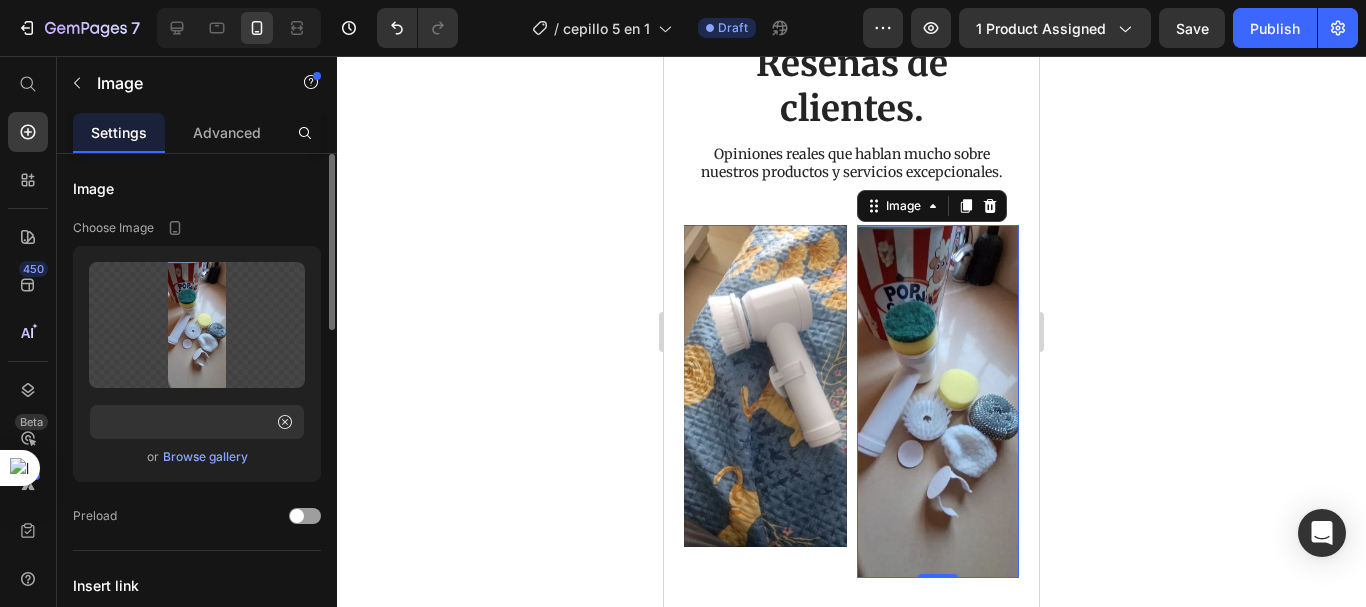 click 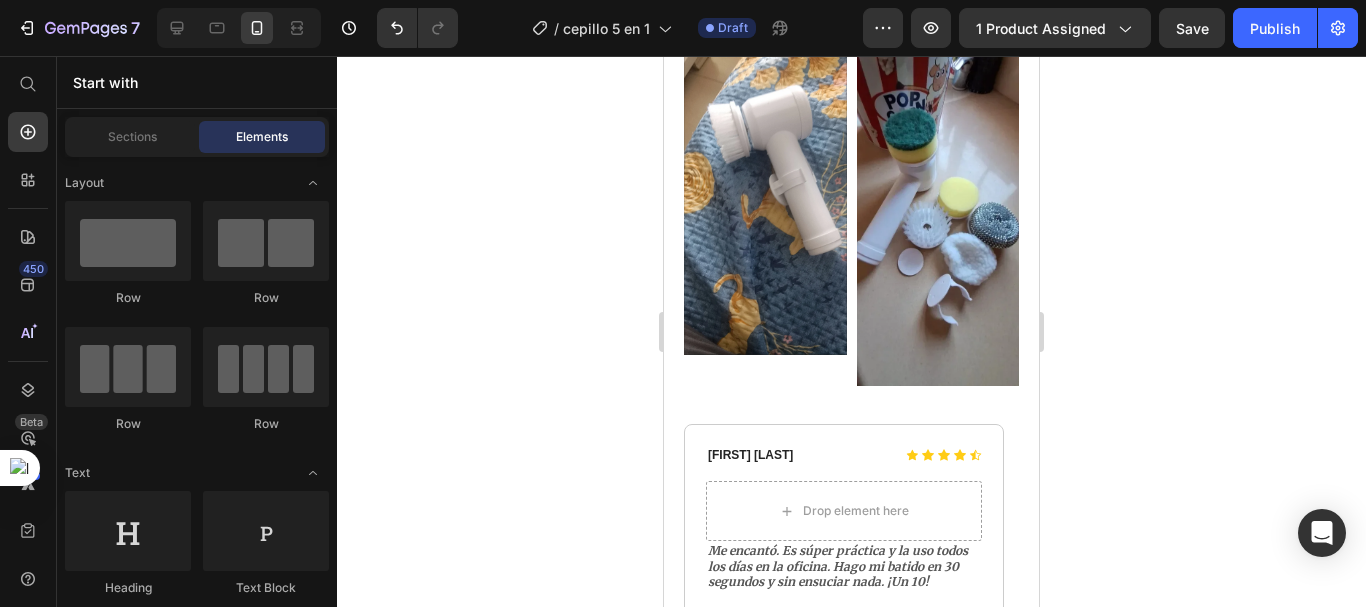 scroll, scrollTop: 5187, scrollLeft: 0, axis: vertical 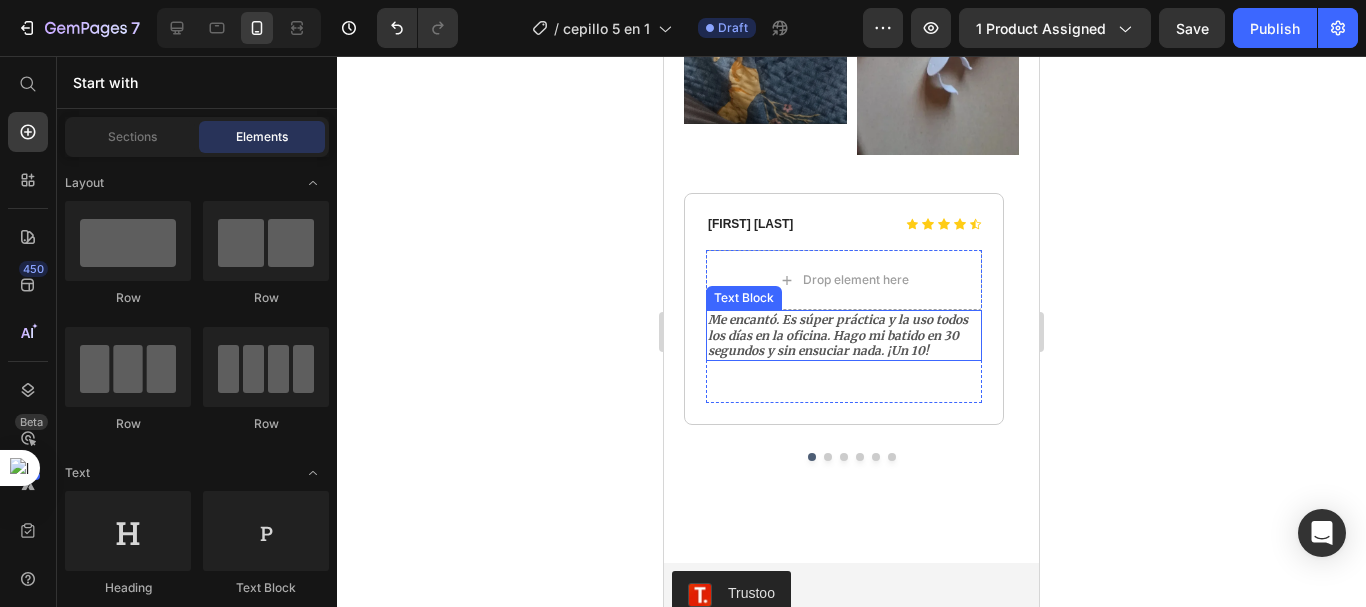 click on "Me encantó. Es súper práctica y la uso todos los días en la oficina. Hago mi batido en 30 segundos y sin ensuciar nada. ¡Un 10!" at bounding box center (838, 335) 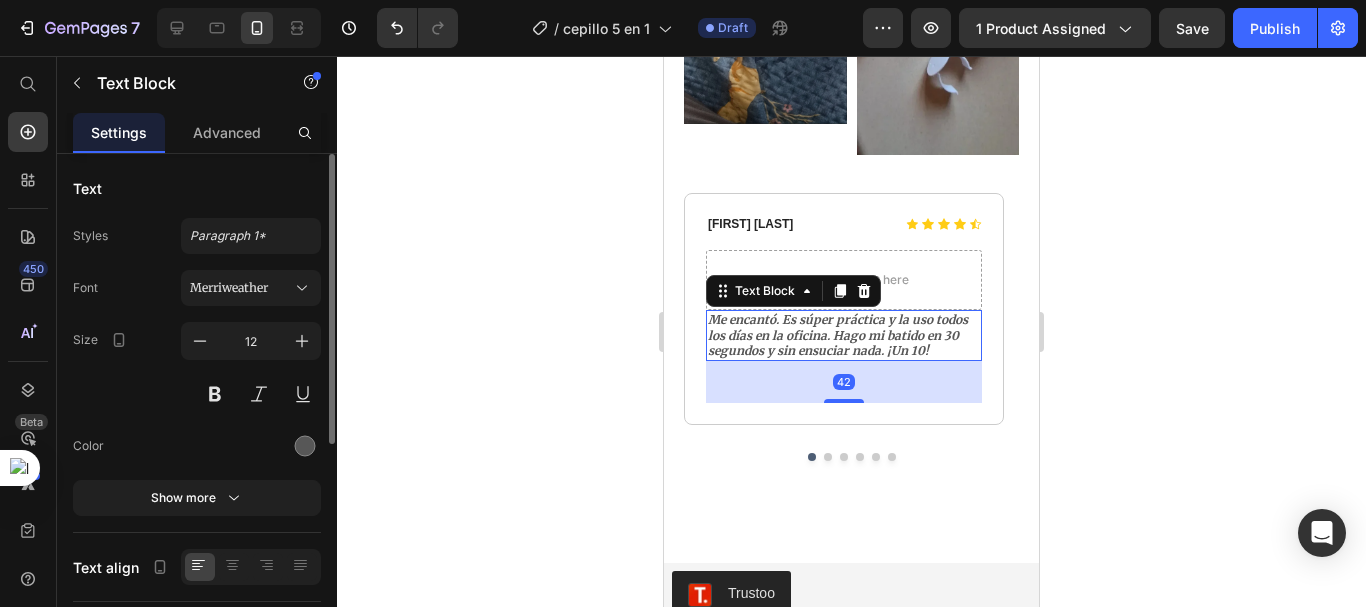 click on "Me encantó. Es súper práctica y la uso todos los días en la oficina. Hago mi batido en 30 segundos y sin ensuciar nada. ¡Un 10!" at bounding box center (844, 335) 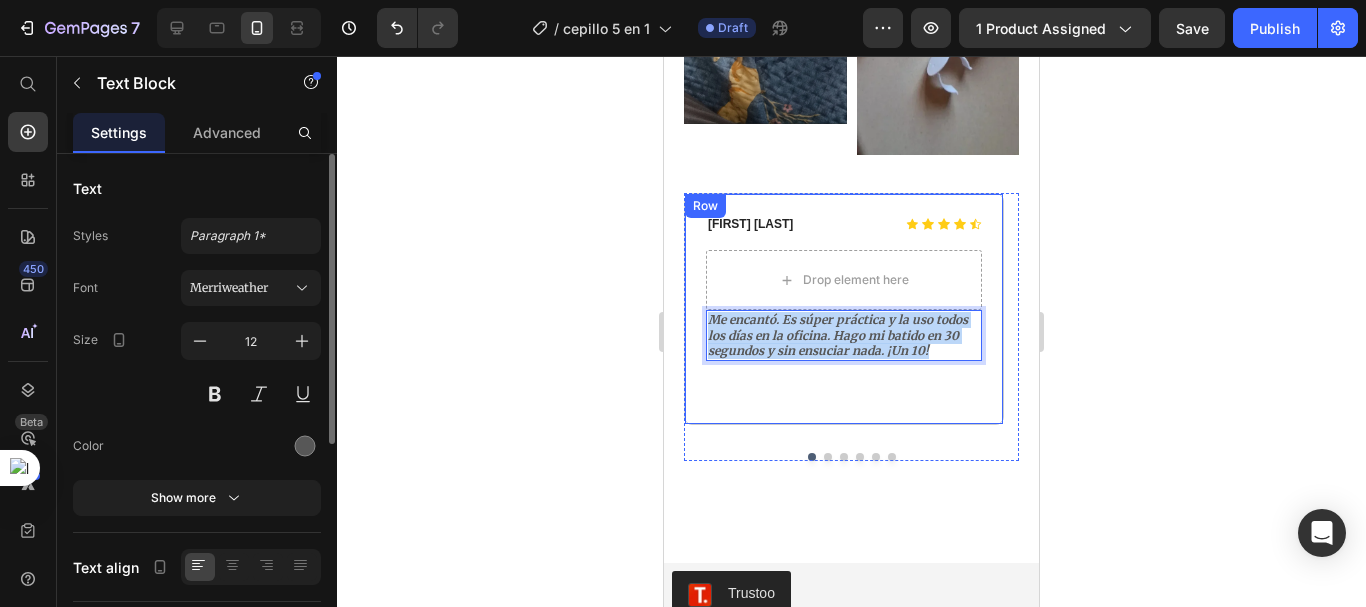 drag, startPoint x: 942, startPoint y: 336, endPoint x: 703, endPoint y: 310, distance: 240.41006 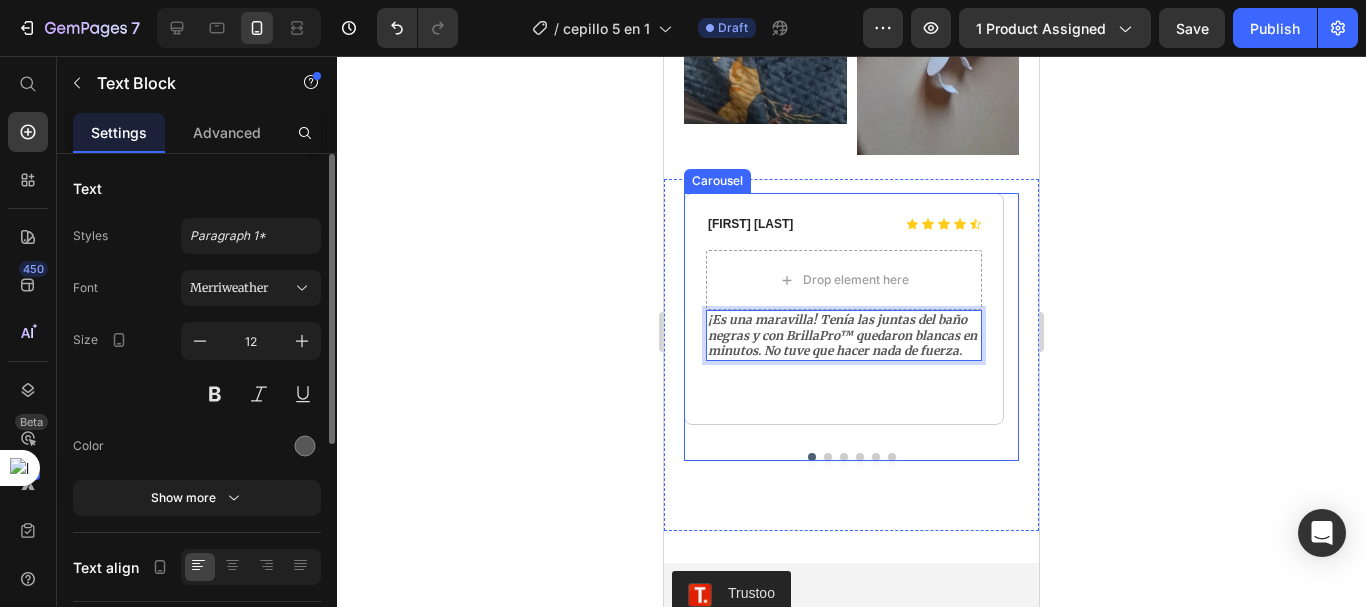 click at bounding box center (828, 457) 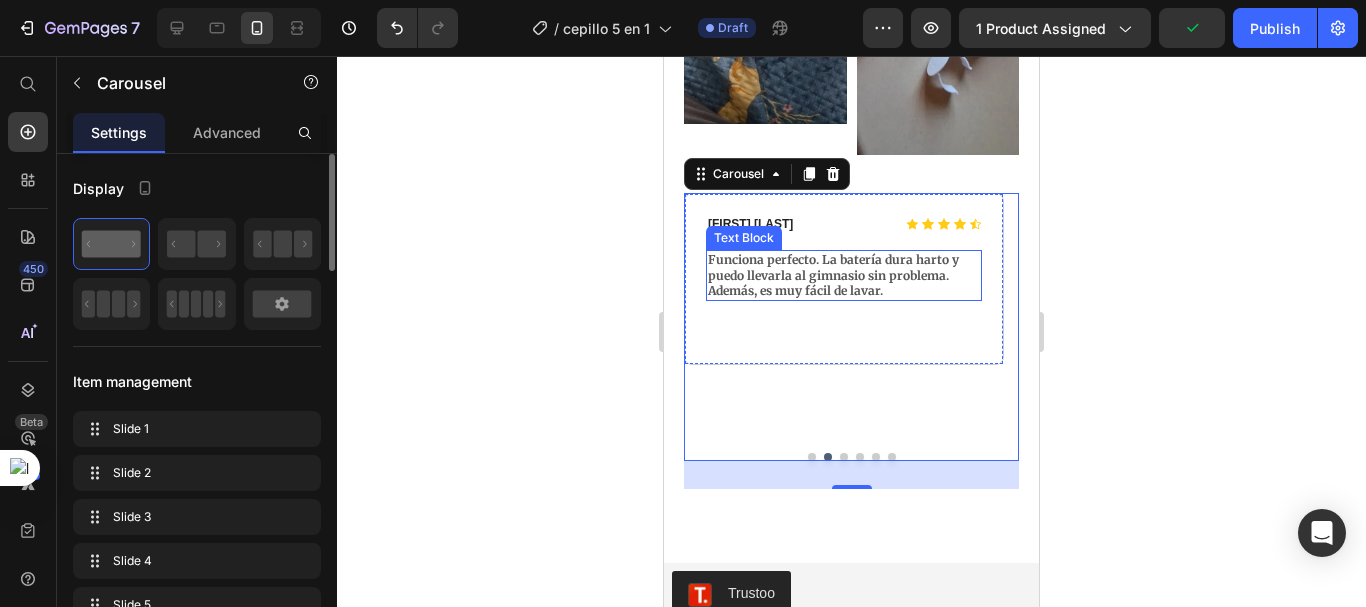click on "Funciona perfecto. La batería dura harto y puedo llevarla al gimnasio sin problema. Además, es muy fácil de lavar." at bounding box center [833, 275] 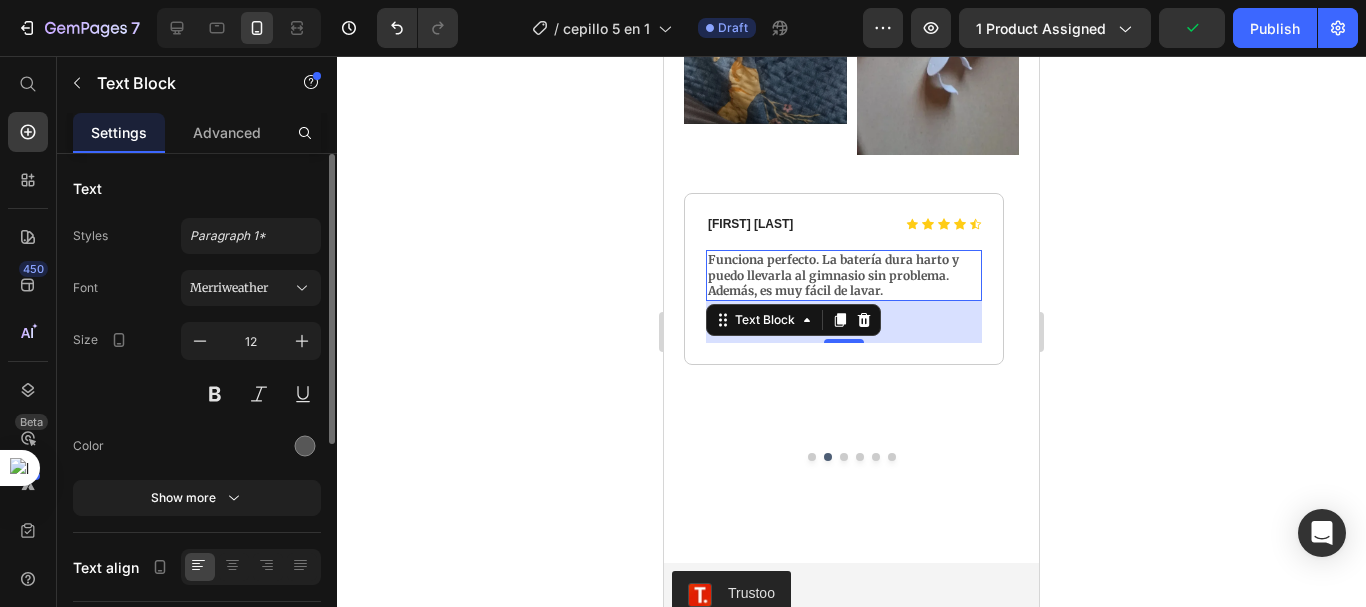 click on "Funciona perfecto. La batería dura harto y puedo llevarla al gimnasio sin problema. Además, es muy fácil de lavar." at bounding box center [844, 275] 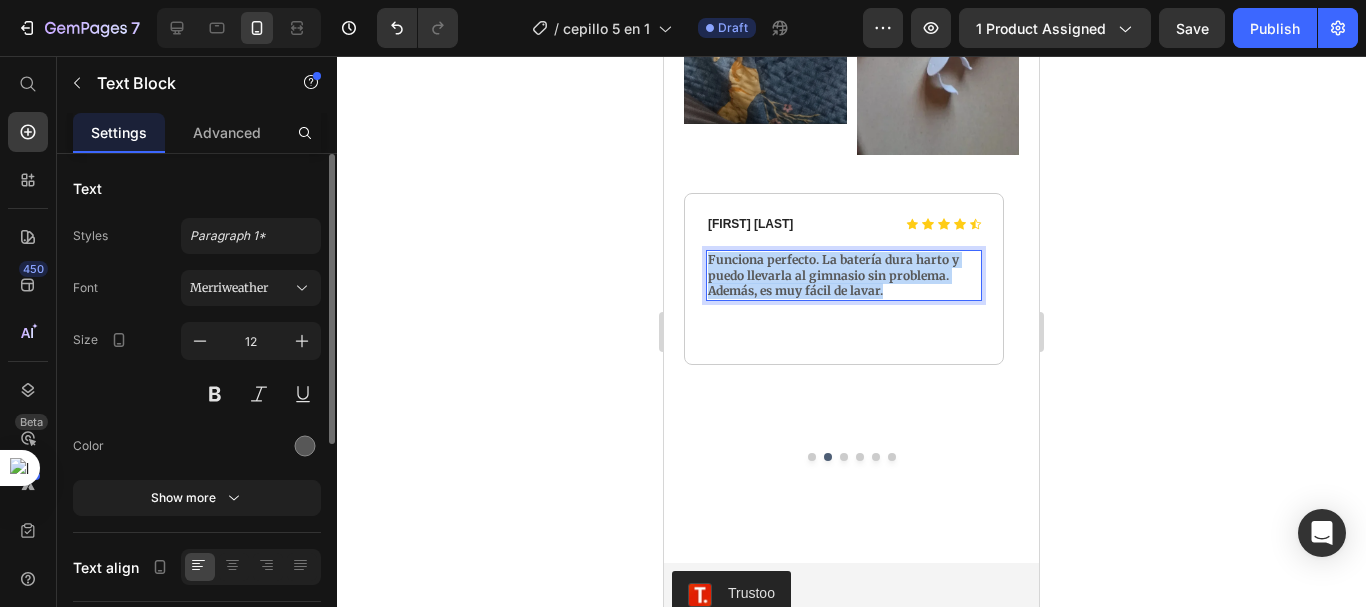 drag, startPoint x: 893, startPoint y: 275, endPoint x: 711, endPoint y: 245, distance: 184.45596 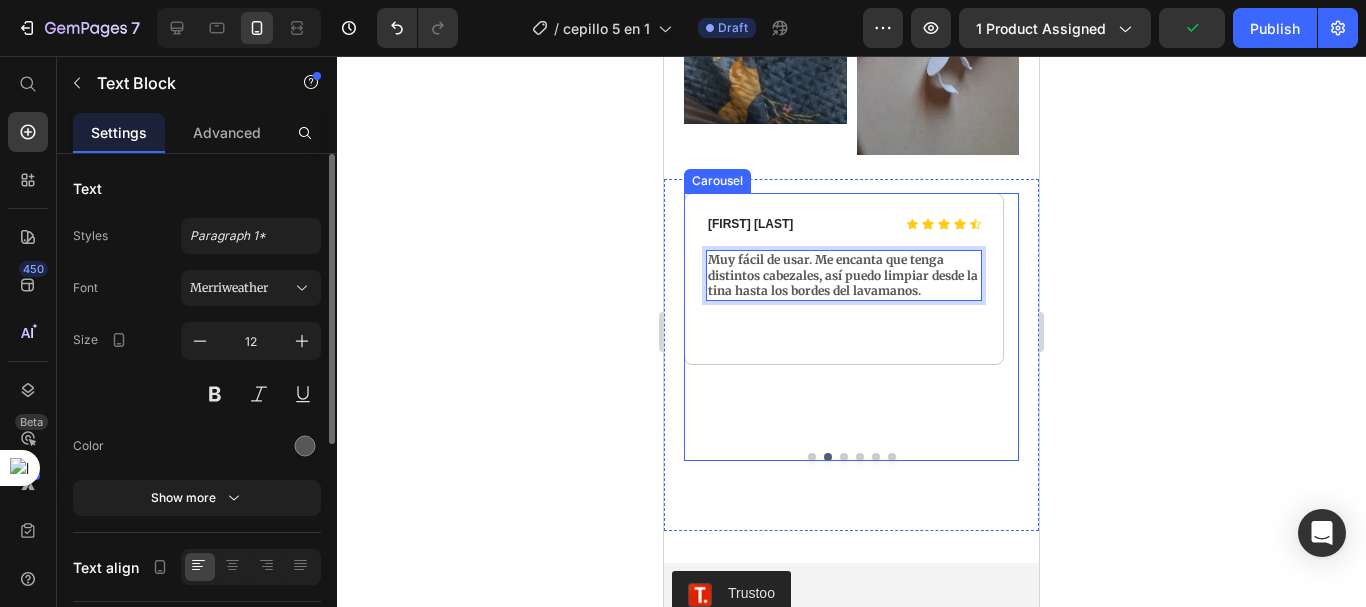 click at bounding box center (844, 457) 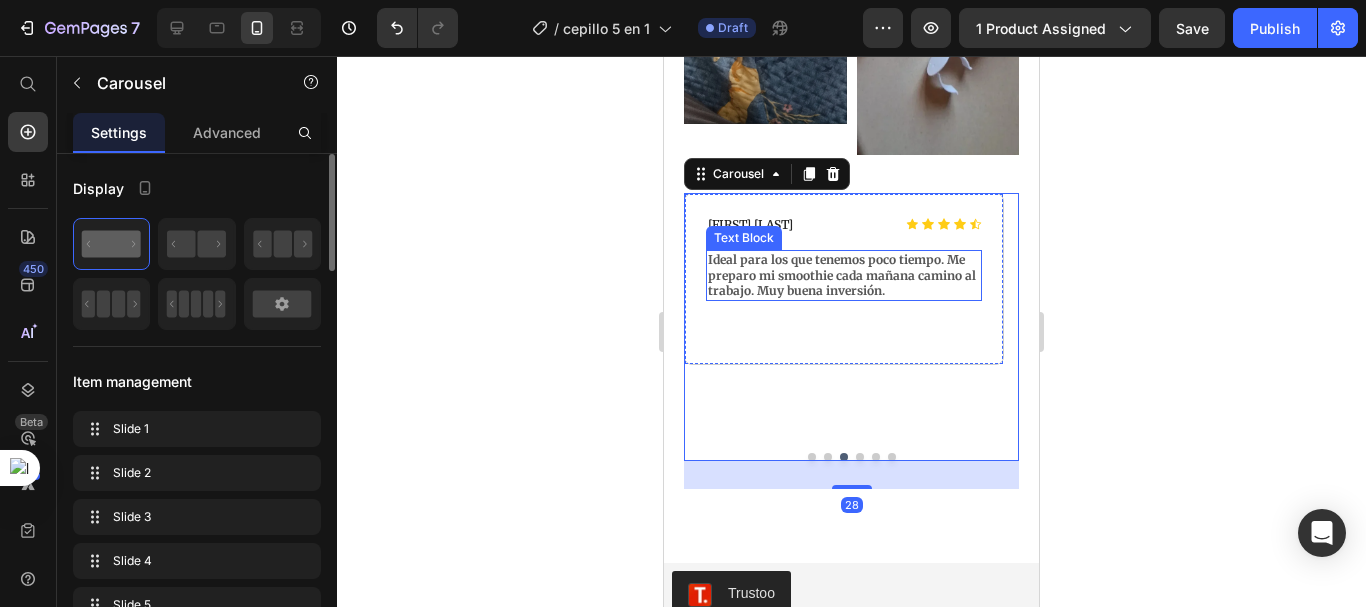 click on "Ideal para los que tenemos poco tiempo. Me preparo mi smoothie cada mañana camino al trabajo. Muy buena inversión." at bounding box center [844, 275] 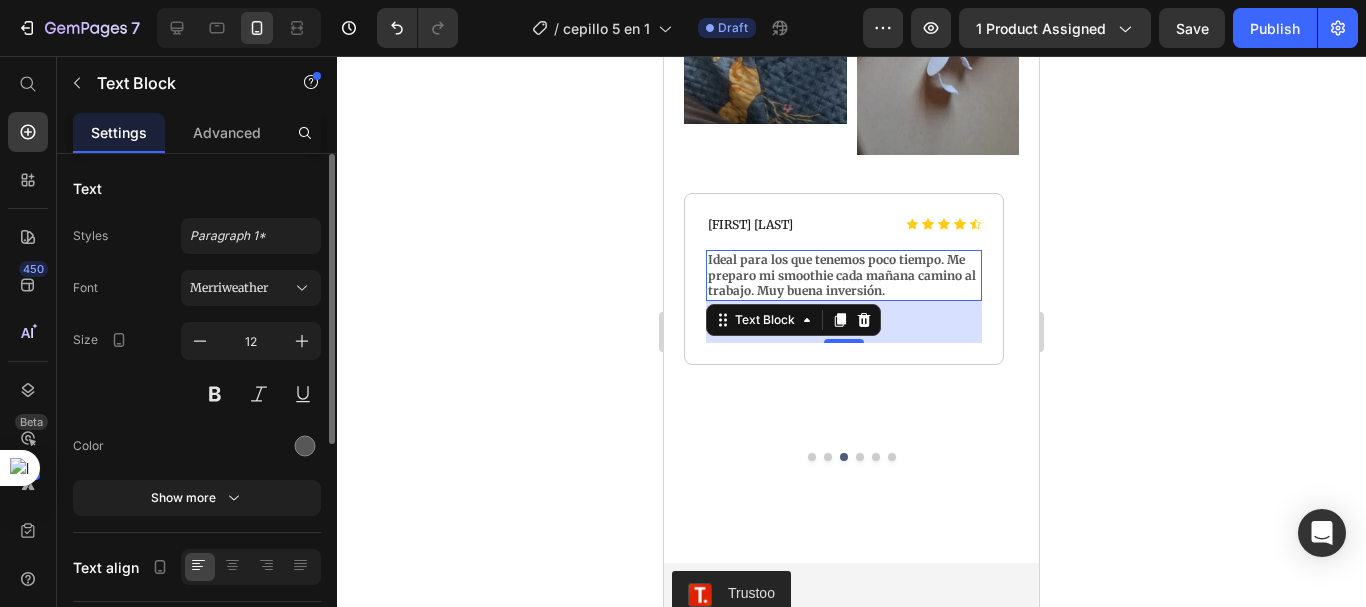 click on "Ideal para los que tenemos poco tiempo. Me preparo mi smoothie cada mañana camino al trabajo. Muy buena inversión." at bounding box center [844, 275] 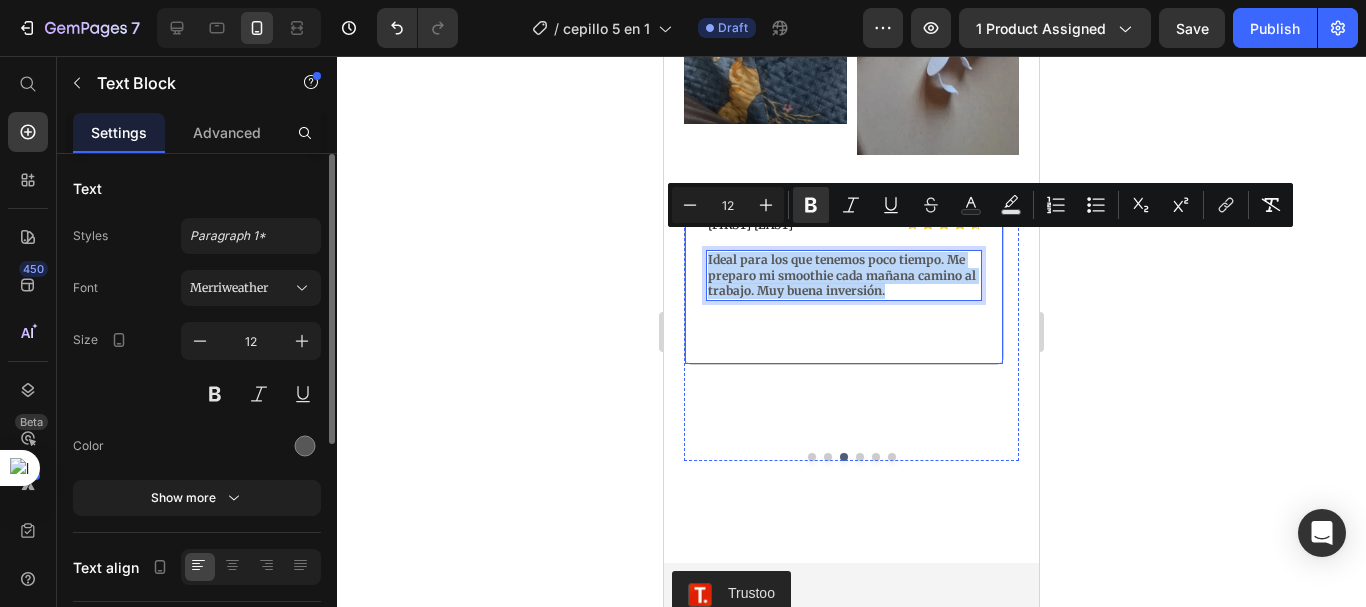 drag, startPoint x: 895, startPoint y: 277, endPoint x: 689, endPoint y: 228, distance: 211.7475 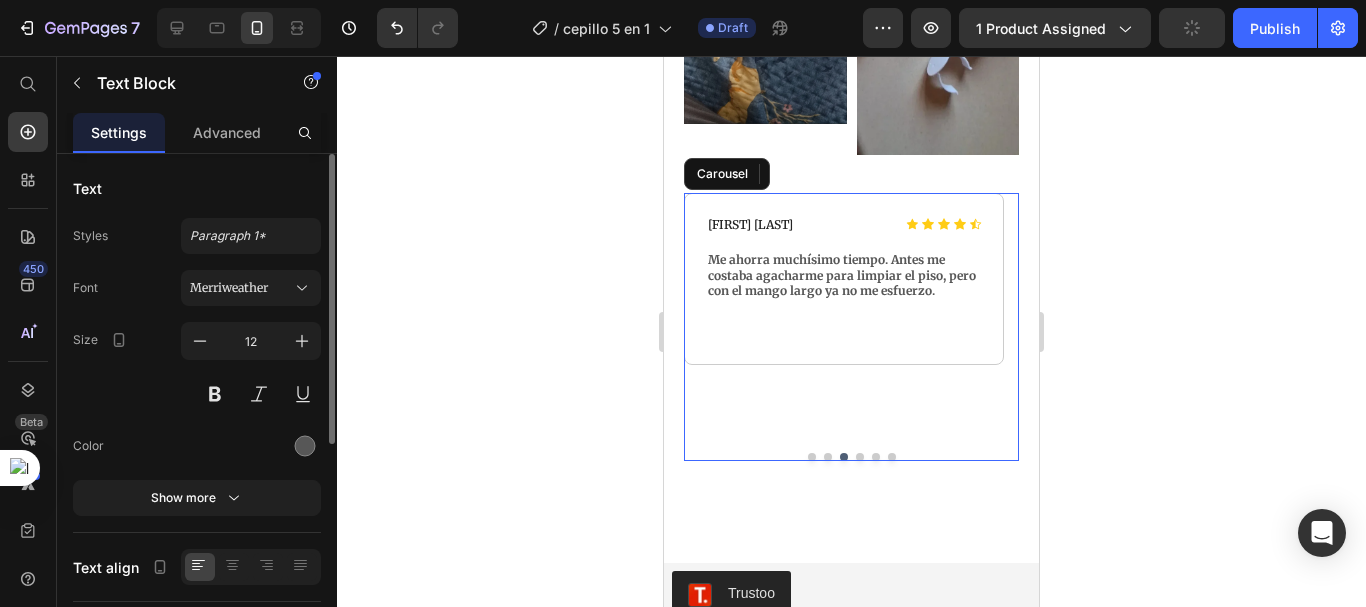 click at bounding box center (860, 457) 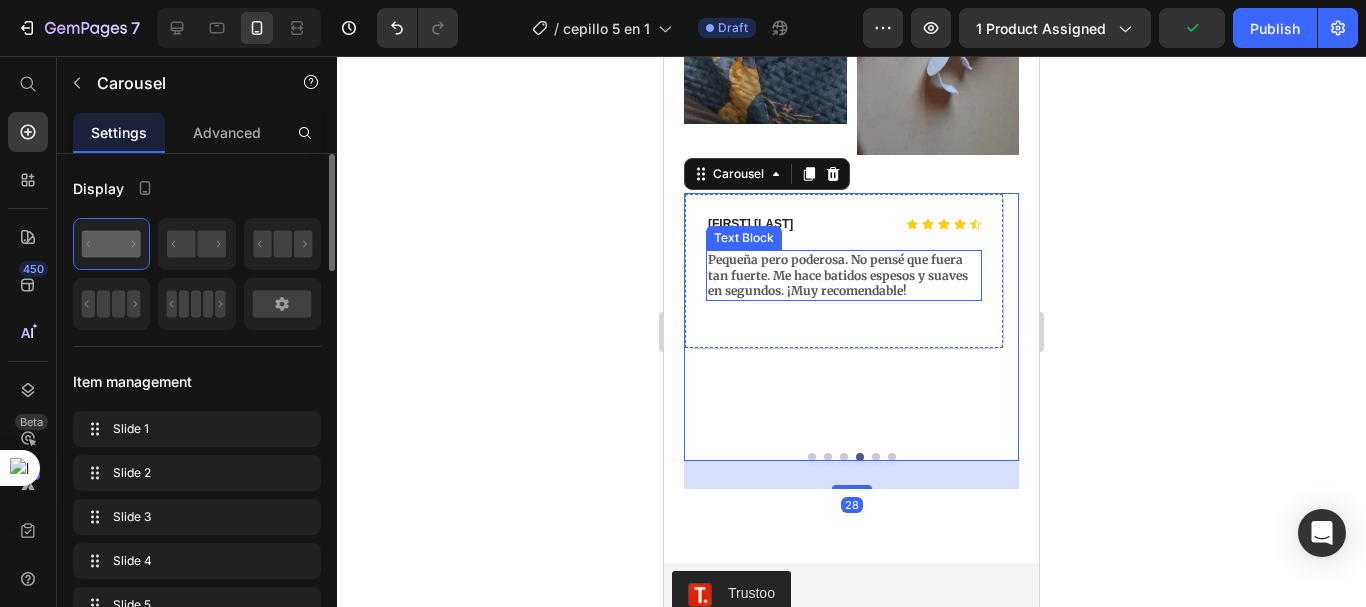 click on "Pequeña pero poderosa. No pensé que fuera tan fuerte. Me hace batidos espesos y suaves en segundos. ¡Muy recomendable!" at bounding box center (838, 275) 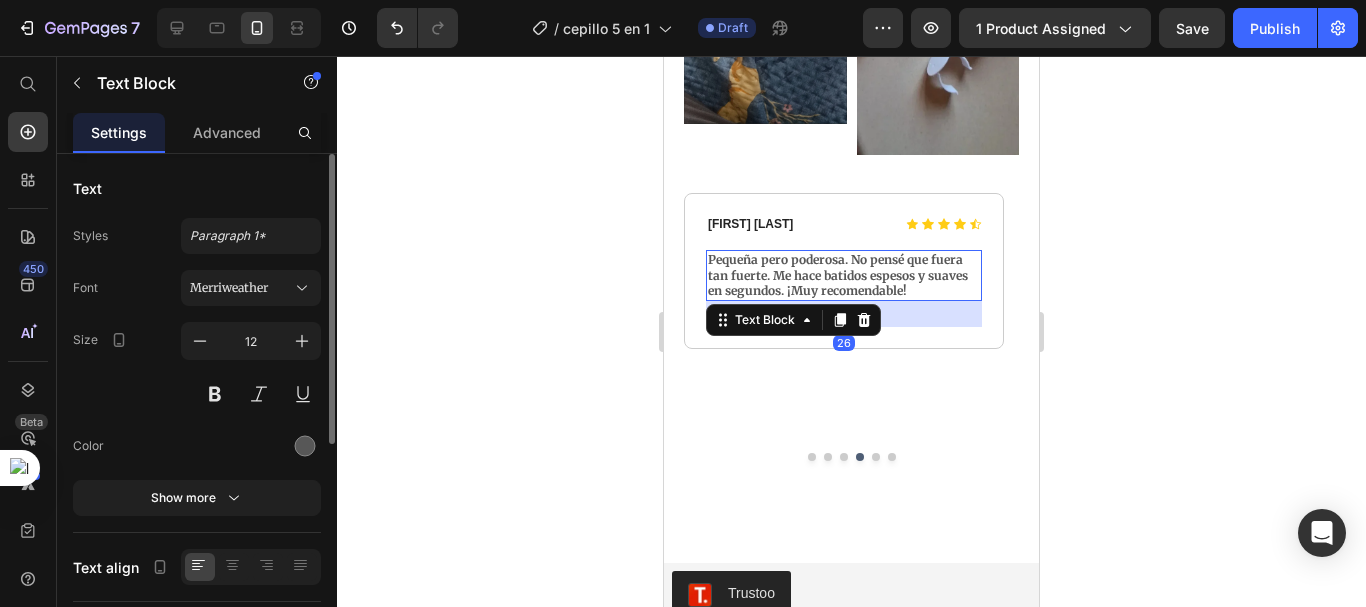 click on "Pequeña pero poderosa. No pensé que fuera tan fuerte. Me hace batidos espesos y suaves en segundos. ¡Muy recomendable!" at bounding box center [844, 275] 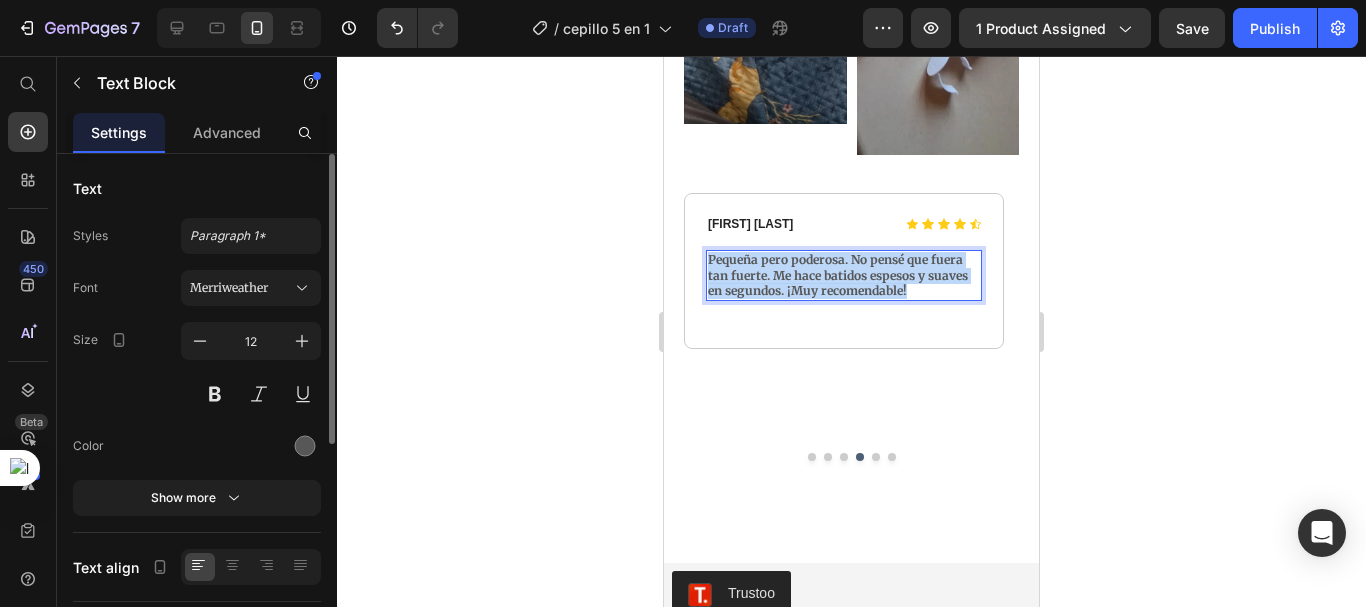 drag, startPoint x: 917, startPoint y: 276, endPoint x: 709, endPoint y: 247, distance: 210.0119 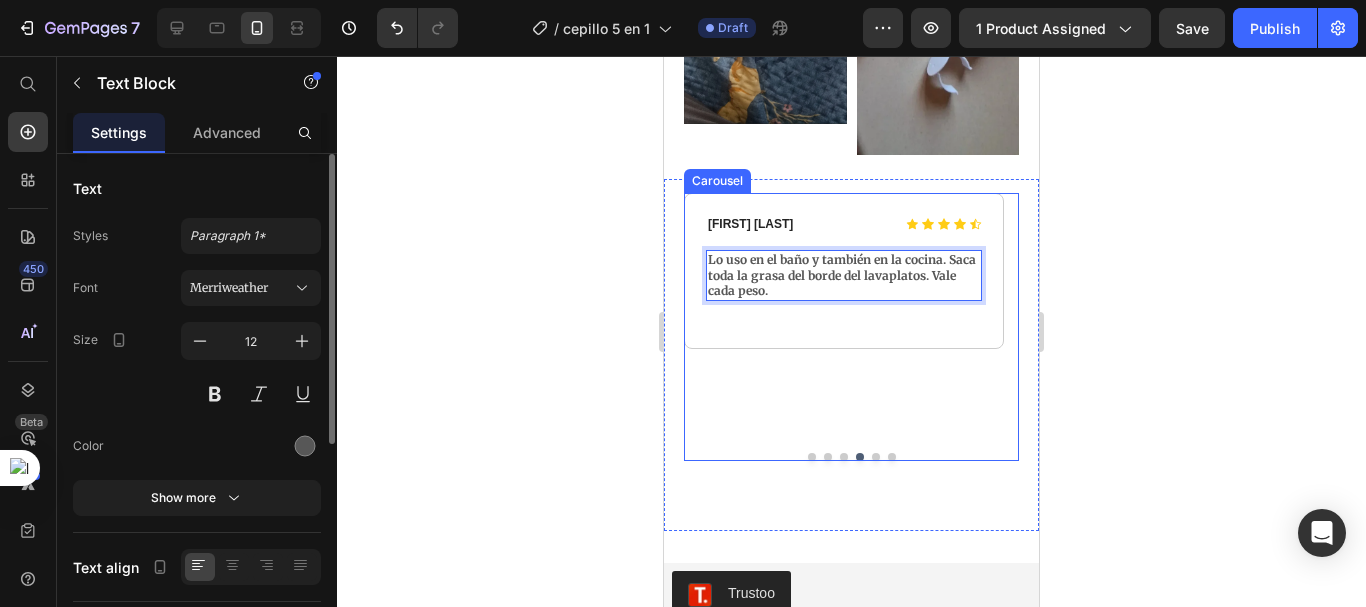 click at bounding box center (876, 457) 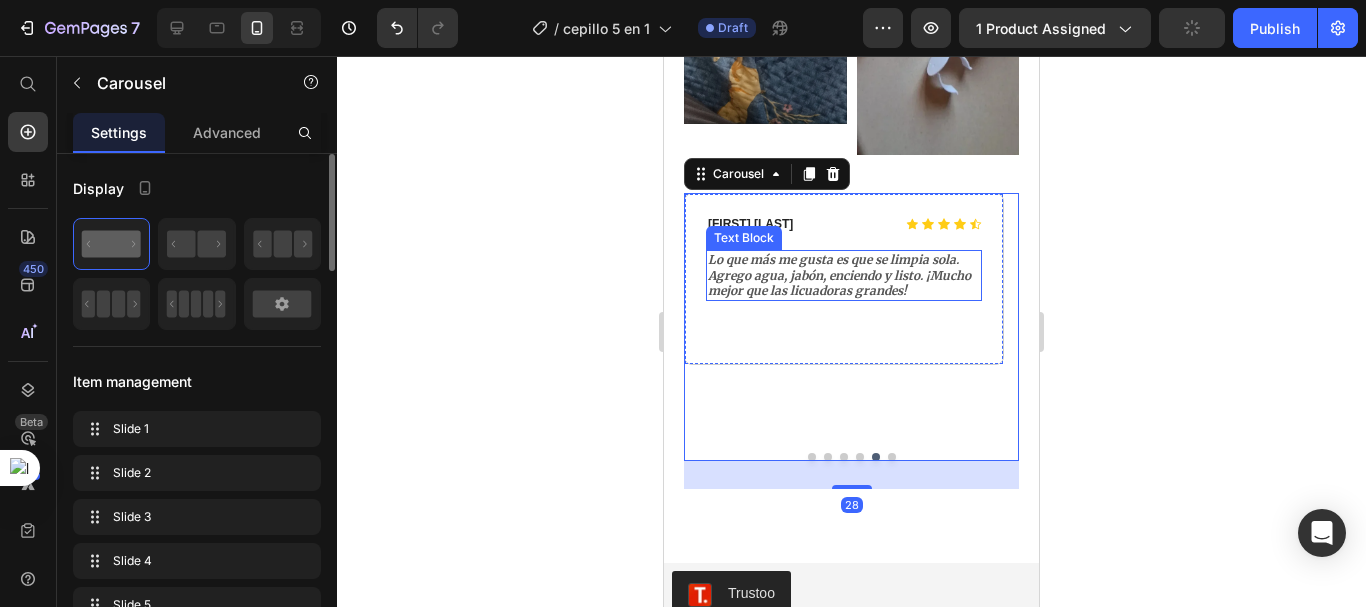 click on "Lo que más me gusta es que se limpia sola. Agrego agua, jabón, enciendo y listo. ¡Mucho mejor que las licuadoras grandes!" at bounding box center (839, 275) 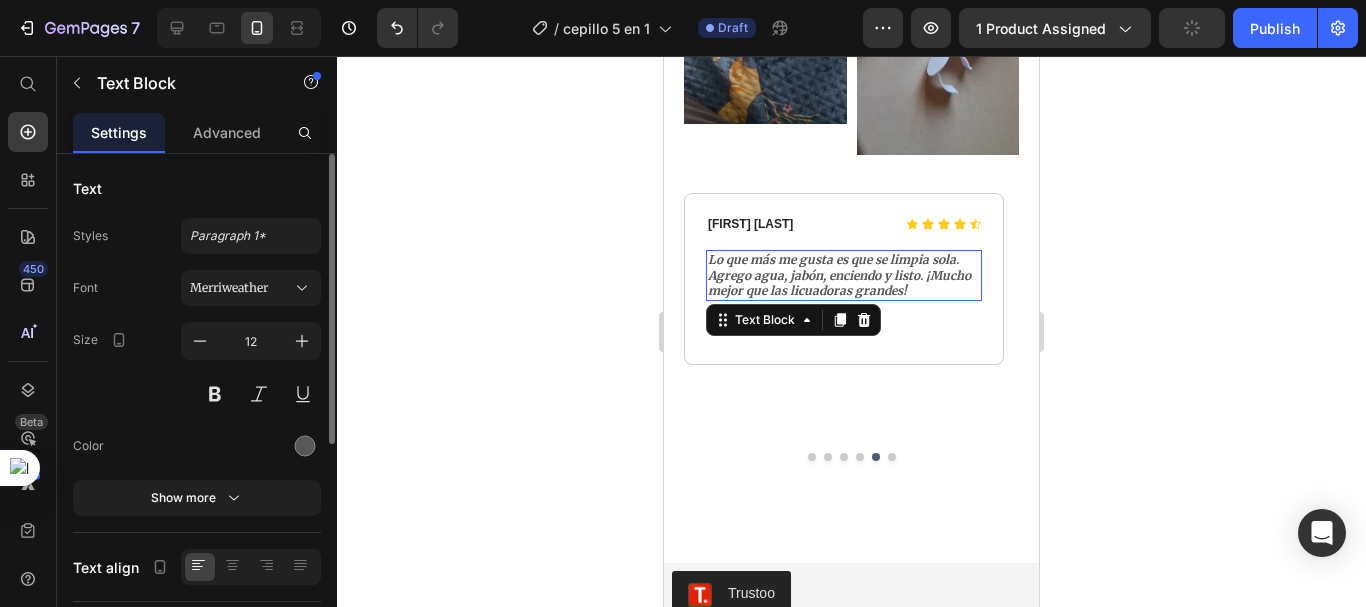 click on "Lo que más me gusta es que se limpia sola. Agrego agua, jabón, enciendo y listo. ¡Mucho mejor que las licuadoras grandes!" at bounding box center [844, 275] 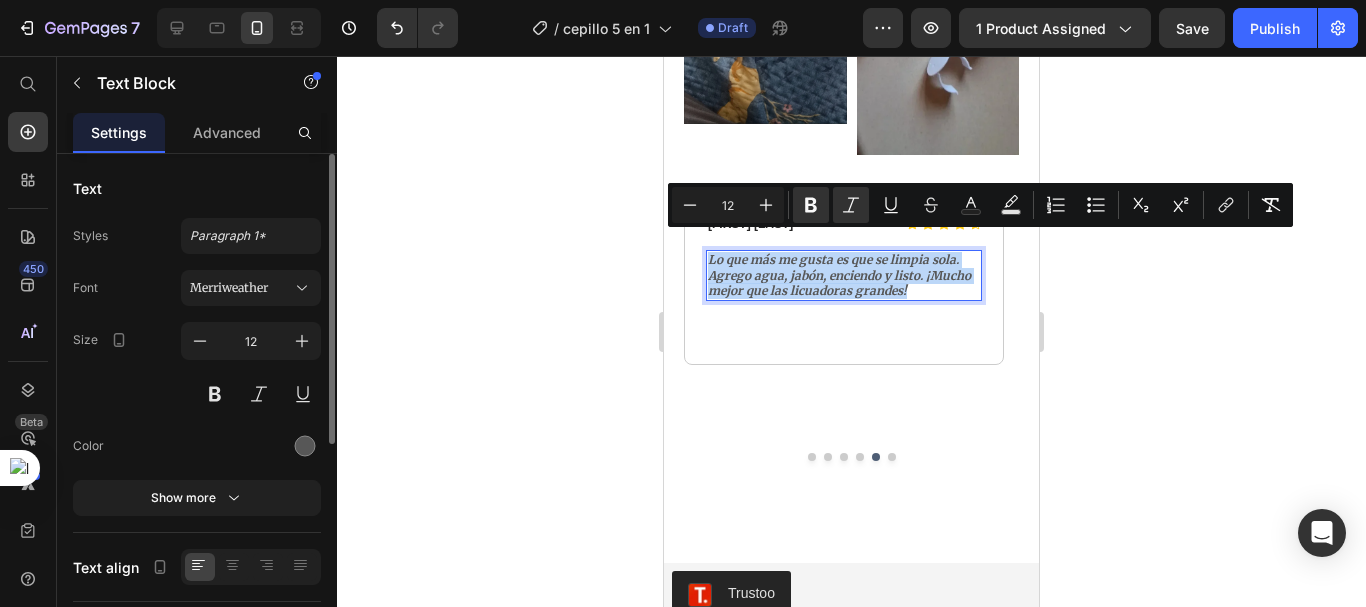drag, startPoint x: 925, startPoint y: 275, endPoint x: 710, endPoint y: 249, distance: 216.56639 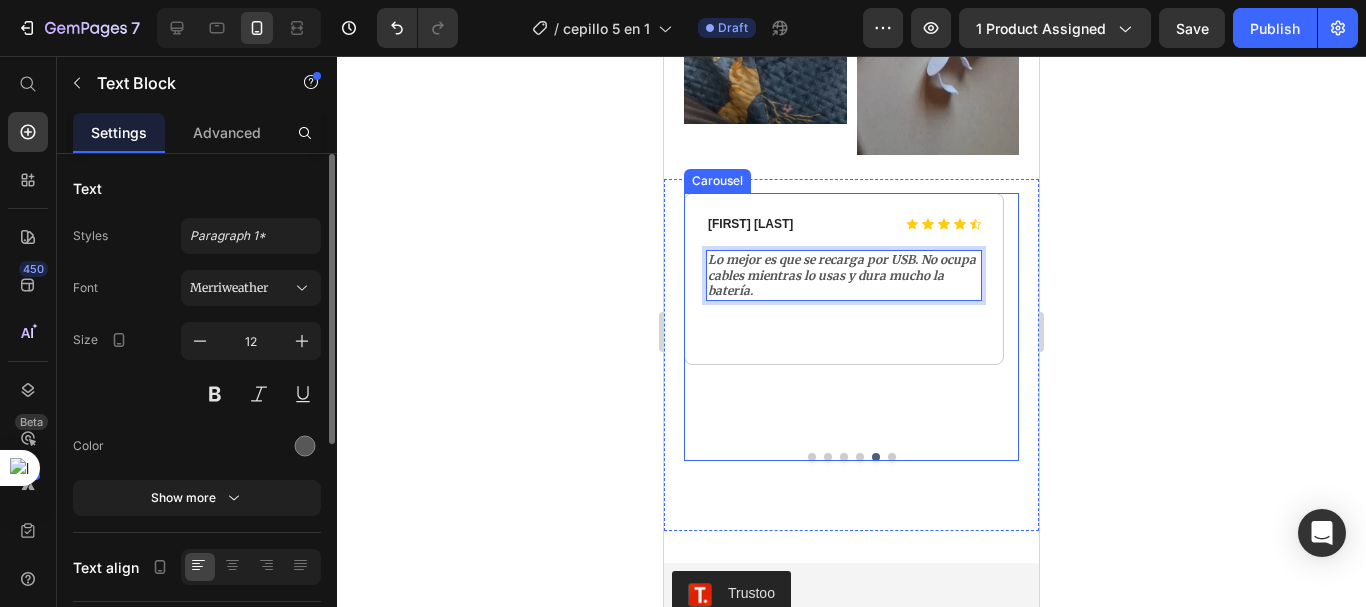 click at bounding box center (892, 457) 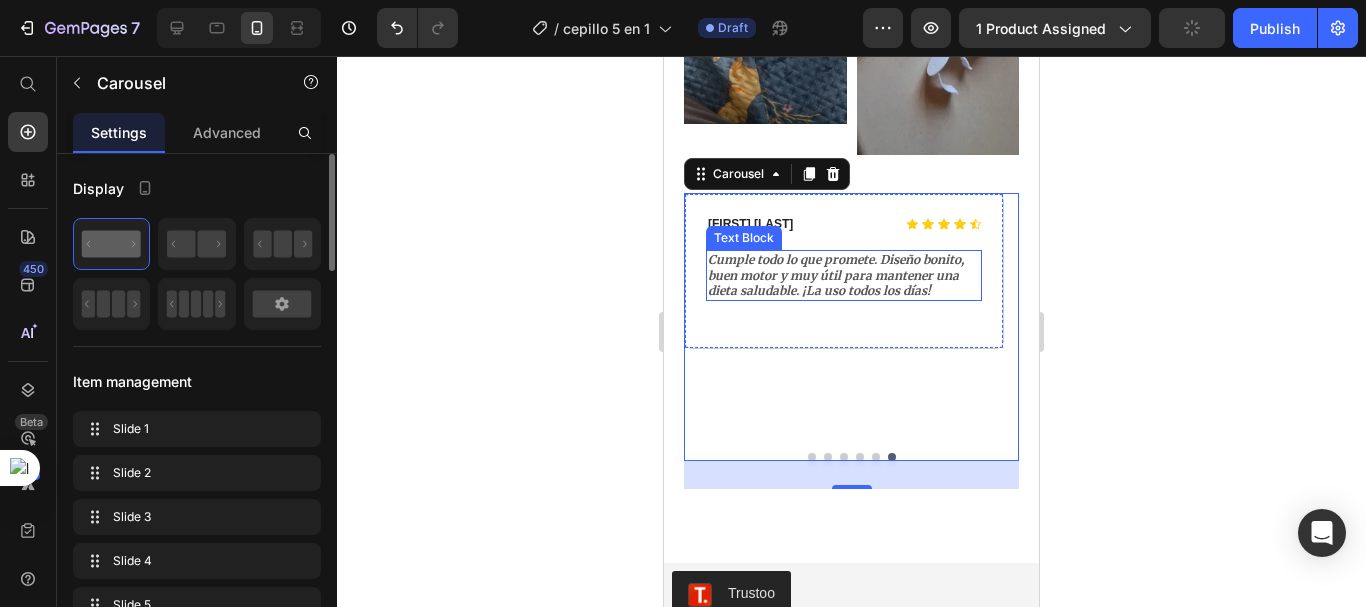 click on "Cumple todo lo que promete. Diseño bonito, buen motor y muy útil para mantener una dieta saludable. ¡La uso todos los días!" at bounding box center (836, 275) 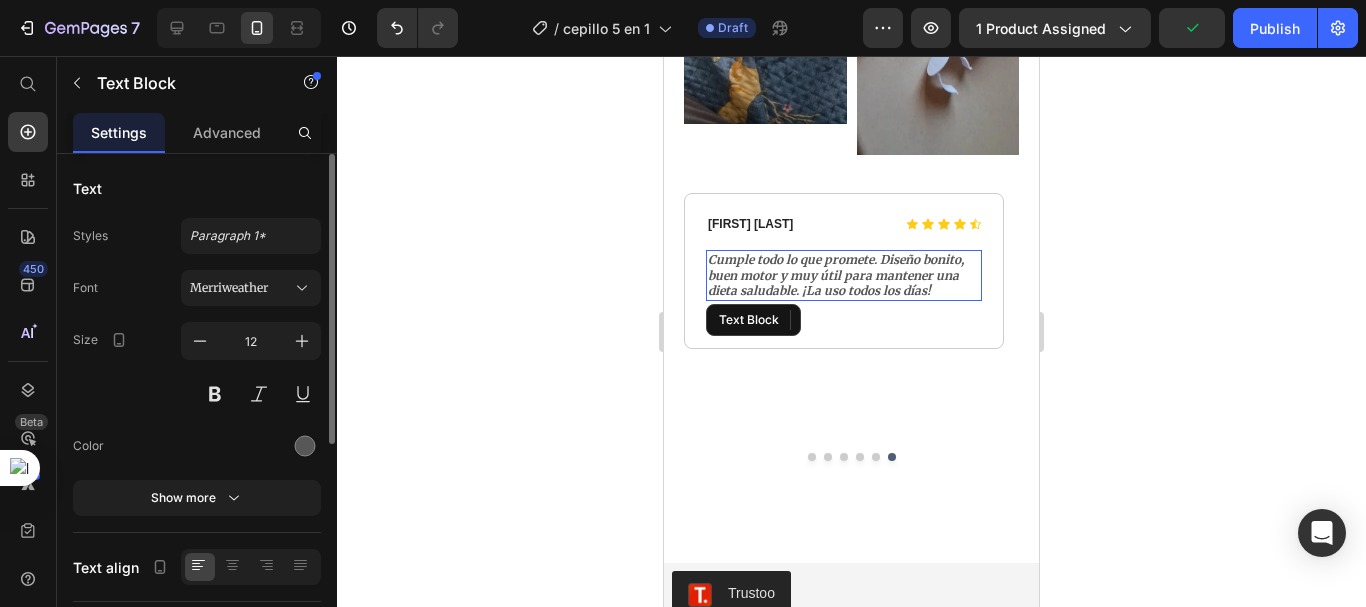 click on "Cumple todo lo que promete. Diseño bonito, buen motor y muy útil para mantener una dieta saludable. ¡La uso todos los días!" at bounding box center [836, 275] 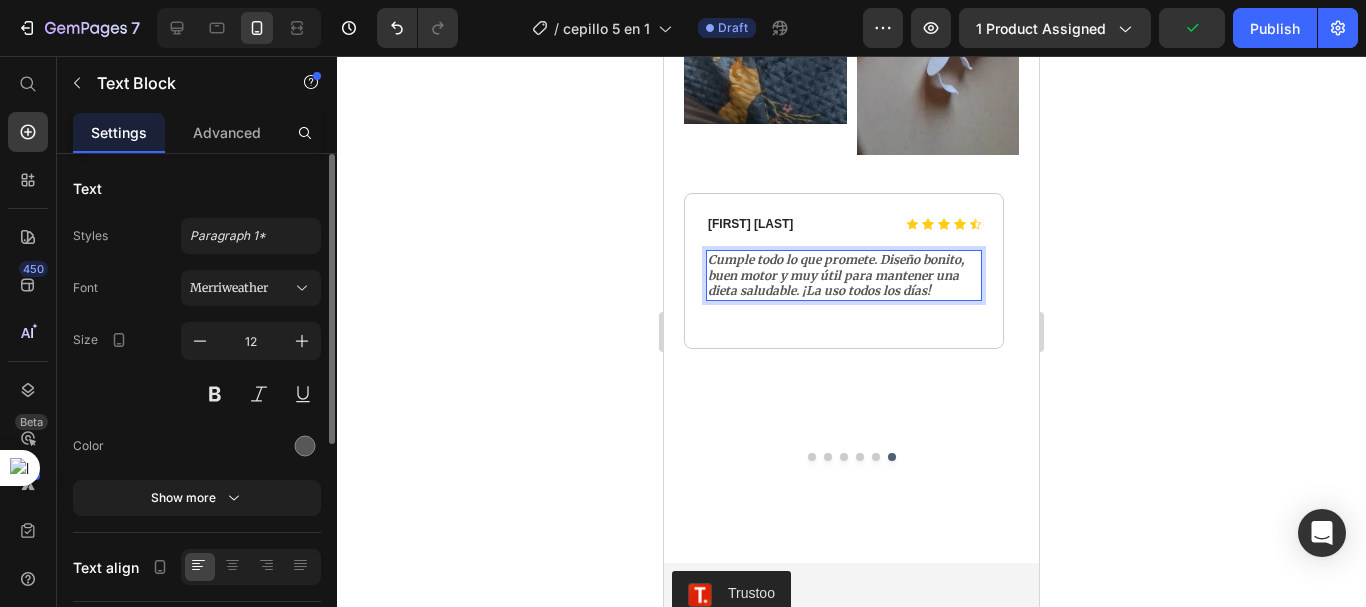 click on "Cumple todo lo que promete. Diseño bonito, buen motor y muy útil para mantener una dieta saludable. ¡La uso todos los días!" at bounding box center [844, 275] 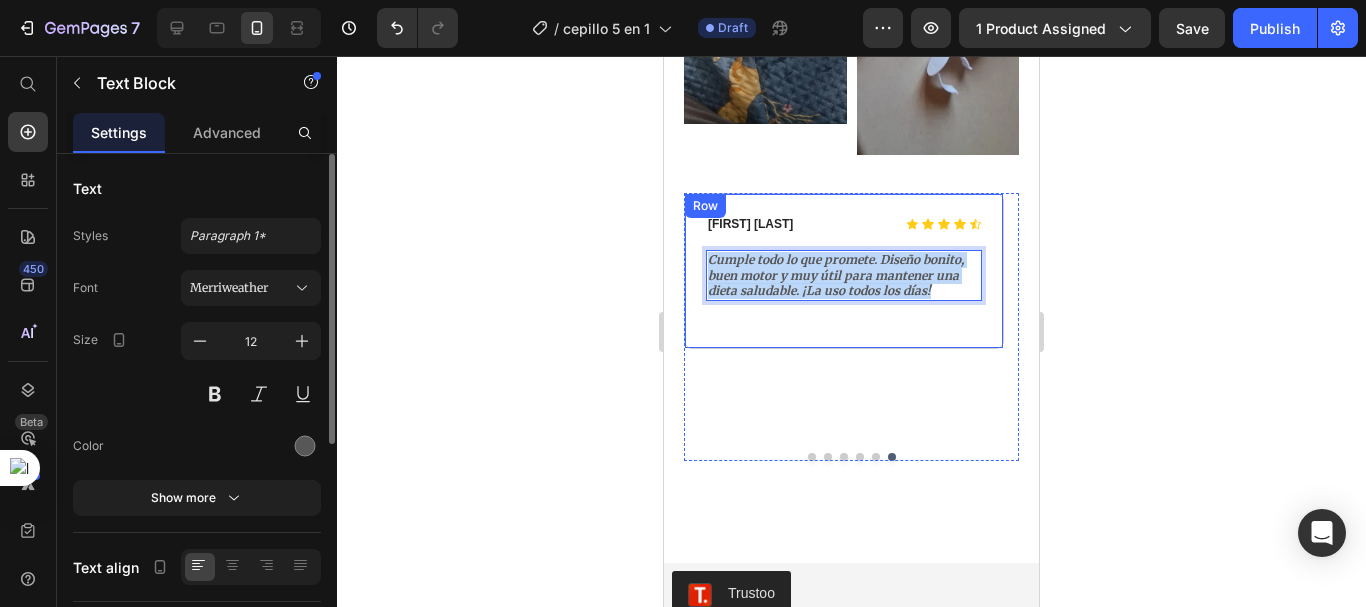 drag, startPoint x: 935, startPoint y: 273, endPoint x: 691, endPoint y: 250, distance: 245.08162 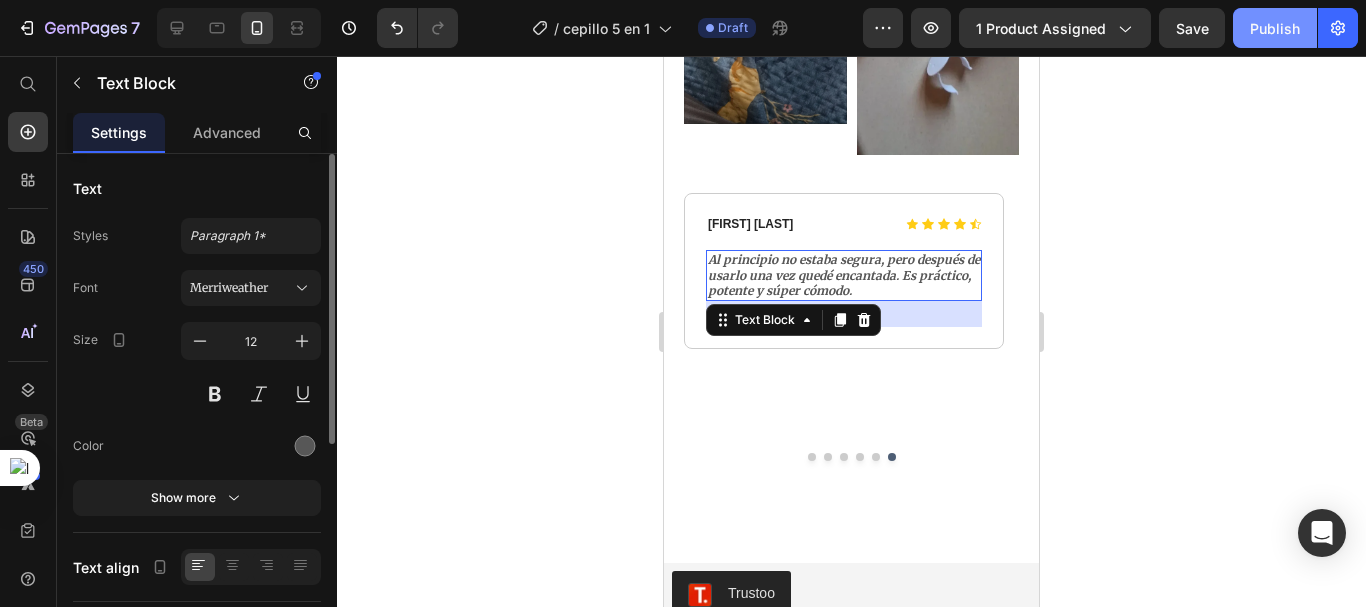 click on "Publish" at bounding box center [1275, 28] 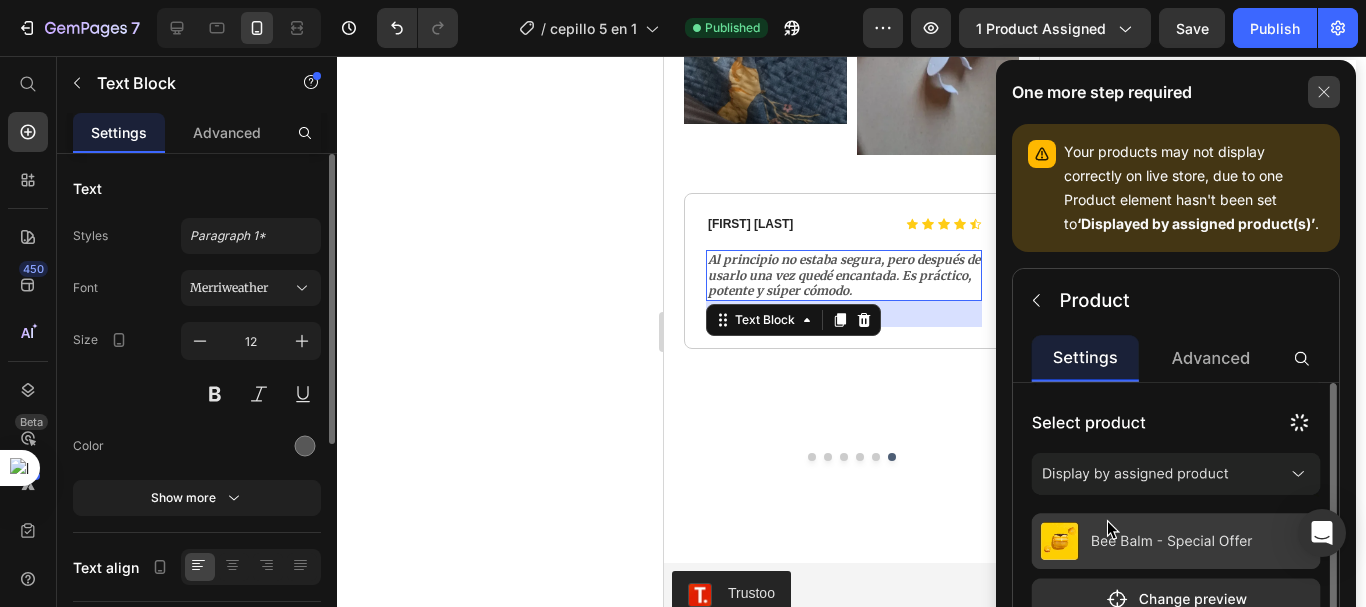 click 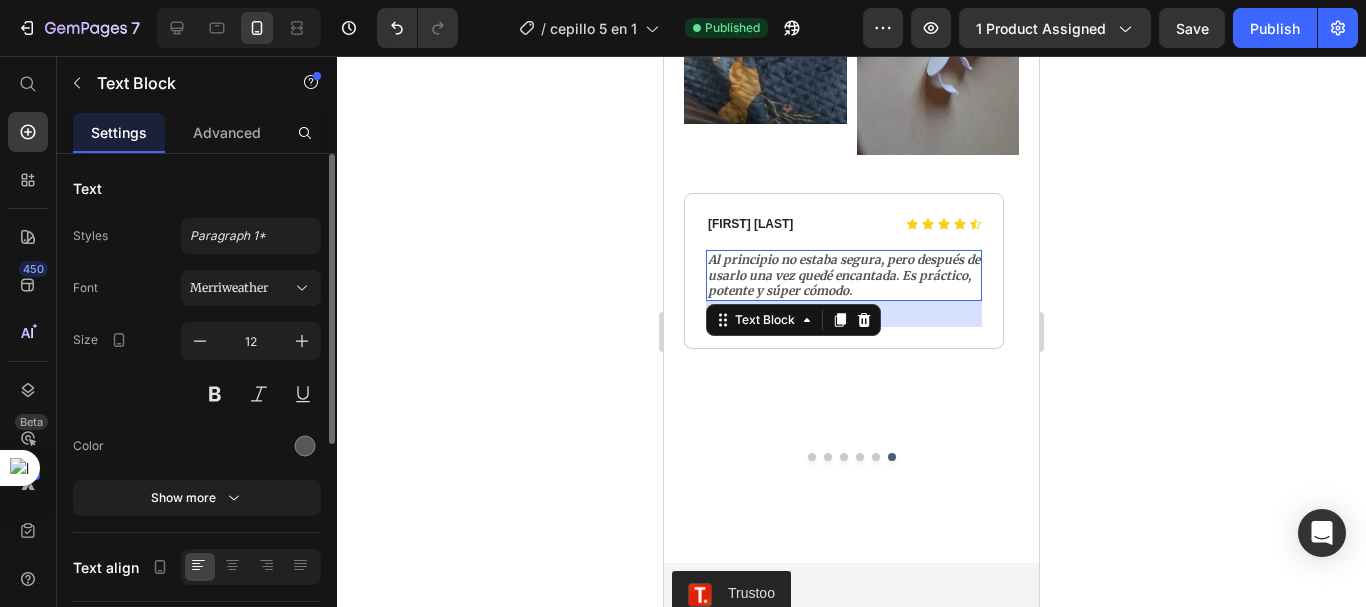 drag, startPoint x: 1365, startPoint y: 486, endPoint x: 1365, endPoint y: 324, distance: 162 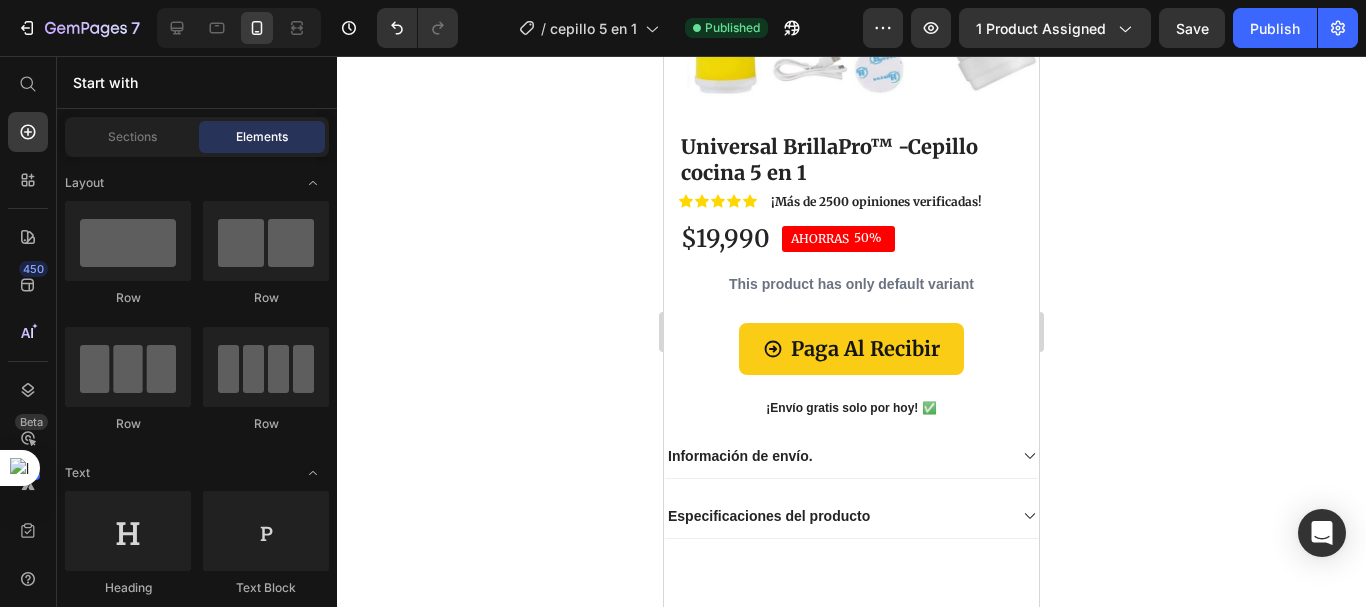 scroll, scrollTop: 0, scrollLeft: 0, axis: both 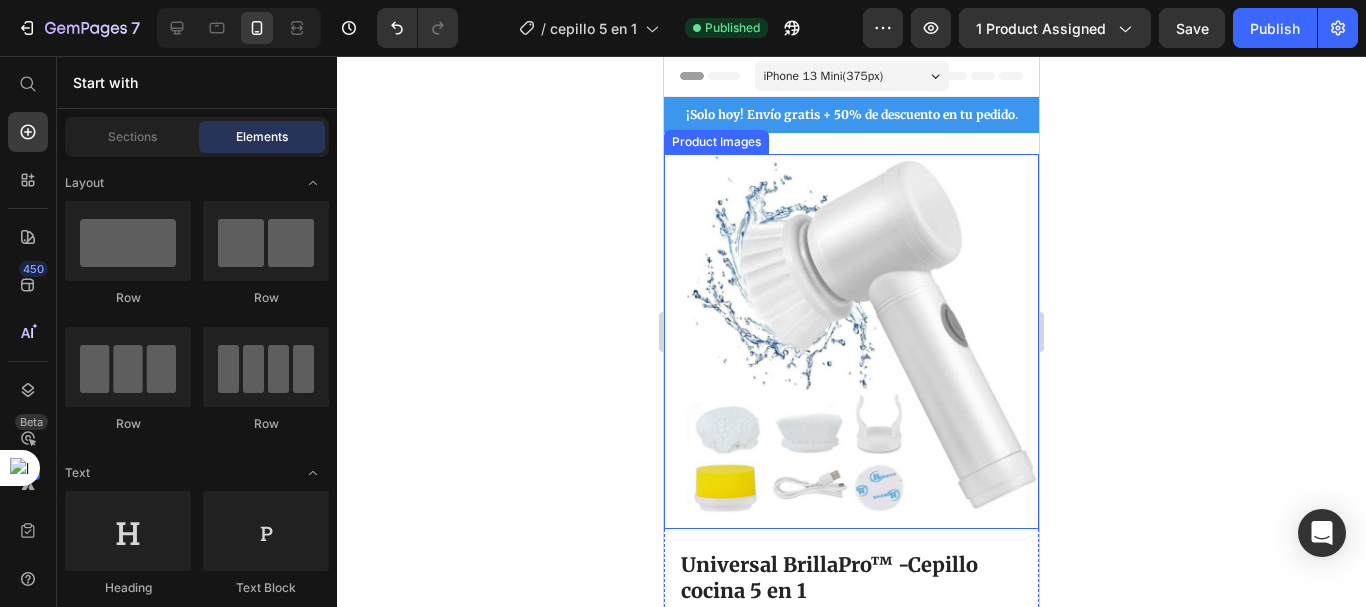 click at bounding box center [851, 341] 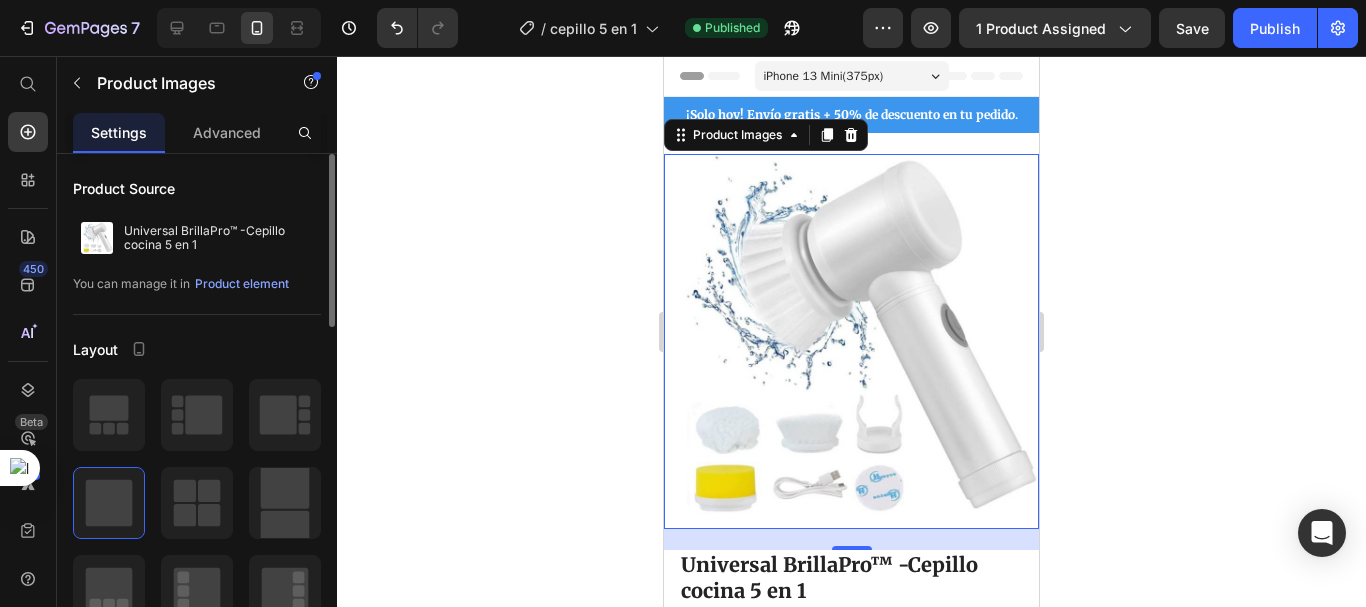 click at bounding box center (851, 341) 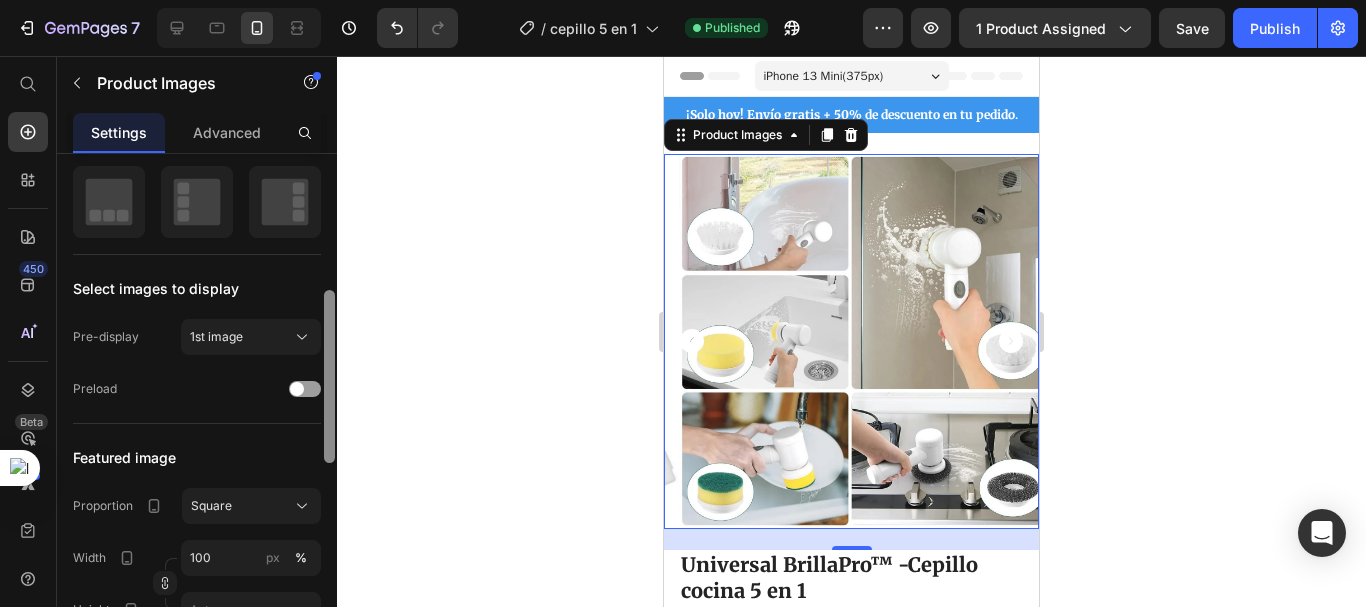 scroll, scrollTop: 392, scrollLeft: 0, axis: vertical 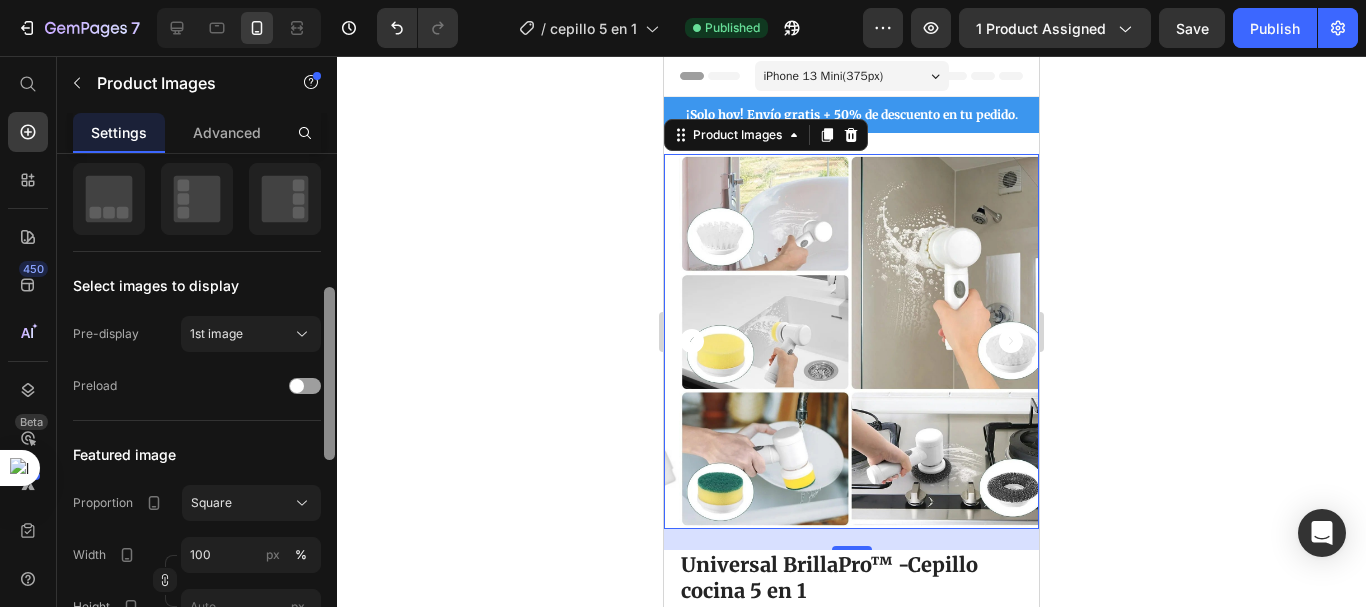 drag, startPoint x: 328, startPoint y: 299, endPoint x: 322, endPoint y: 433, distance: 134.13426 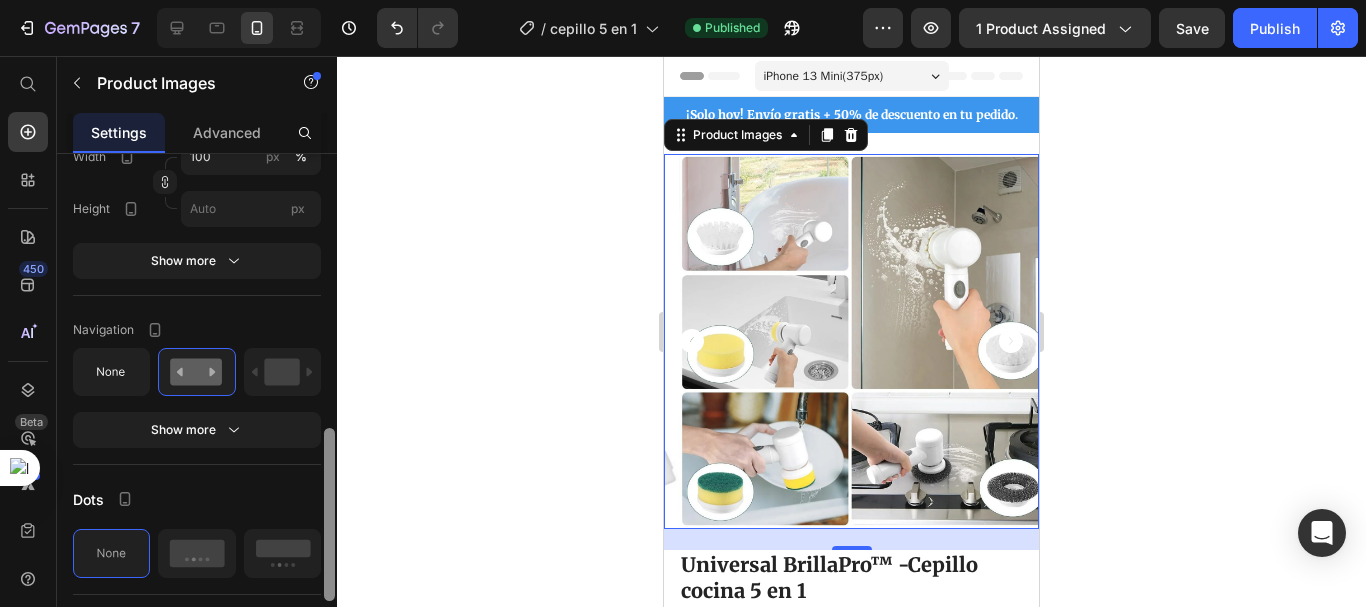 drag, startPoint x: 329, startPoint y: 344, endPoint x: 333, endPoint y: 479, distance: 135.05925 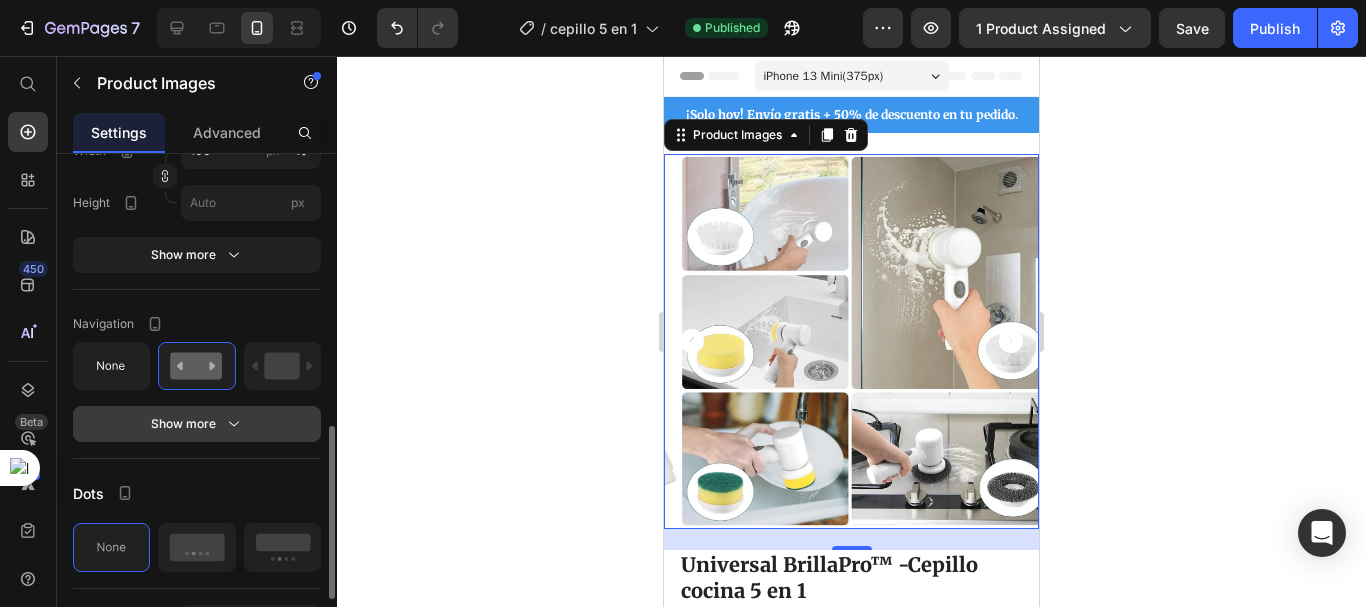 click on "Show more" at bounding box center (197, 424) 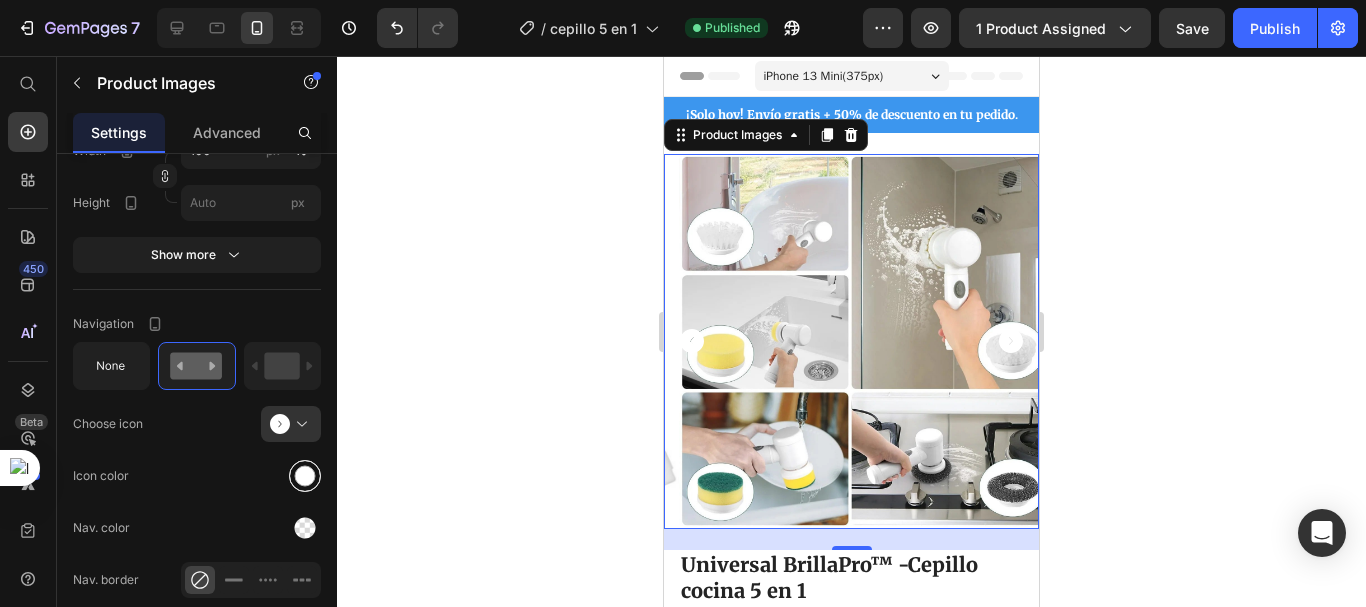 click at bounding box center [305, 476] 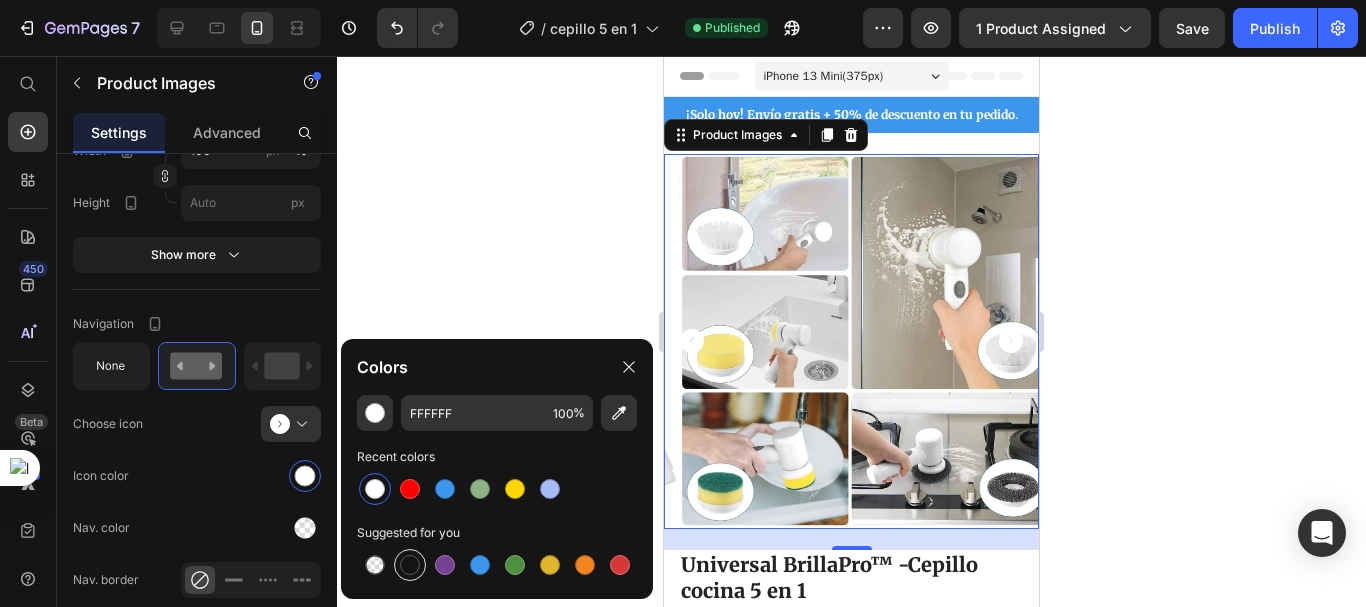 click at bounding box center (410, 565) 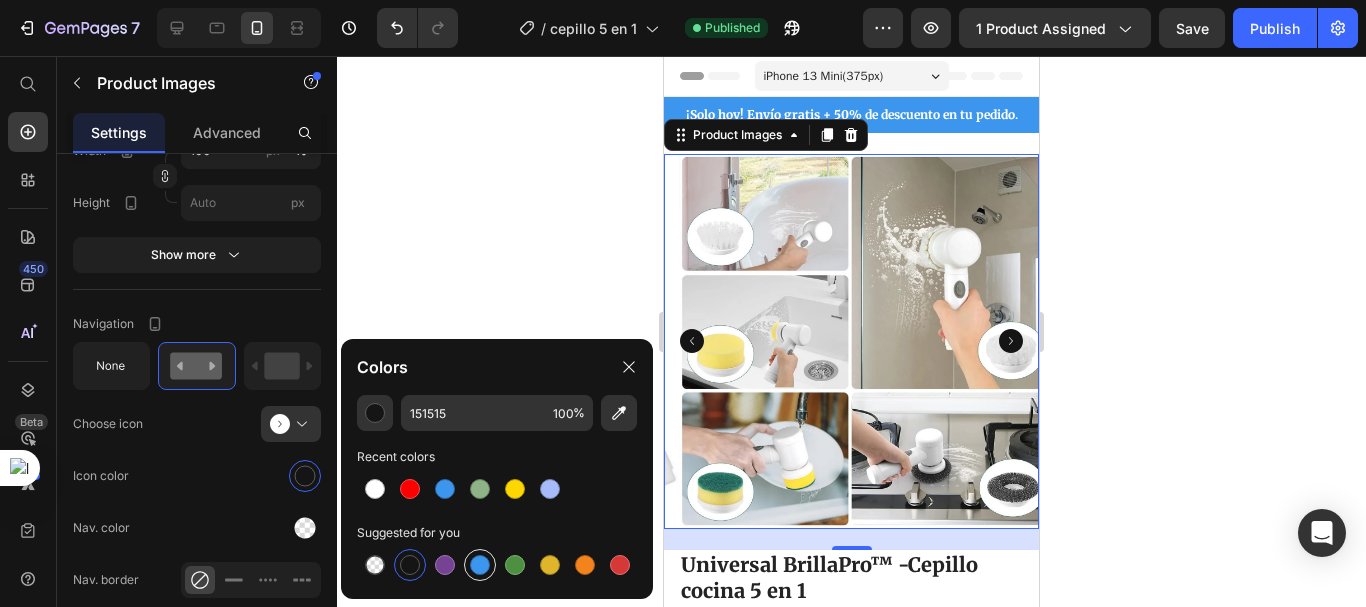 click at bounding box center (480, 565) 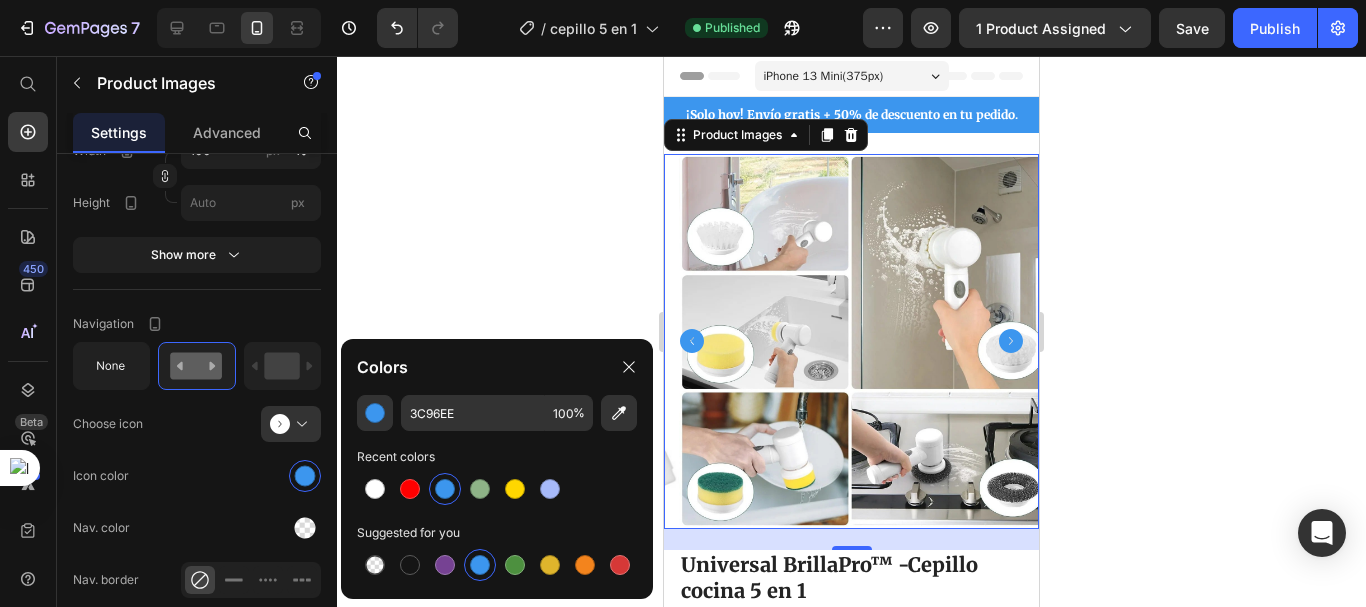 click 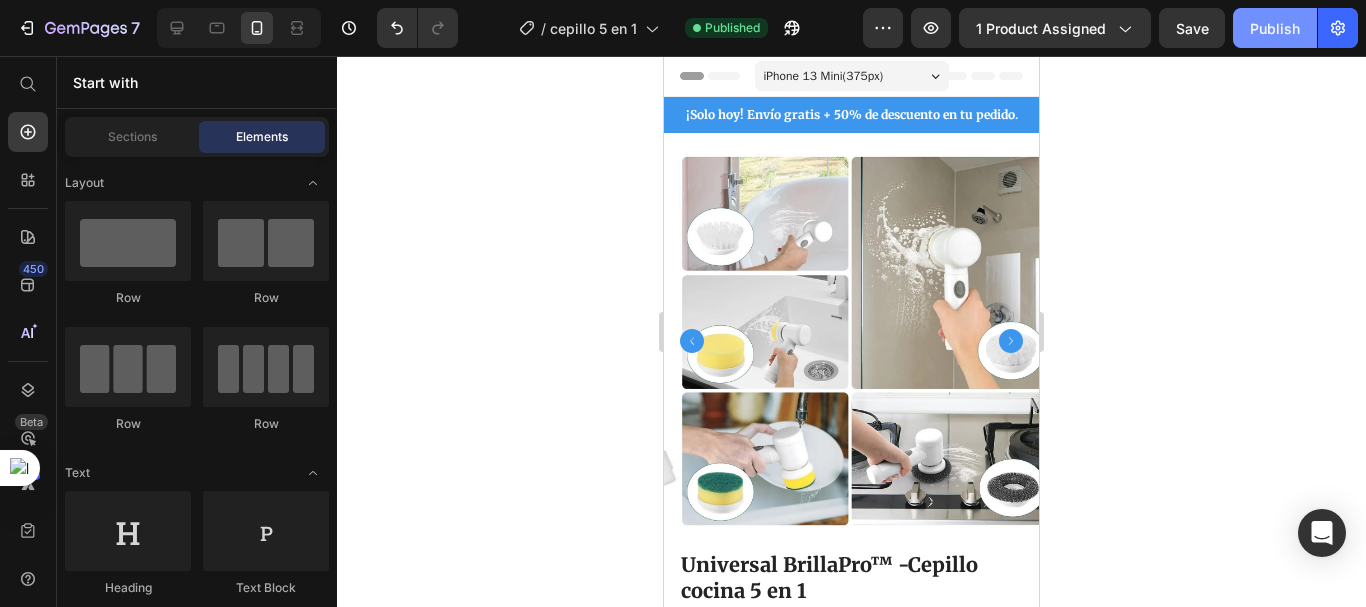 click on "Publish" 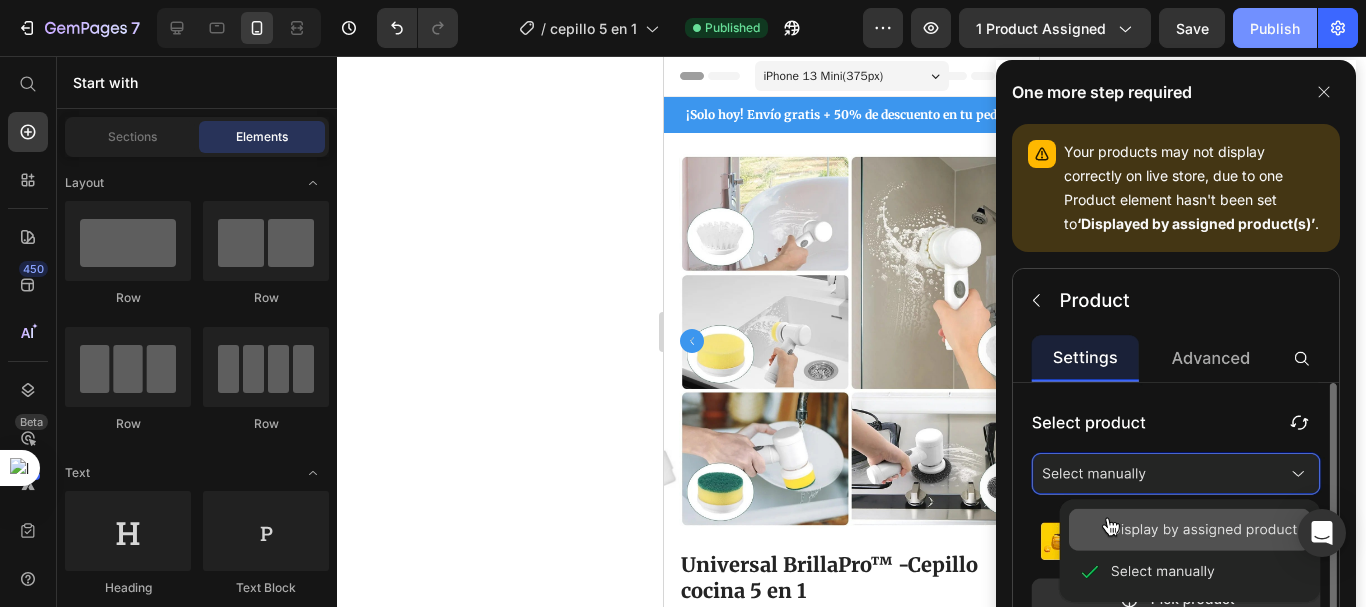 click on "Publish" 